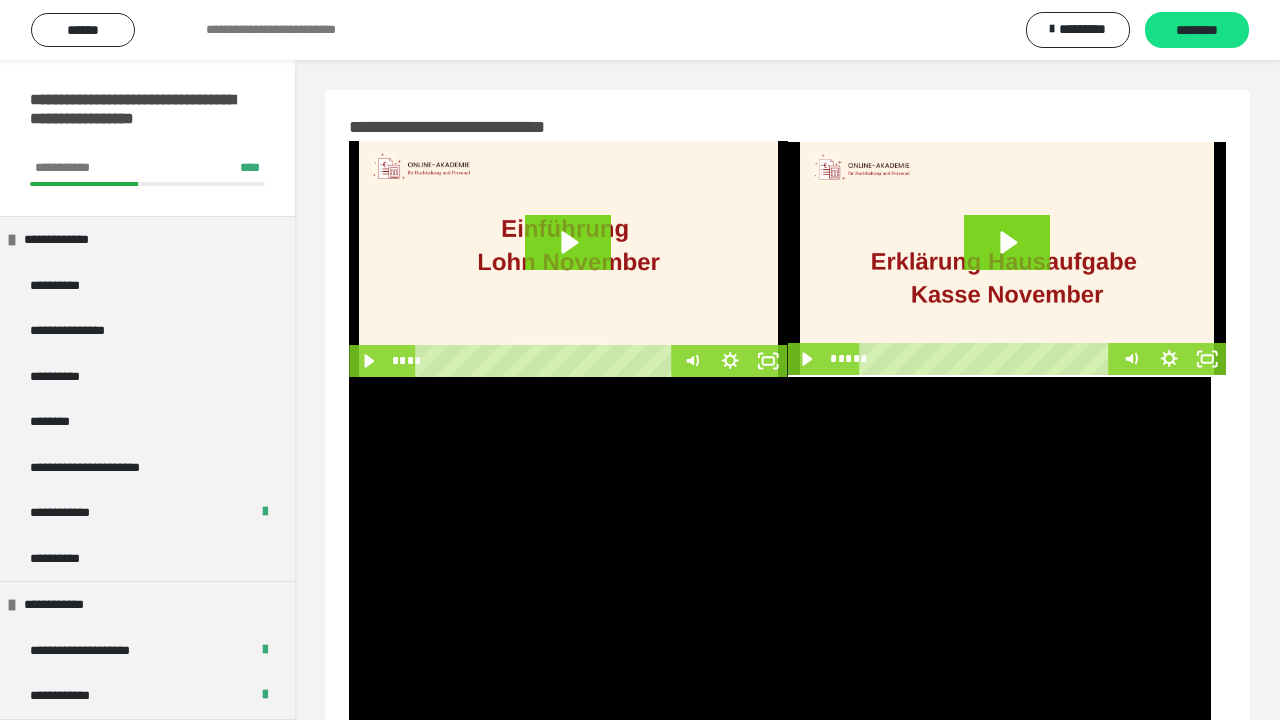 scroll, scrollTop: 204, scrollLeft: 0, axis: vertical 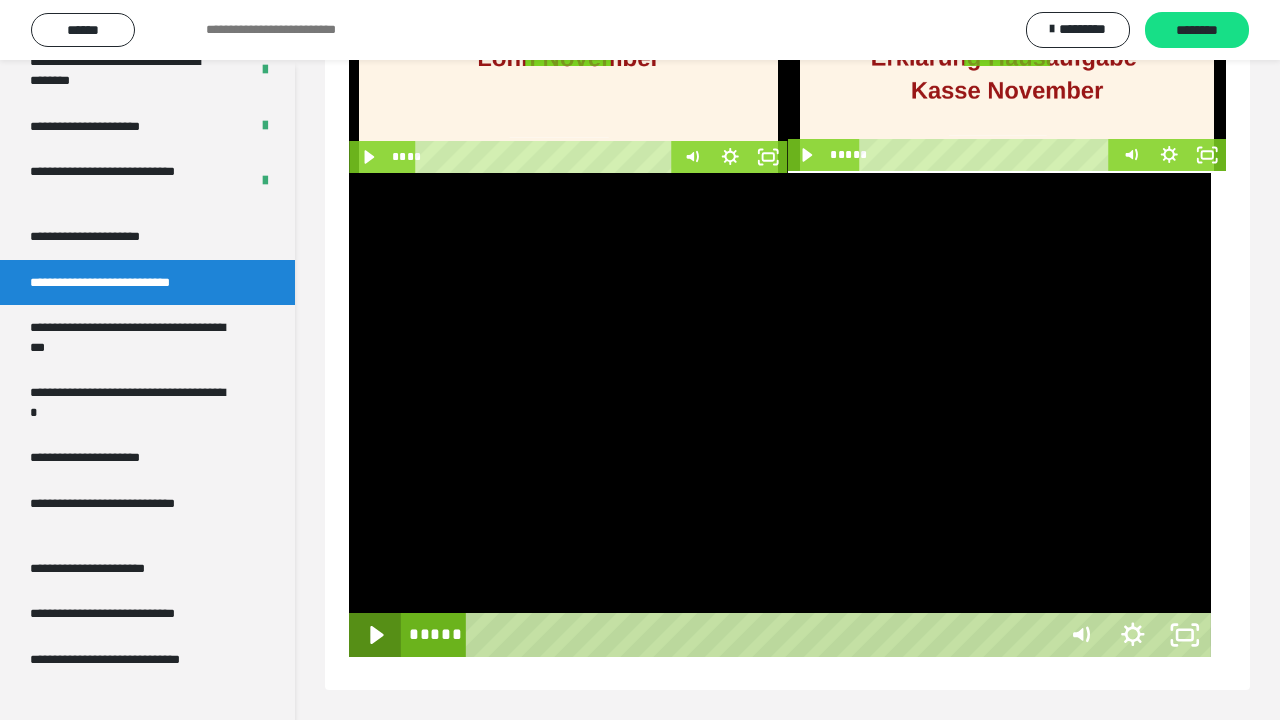 click 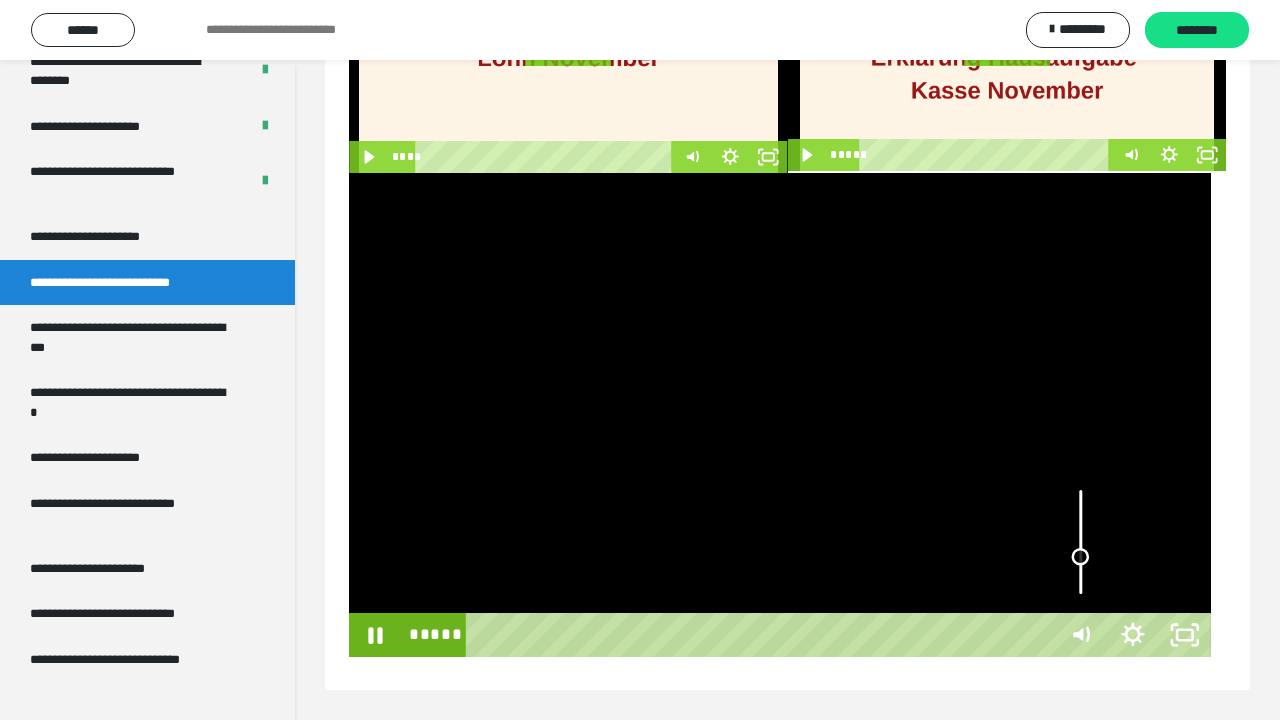 drag, startPoint x: 1150, startPoint y: 595, endPoint x: 1156, endPoint y: 620, distance: 25.70992 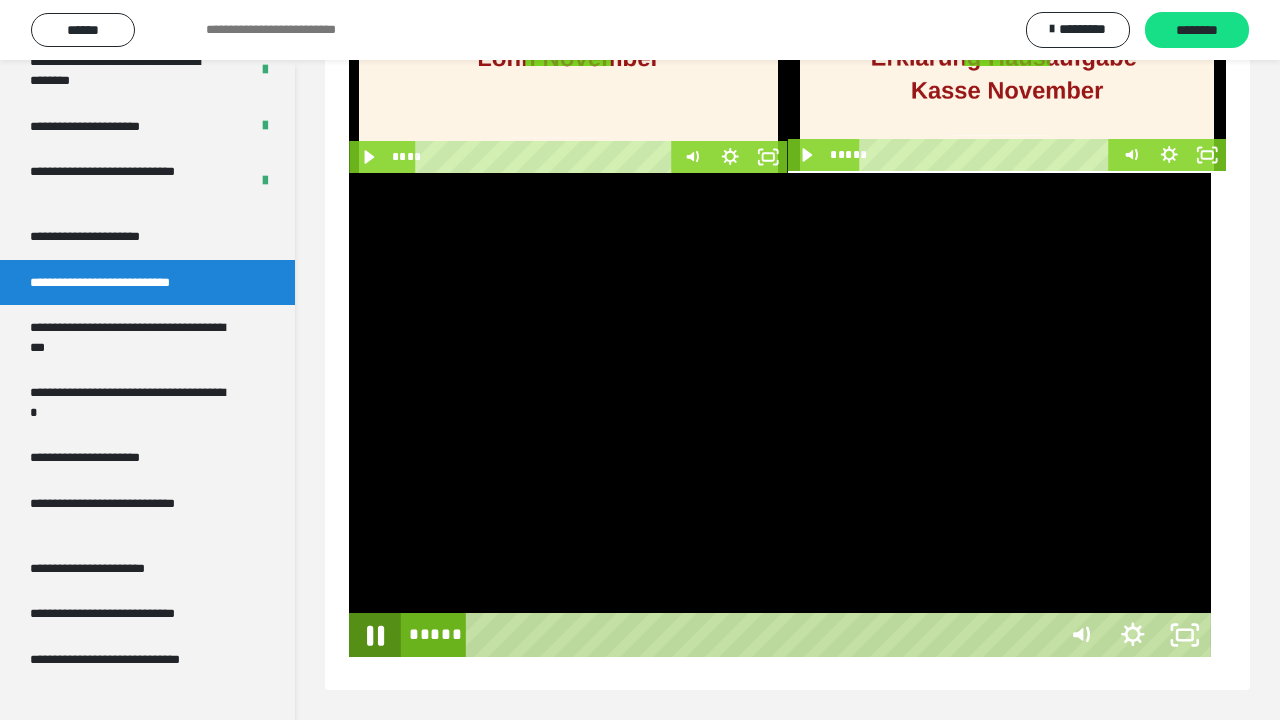 click 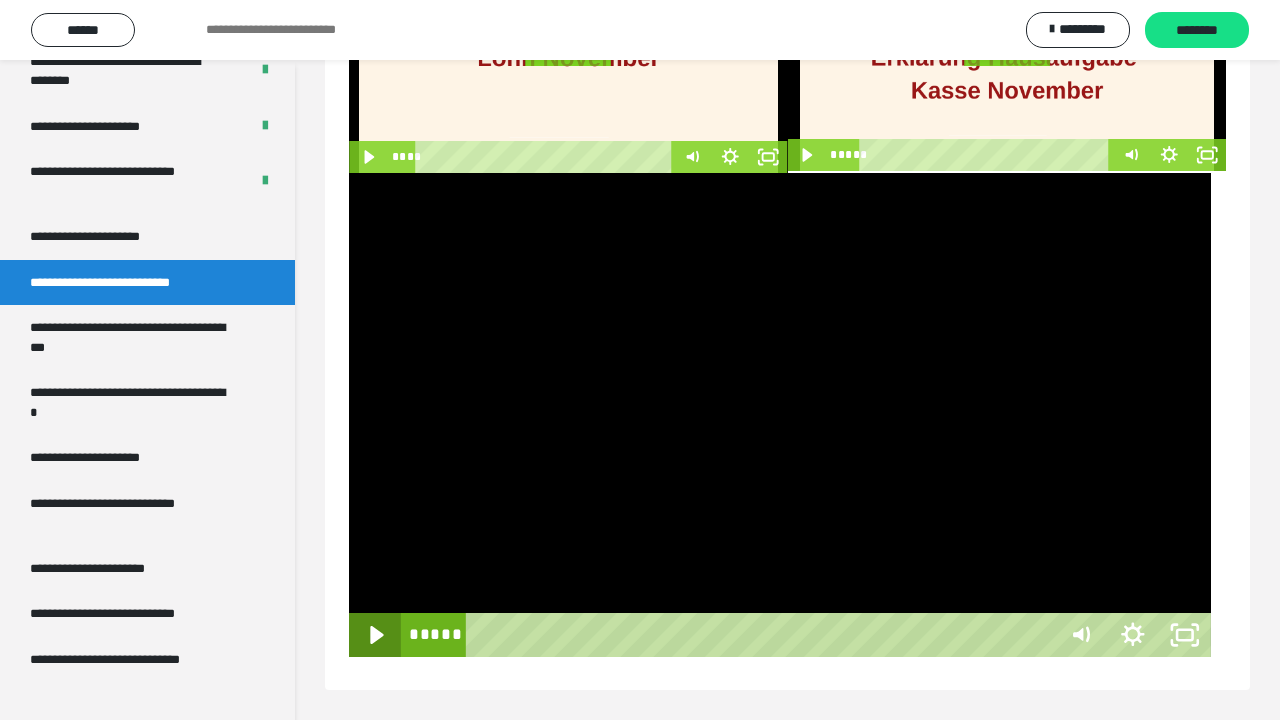 click 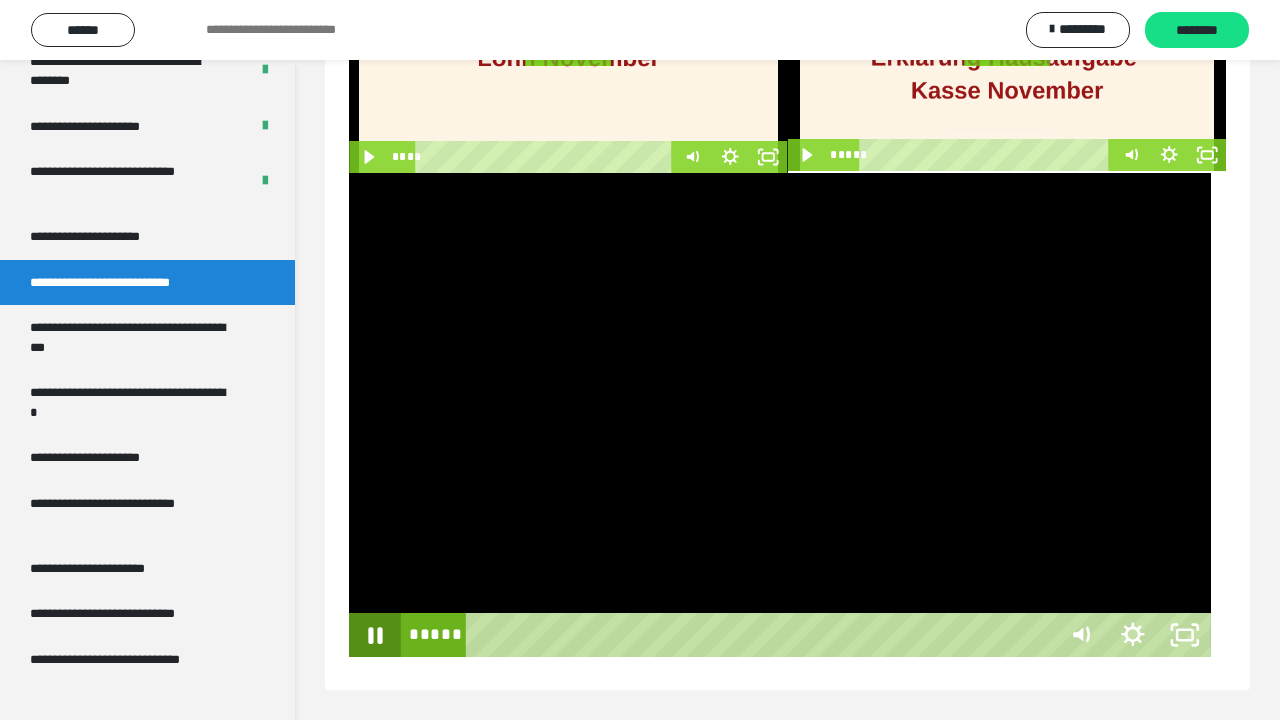 click 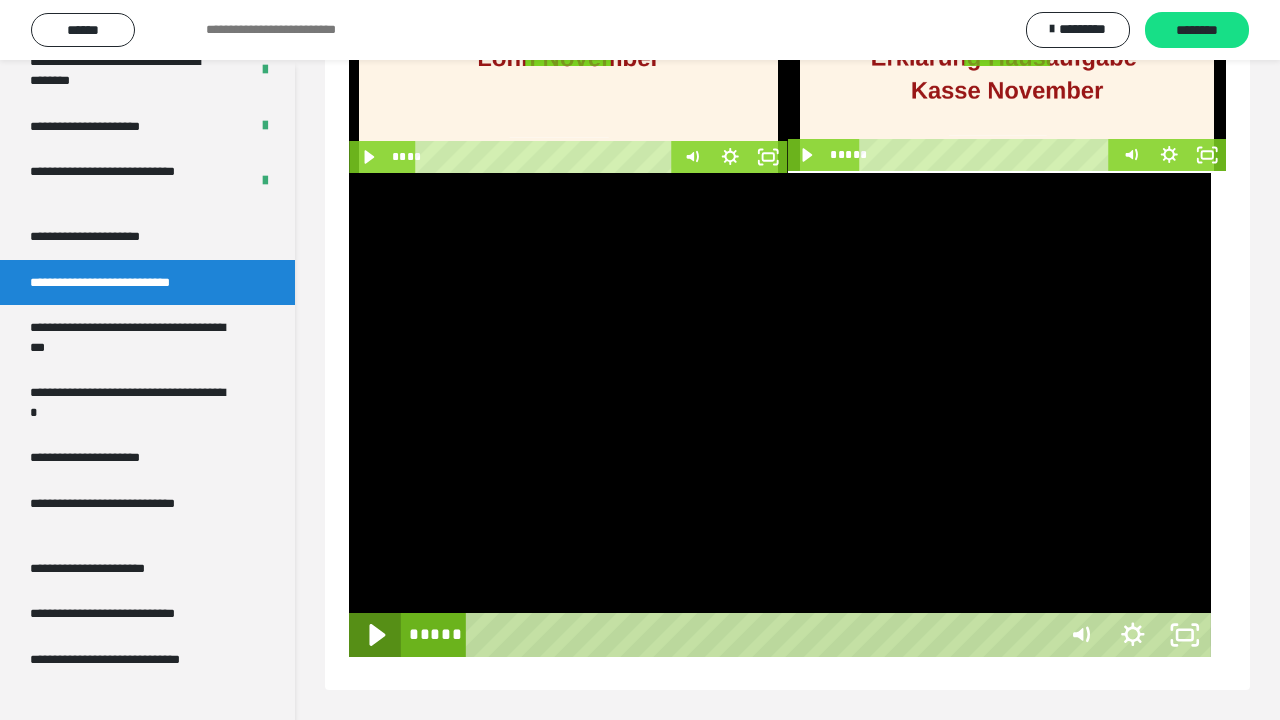 click 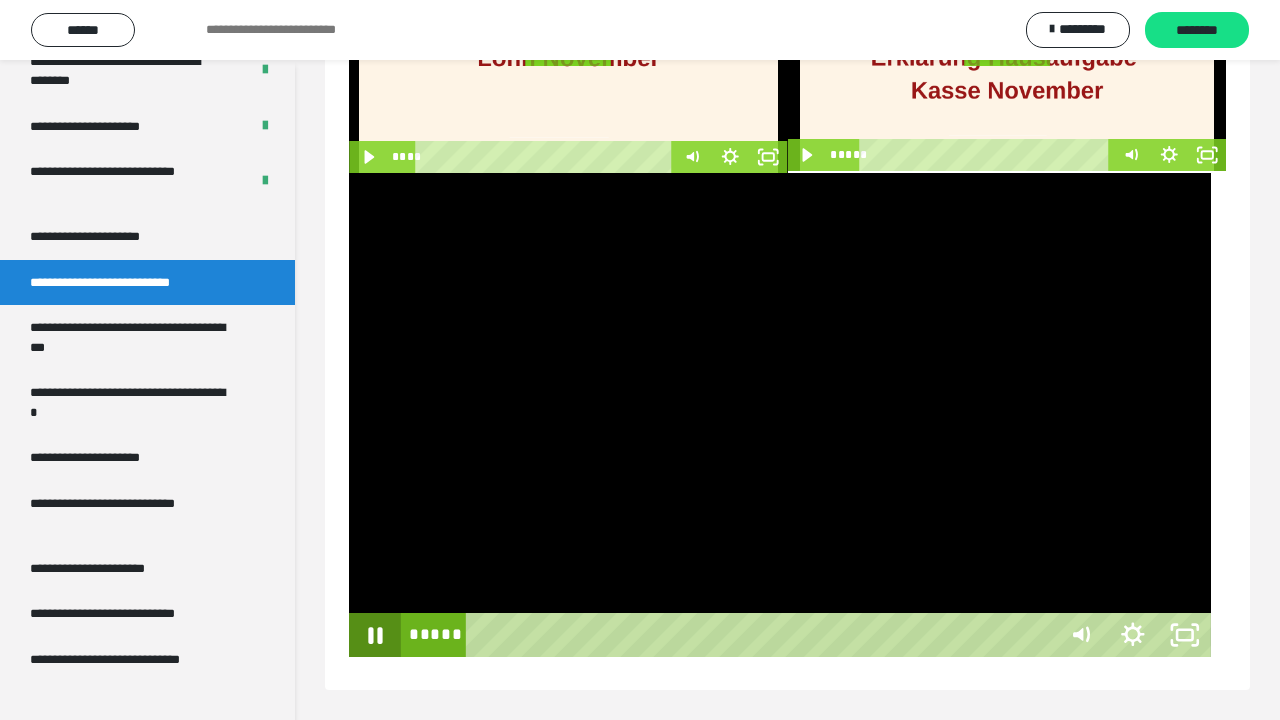 click 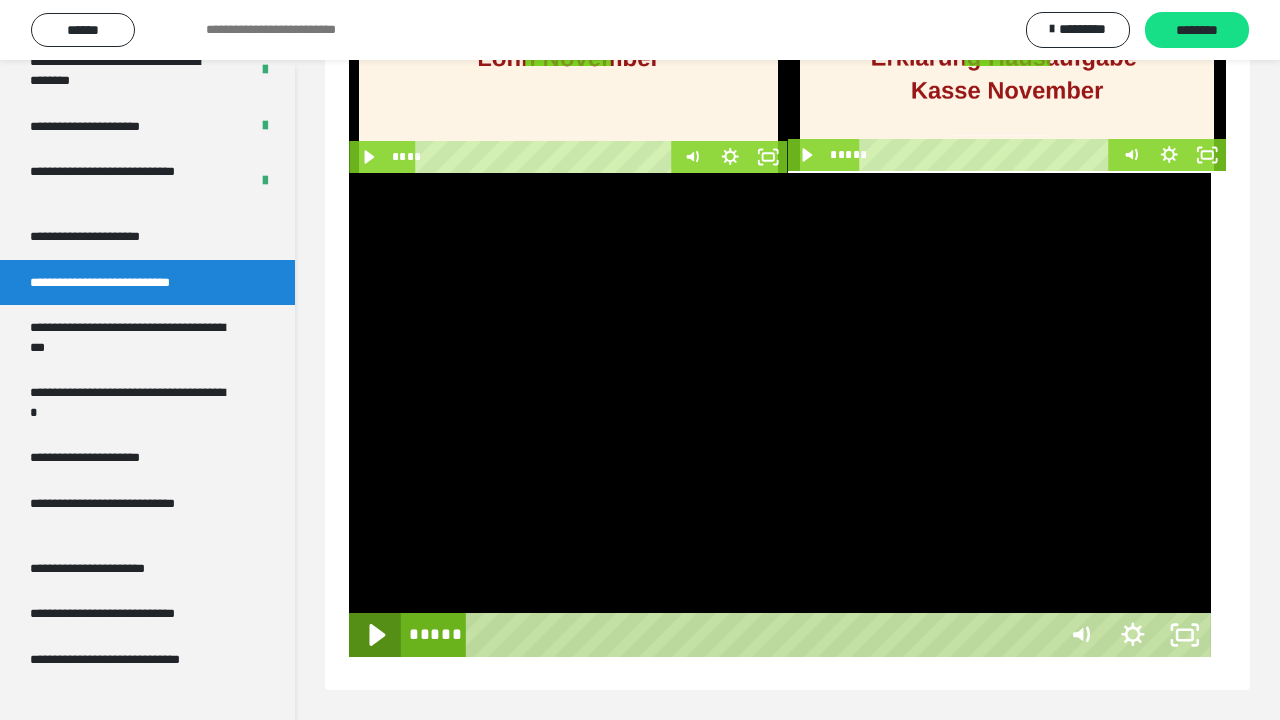 click 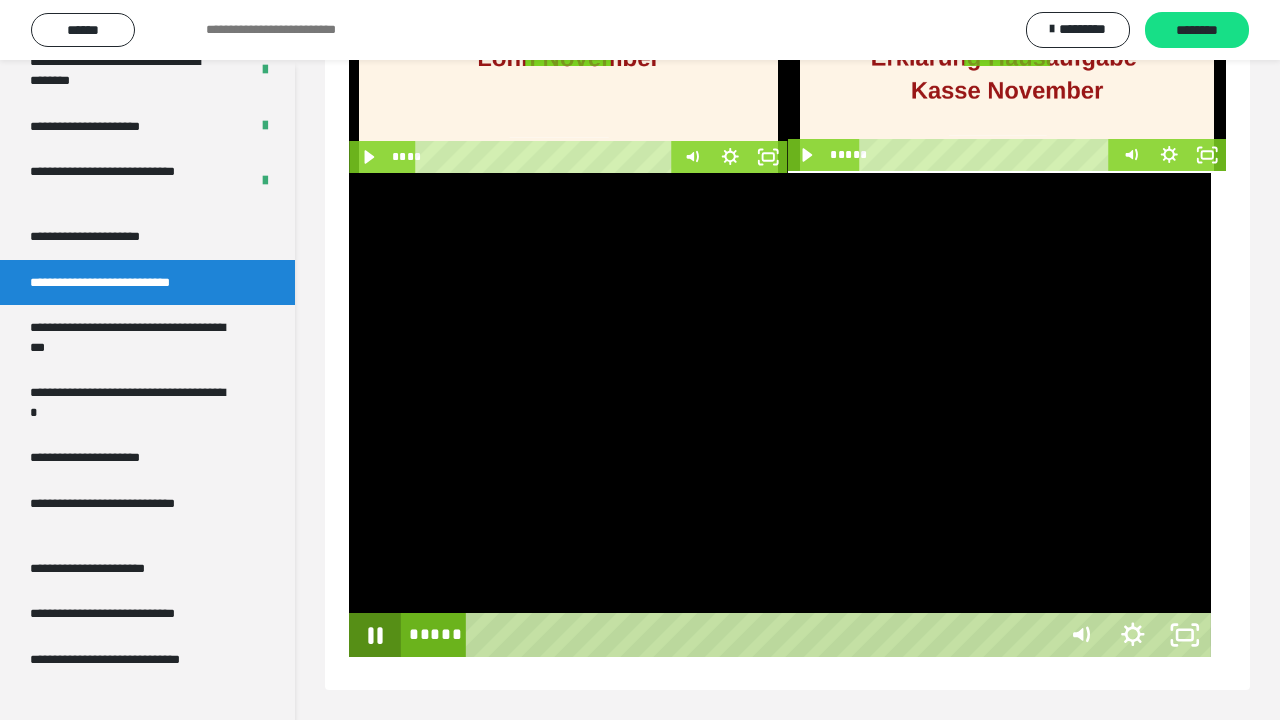 click 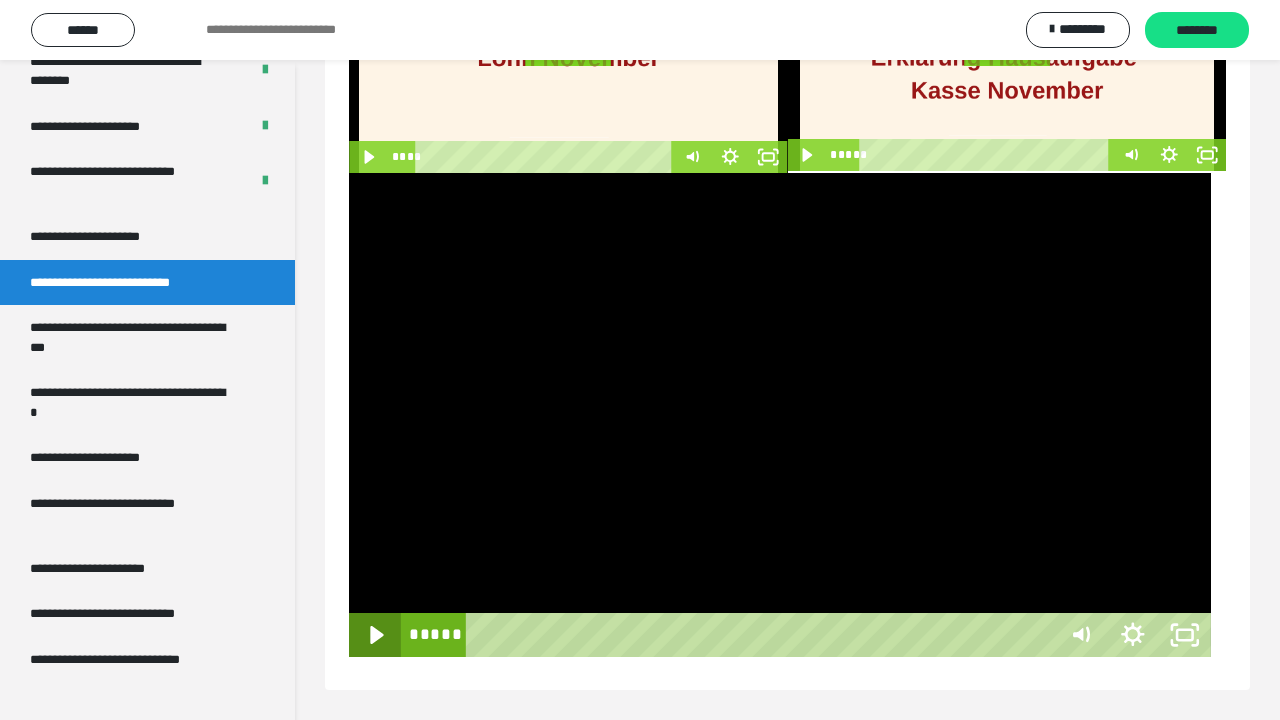click 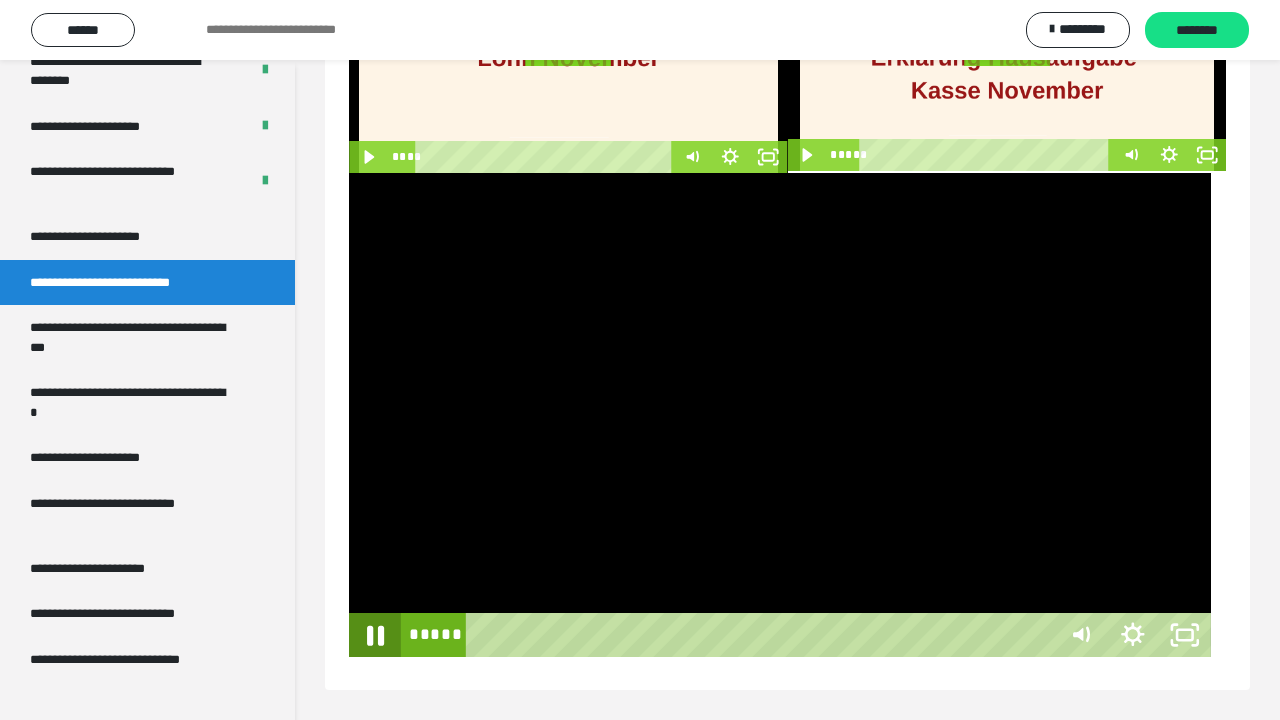 click 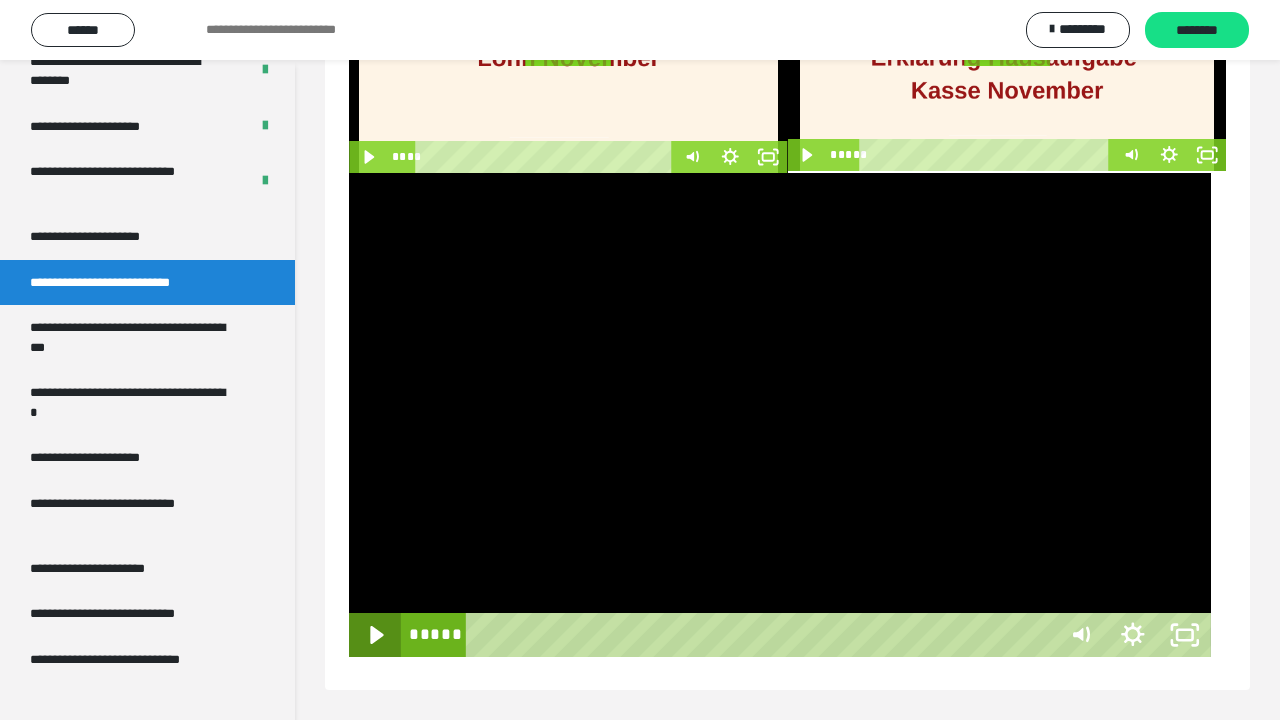 click 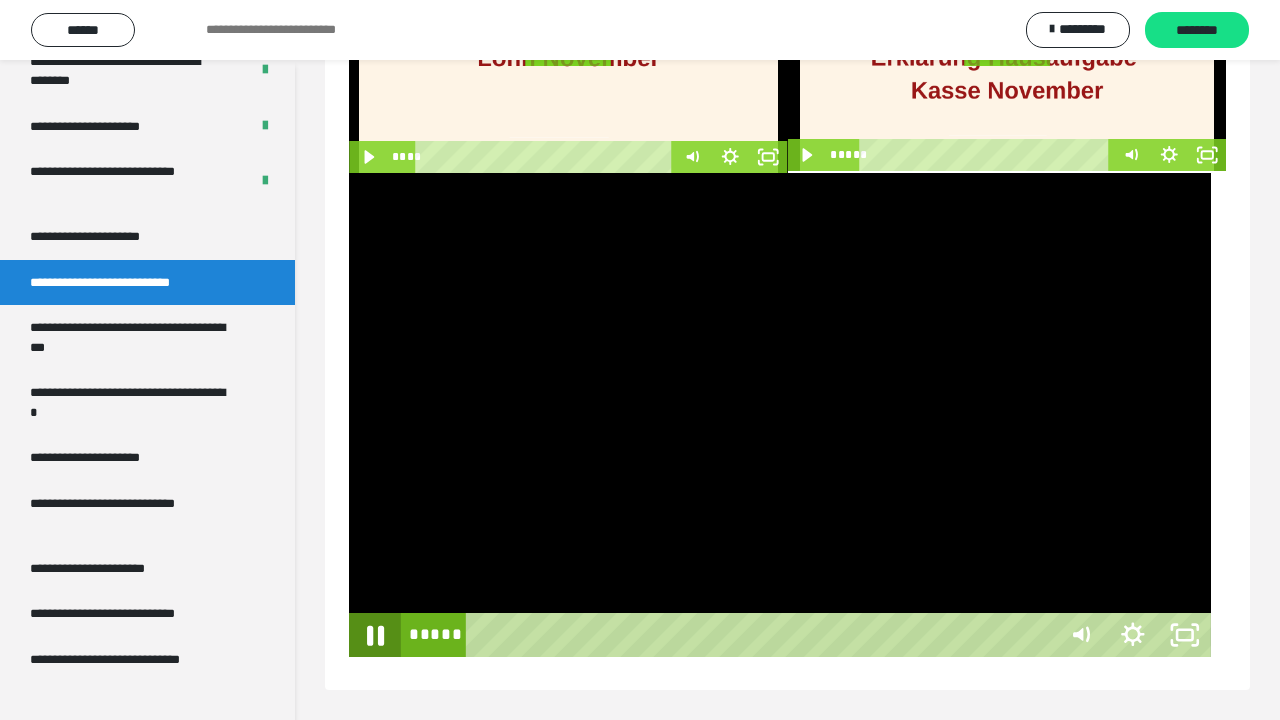 click 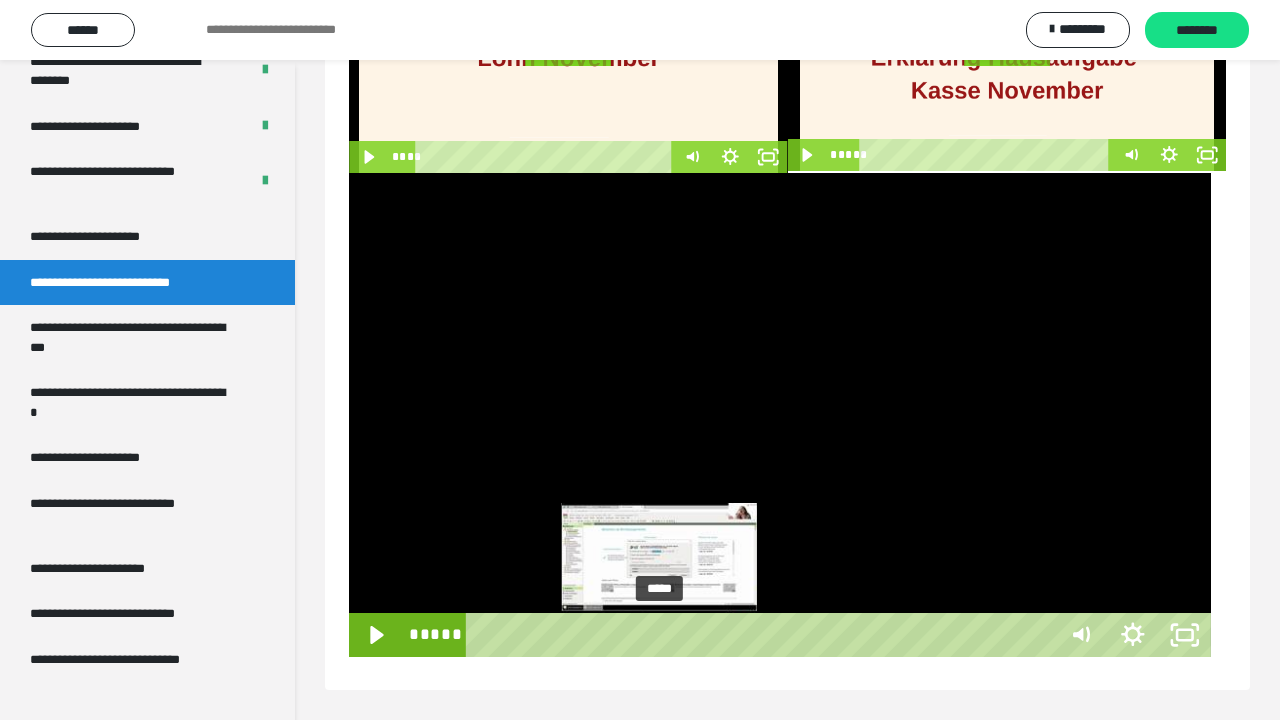 click at bounding box center (659, 635) 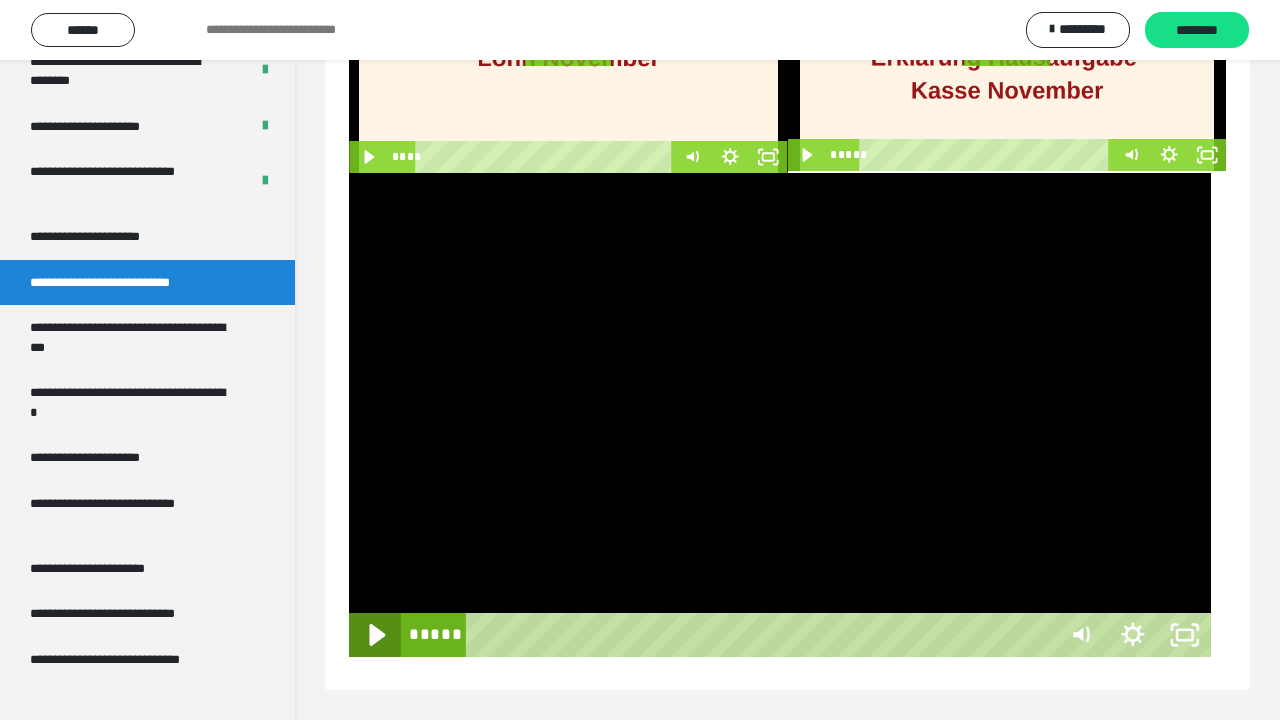 click 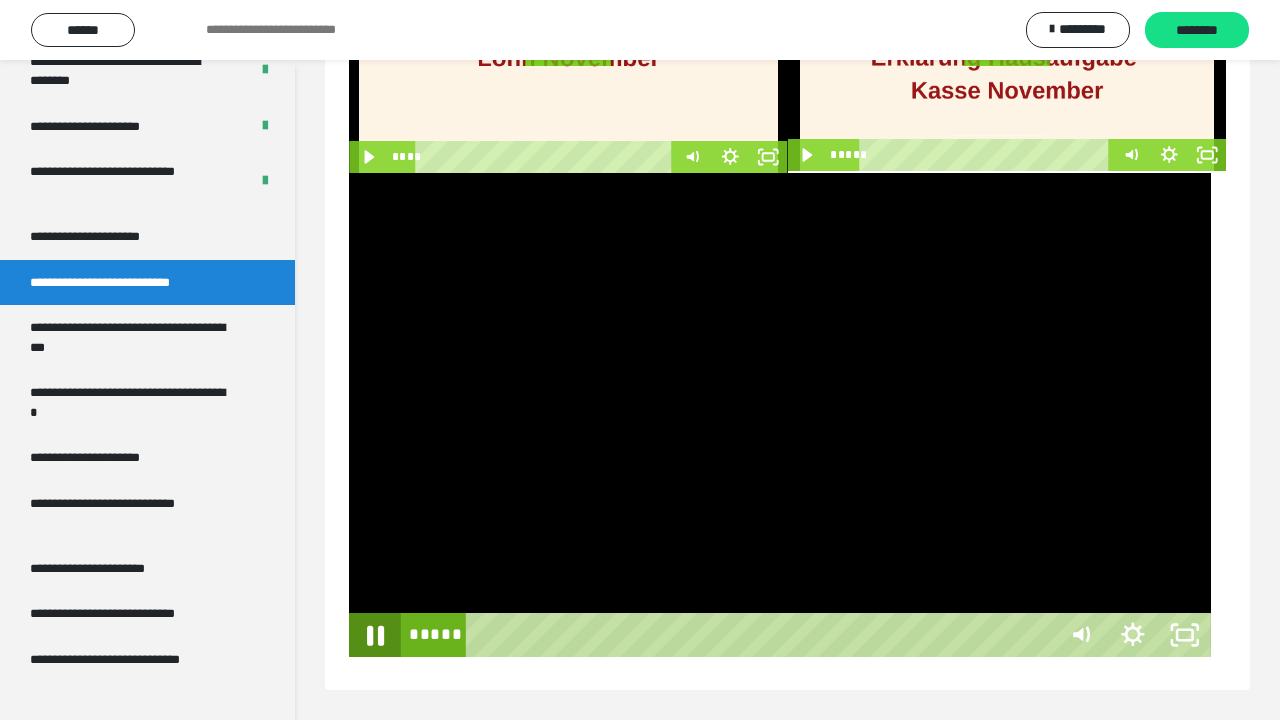click 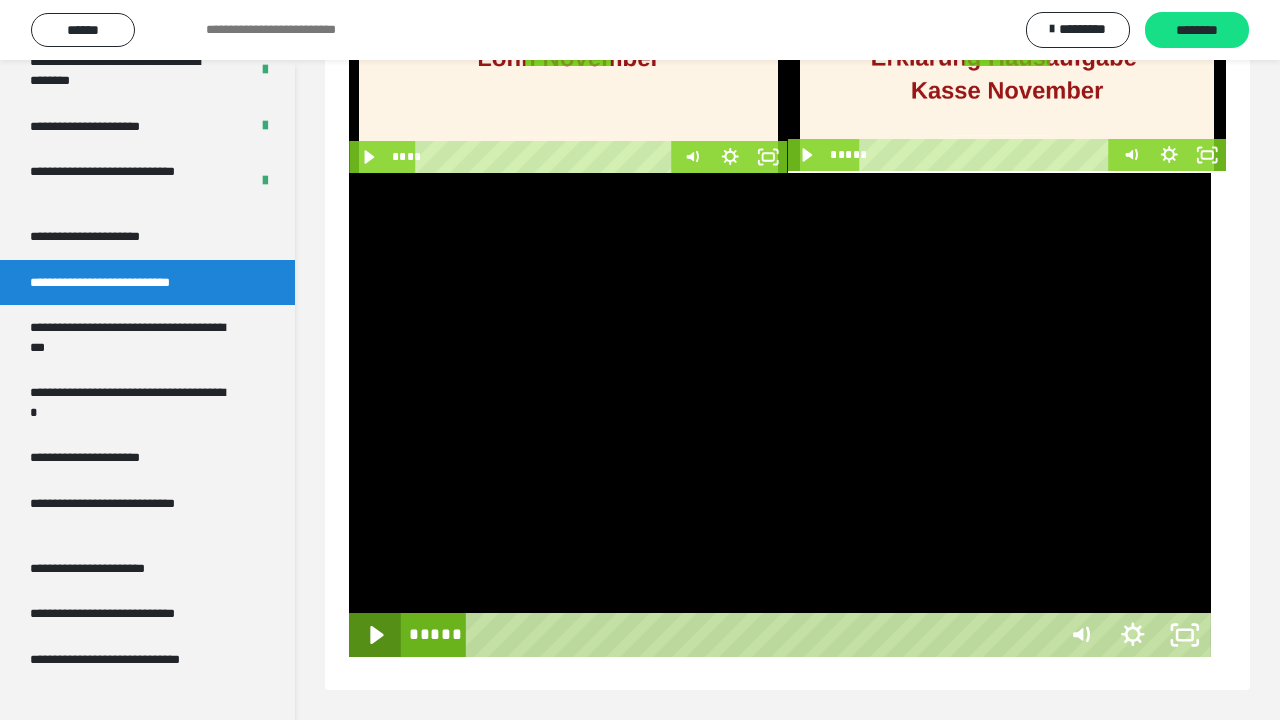 click 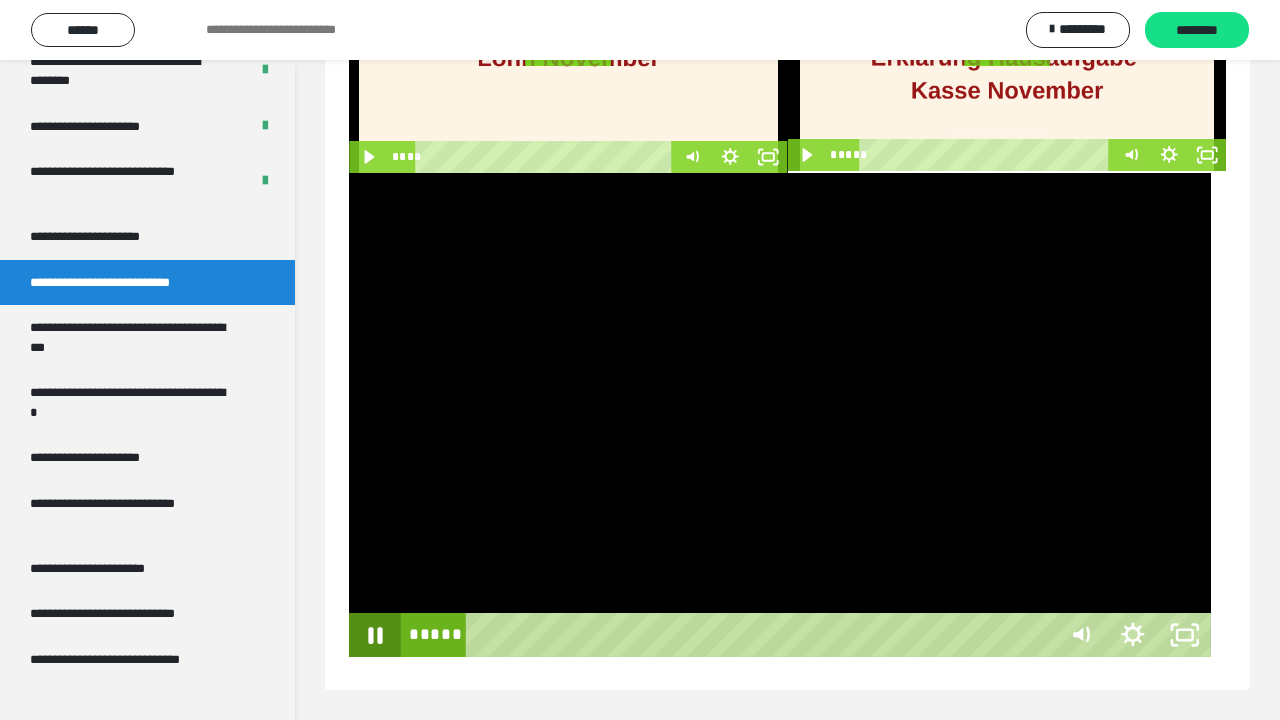 click 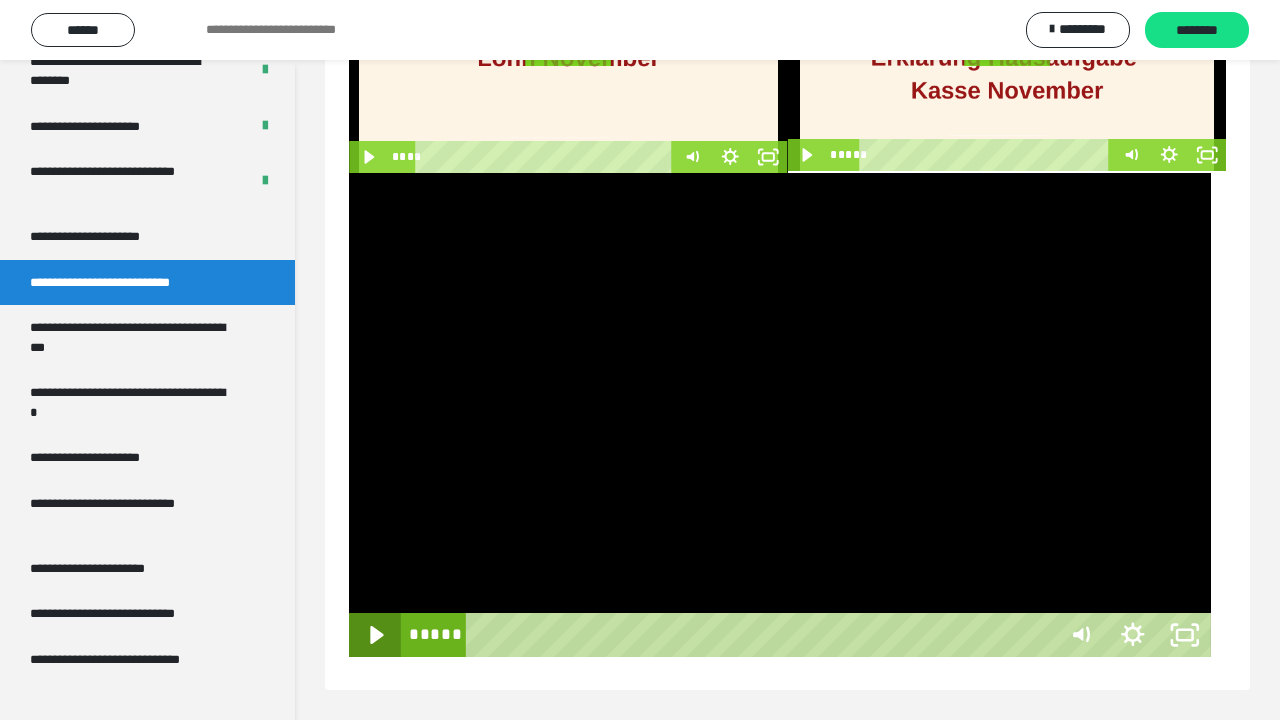 click 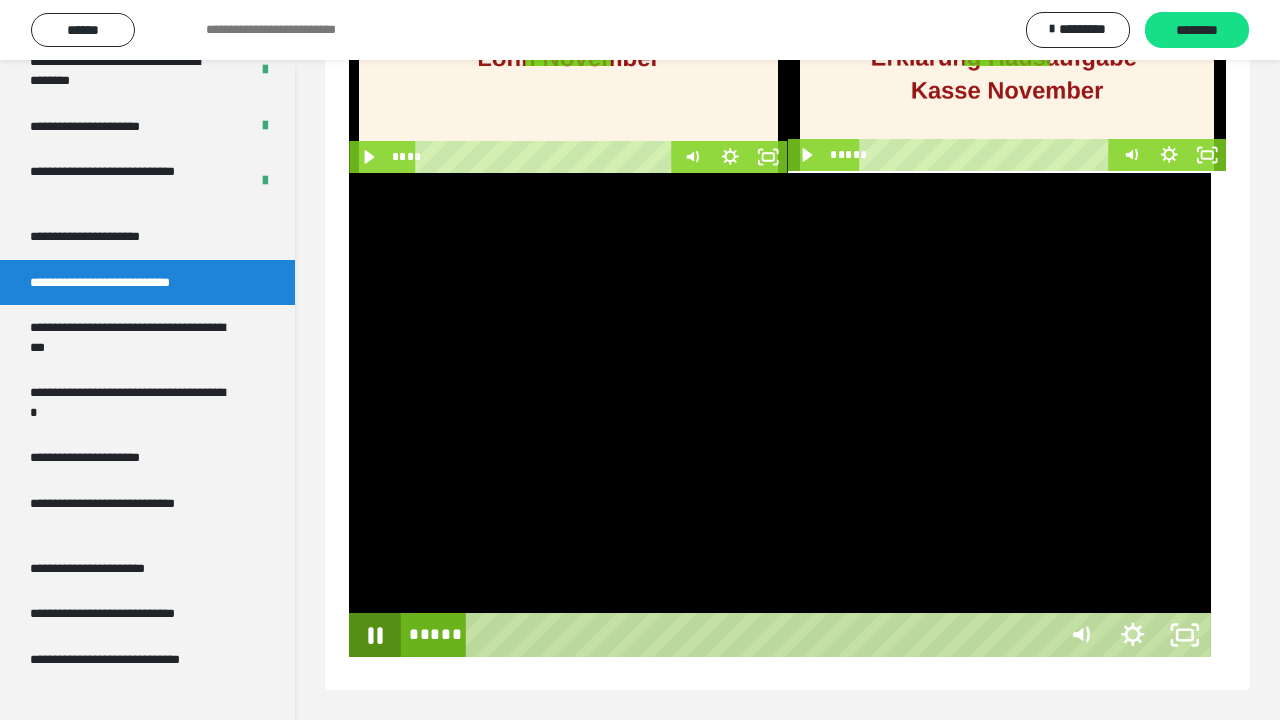 click 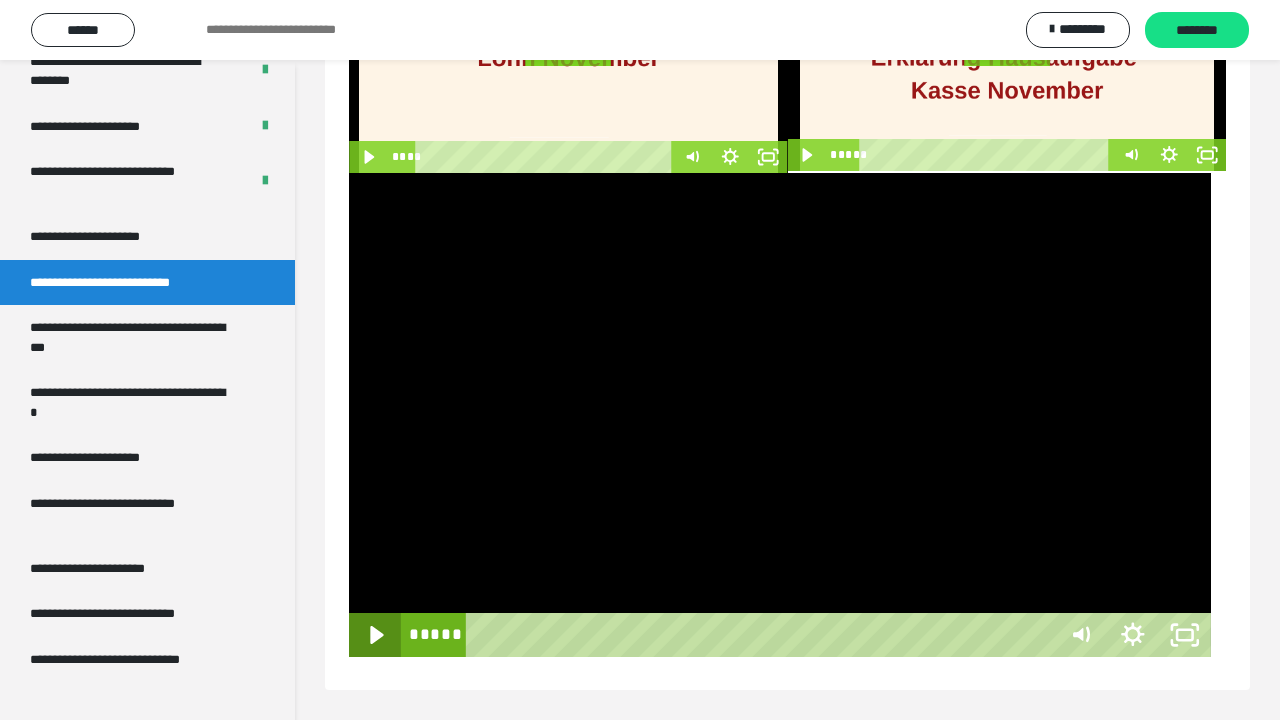 click 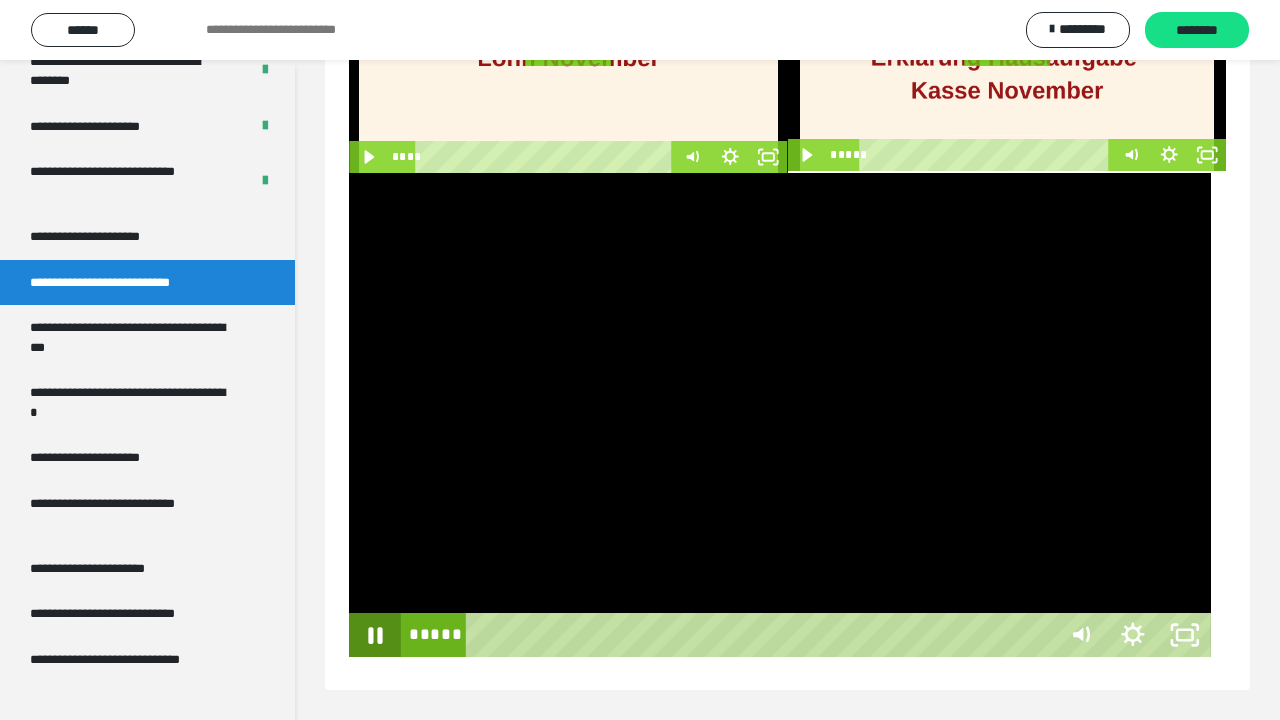click 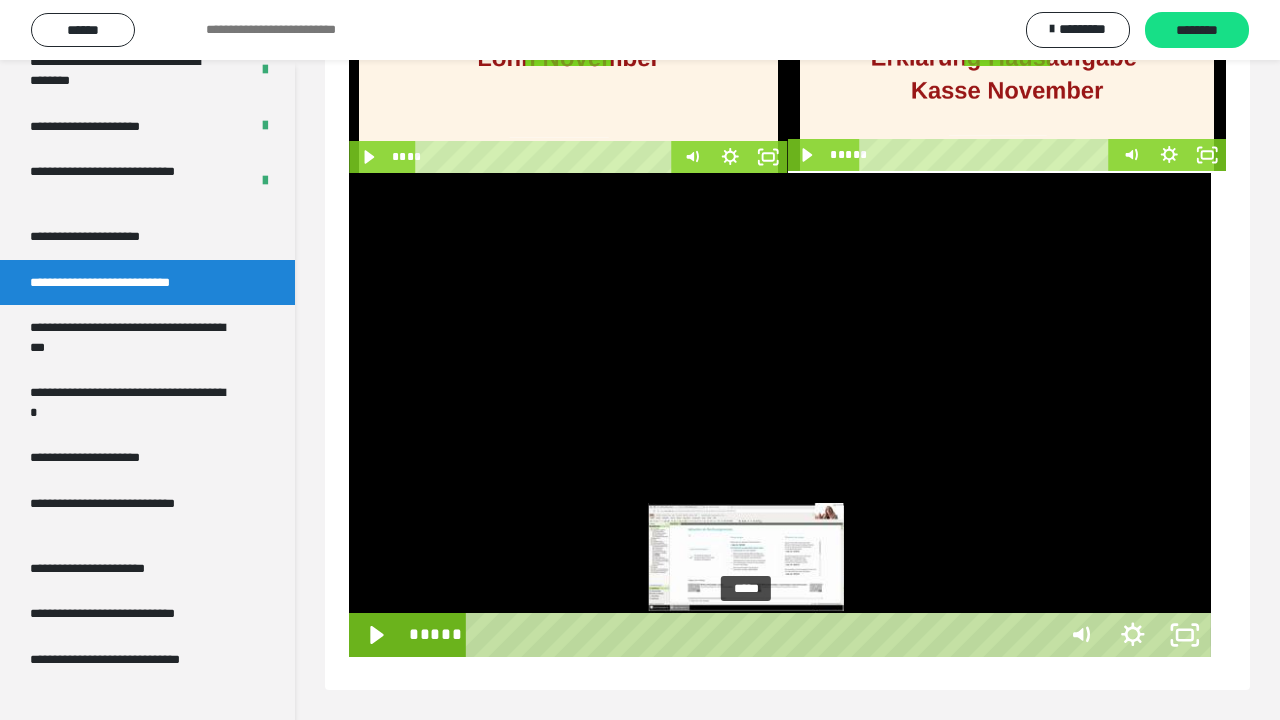 click at bounding box center [746, 635] 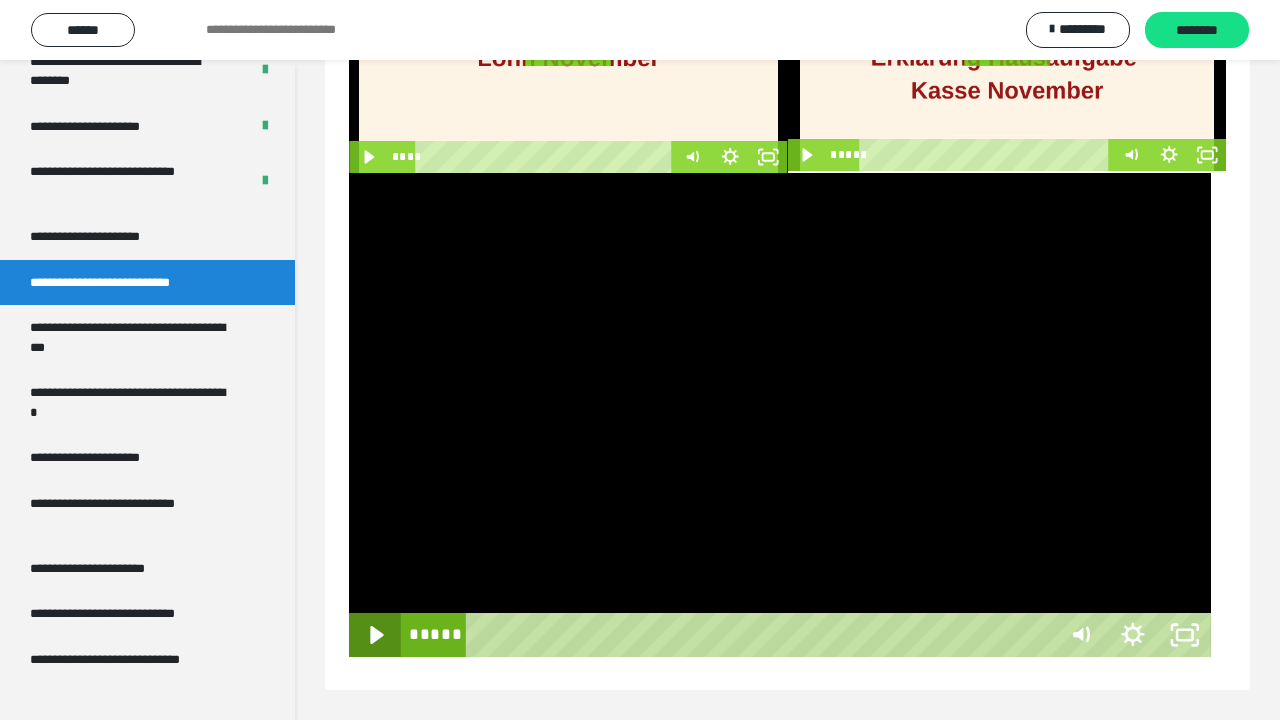 click 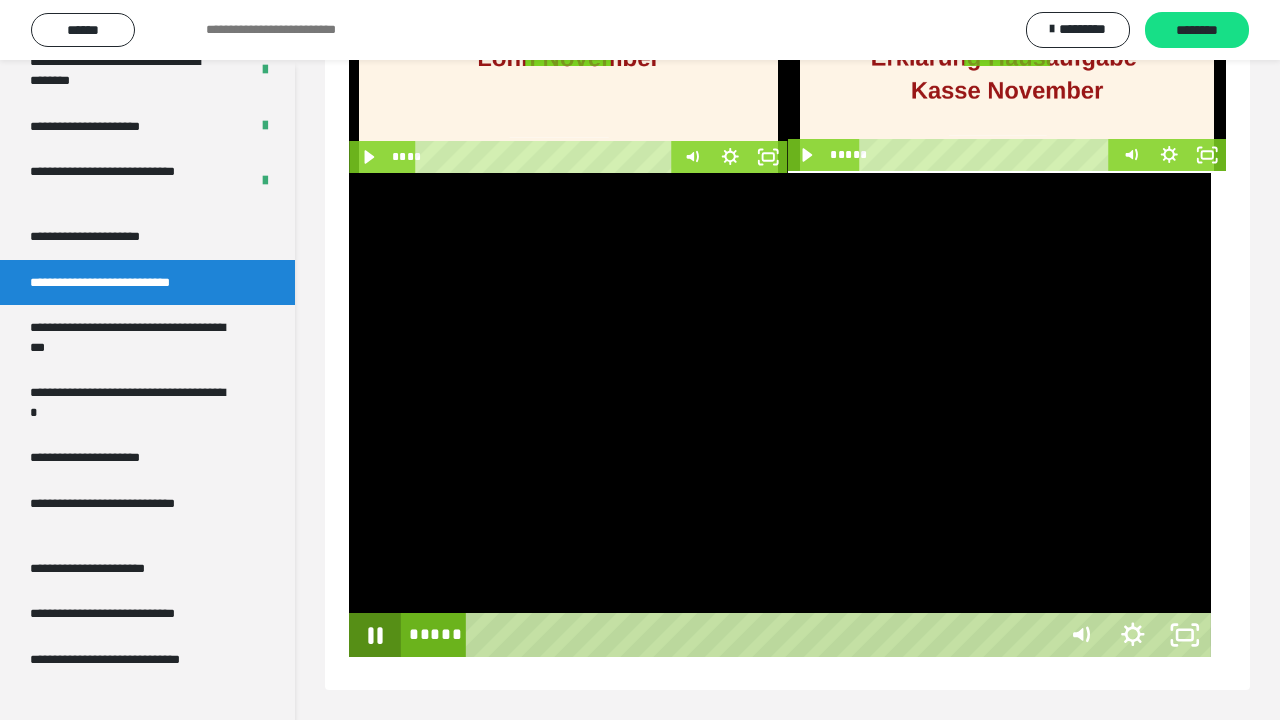 click 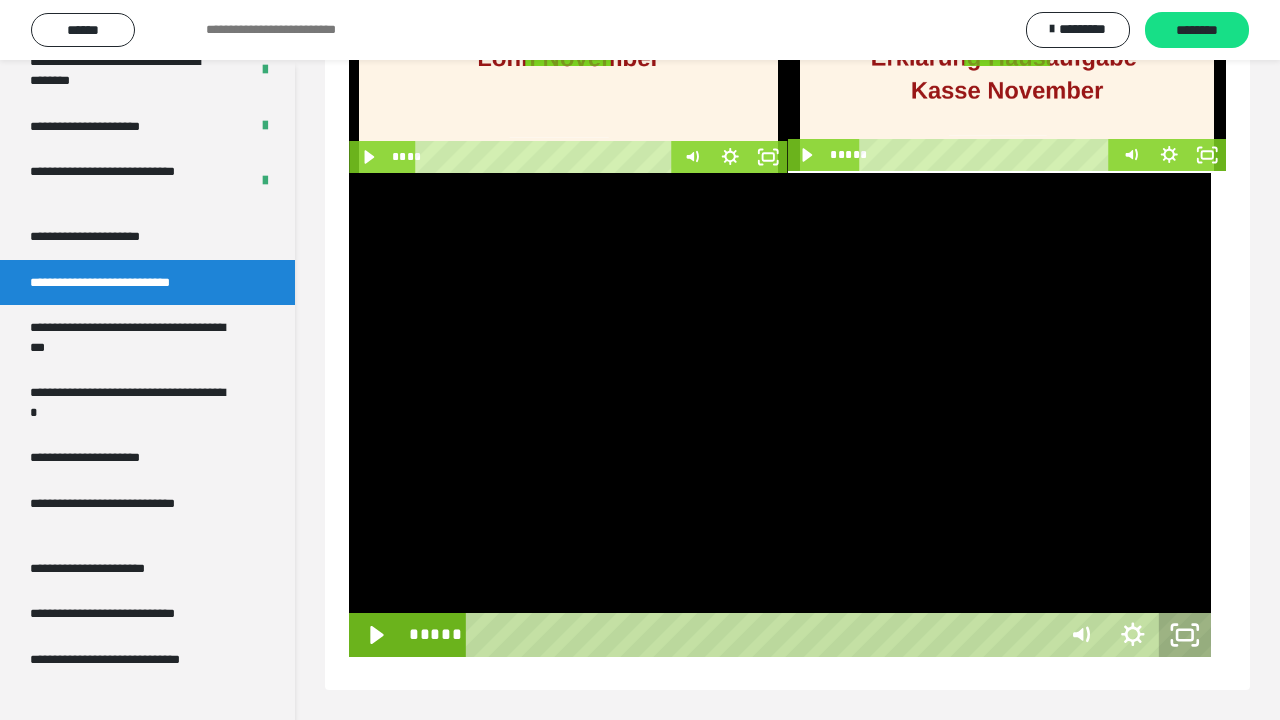 click 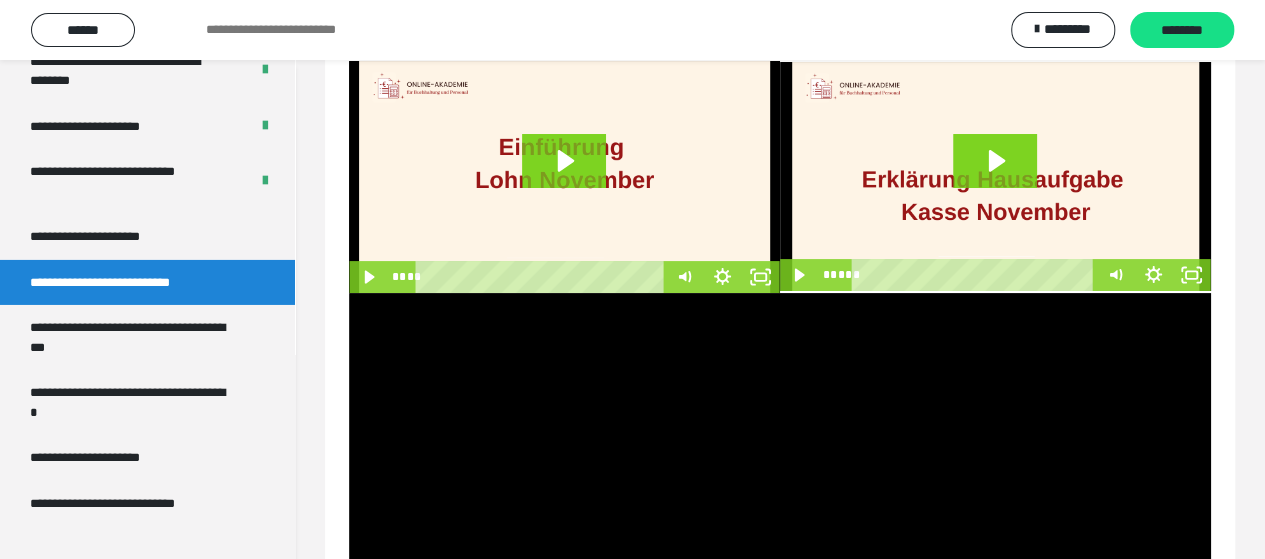 scroll, scrollTop: 0, scrollLeft: 0, axis: both 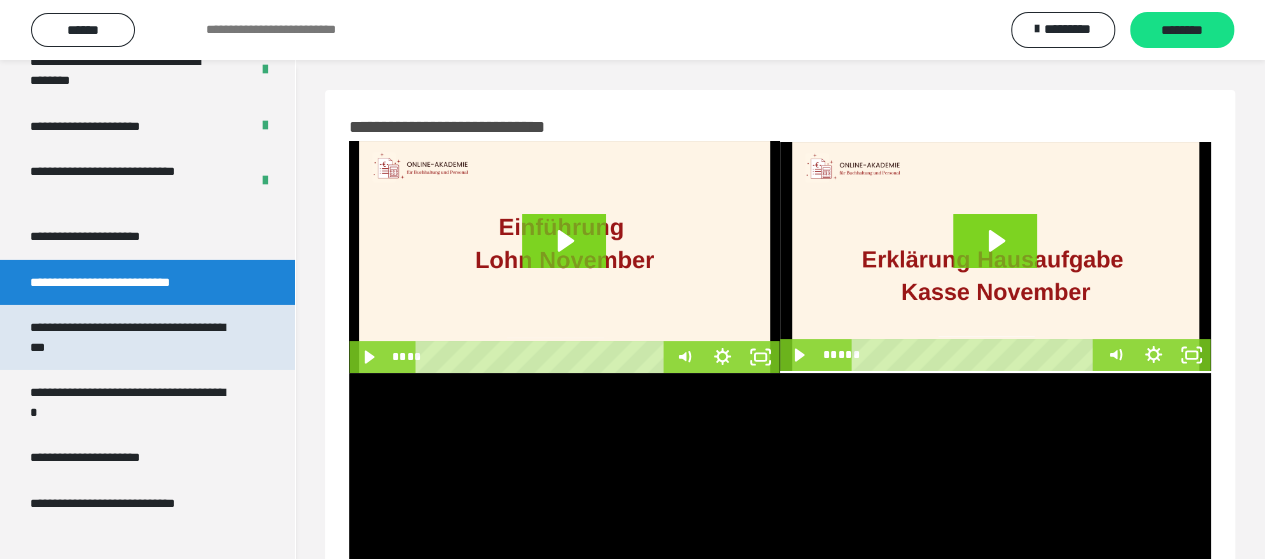 click on "**********" at bounding box center (132, 337) 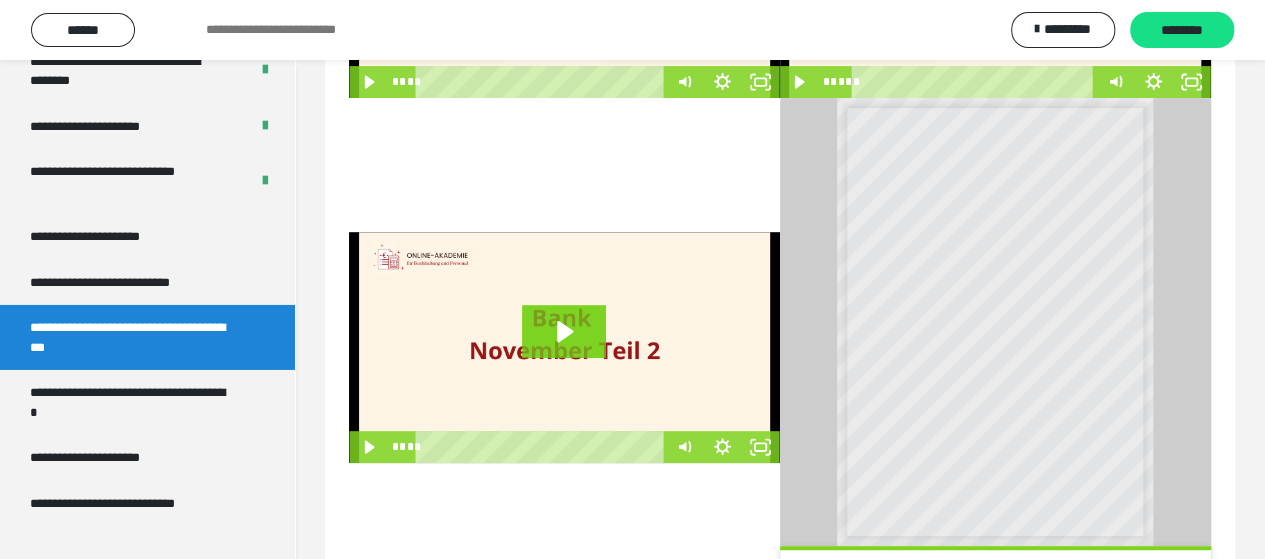 scroll, scrollTop: 0, scrollLeft: 0, axis: both 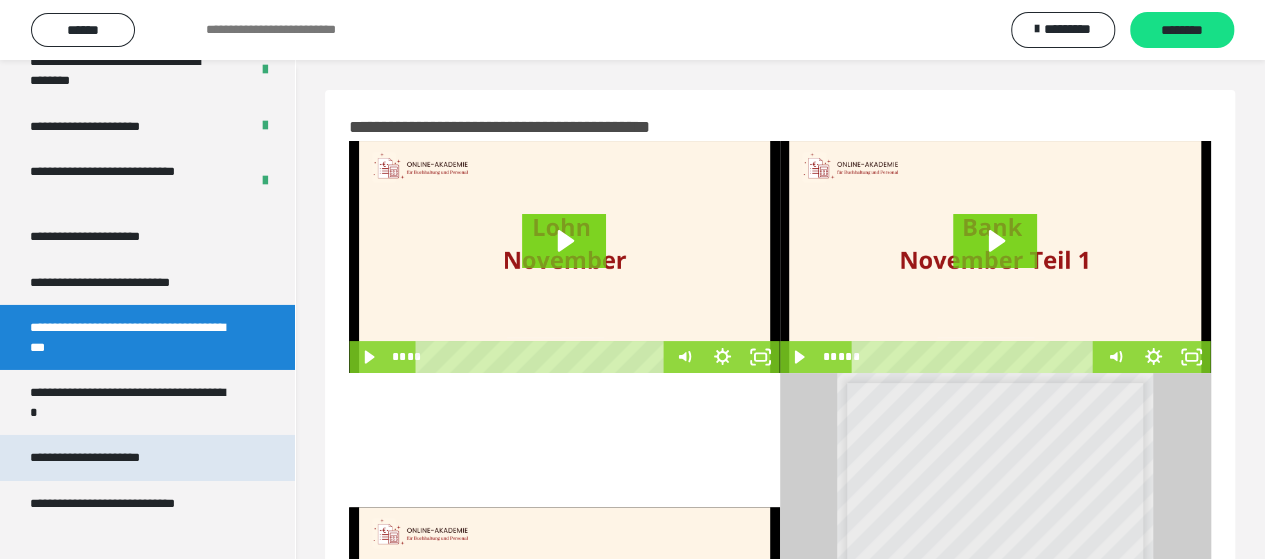 click on "**********" at bounding box center (109, 458) 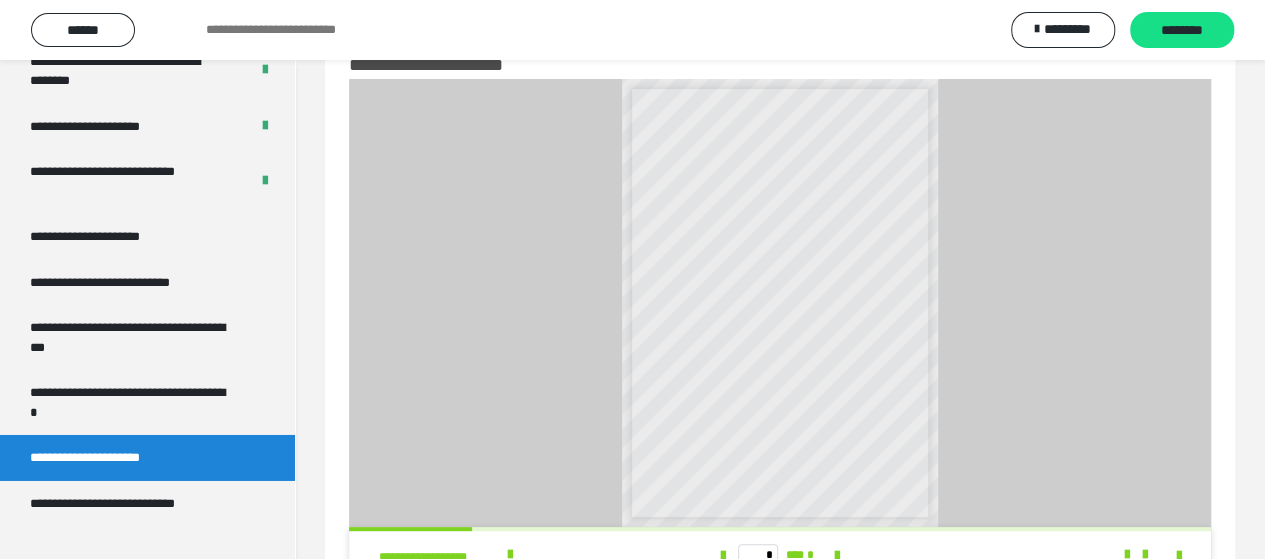 scroll, scrollTop: 0, scrollLeft: 0, axis: both 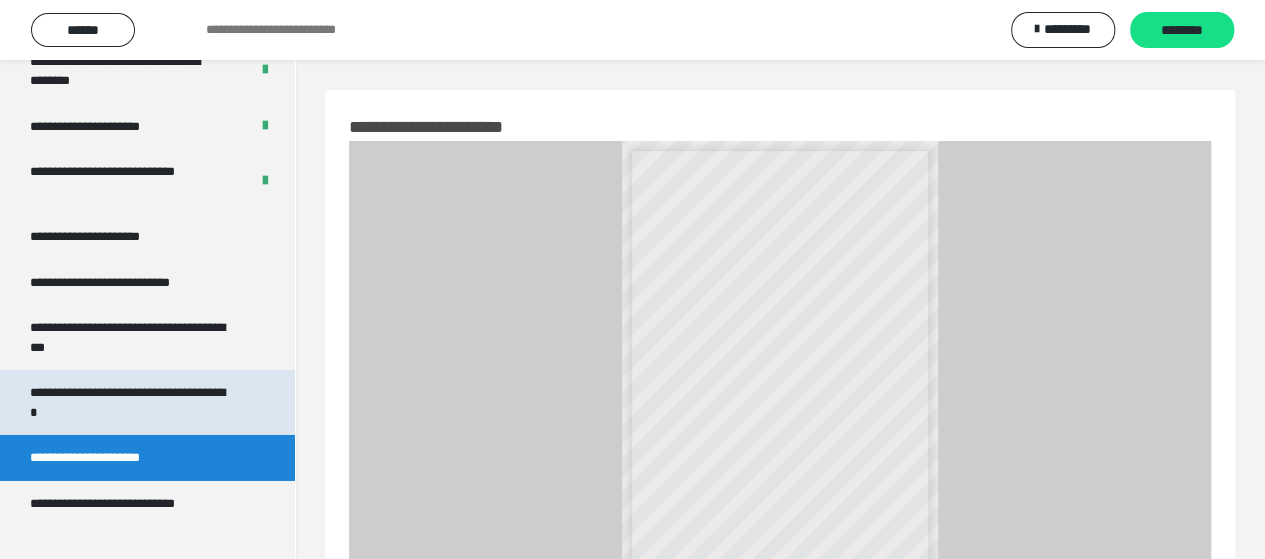 click on "**********" at bounding box center [132, 402] 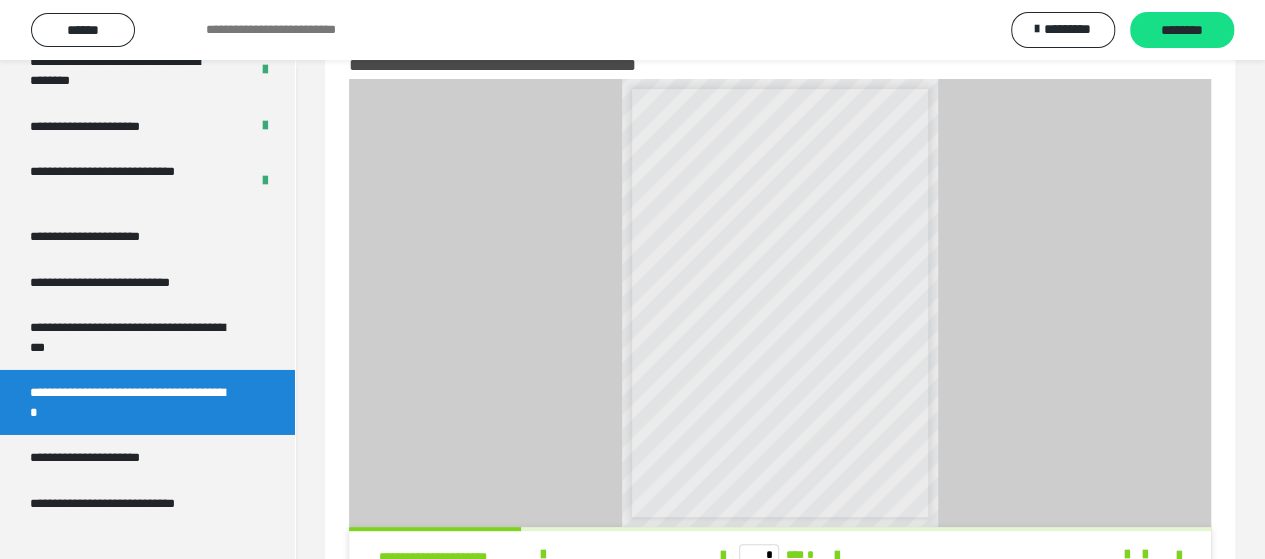 scroll, scrollTop: 0, scrollLeft: 0, axis: both 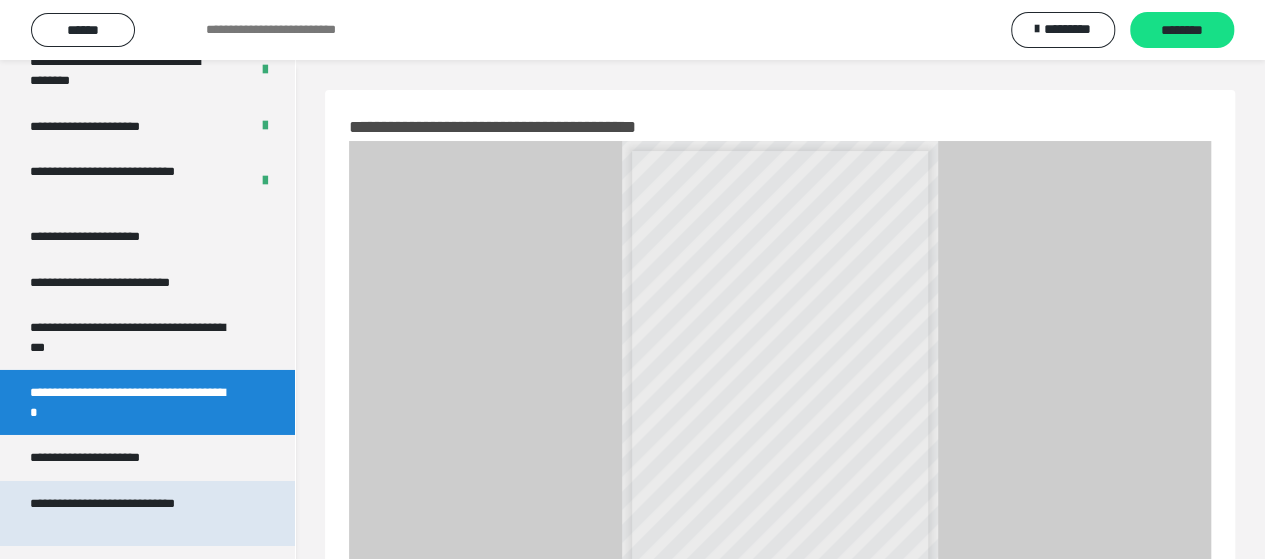 click on "**********" at bounding box center [132, 513] 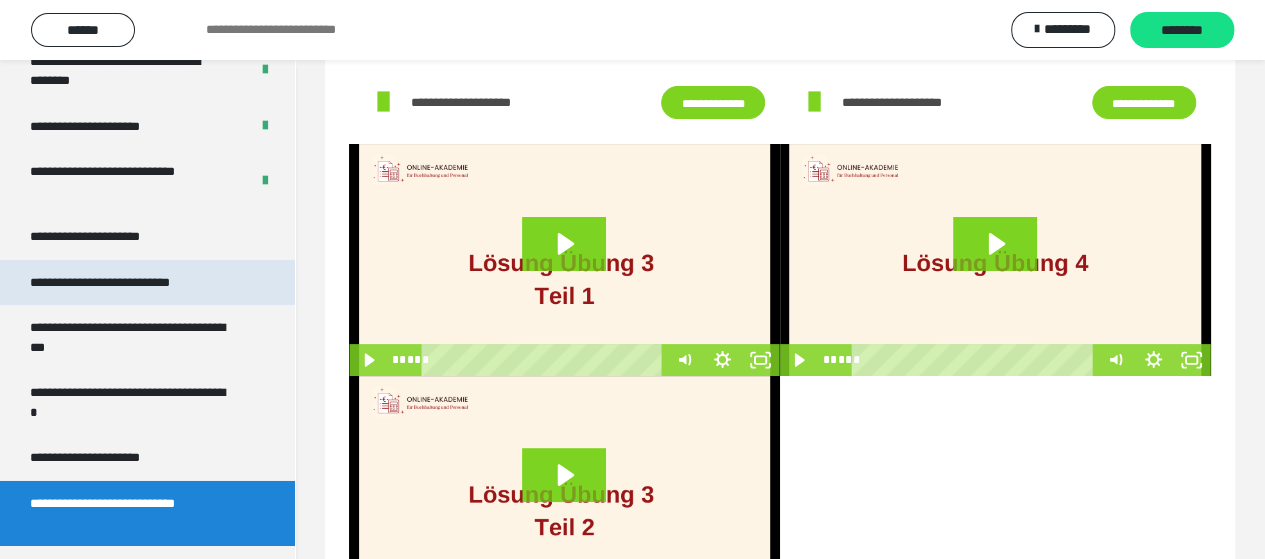 scroll, scrollTop: 0, scrollLeft: 0, axis: both 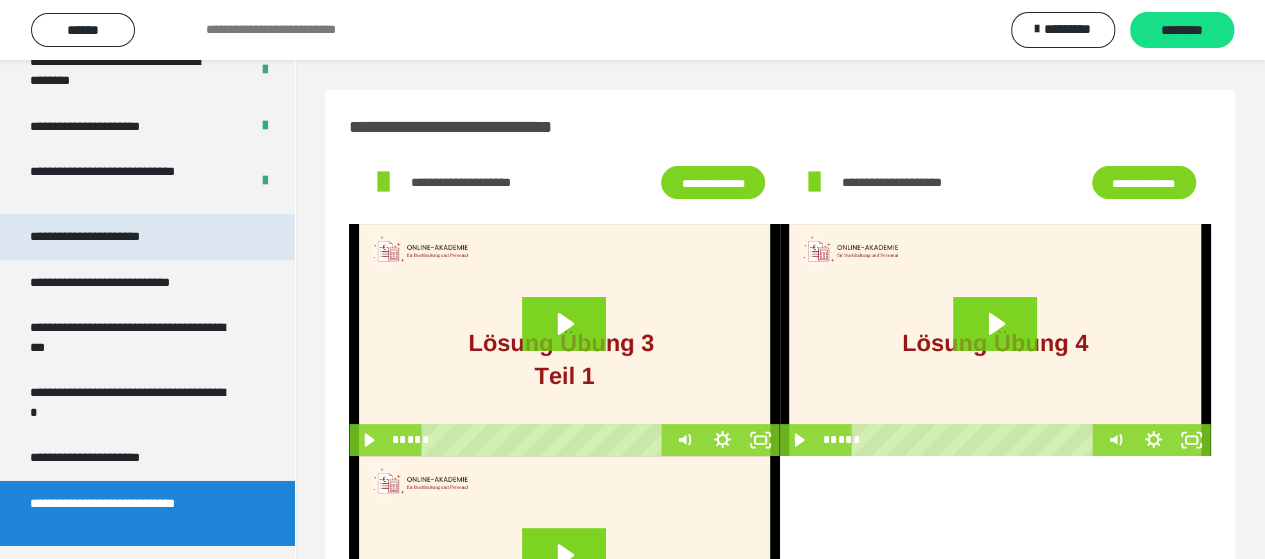 click on "**********" at bounding box center (108, 237) 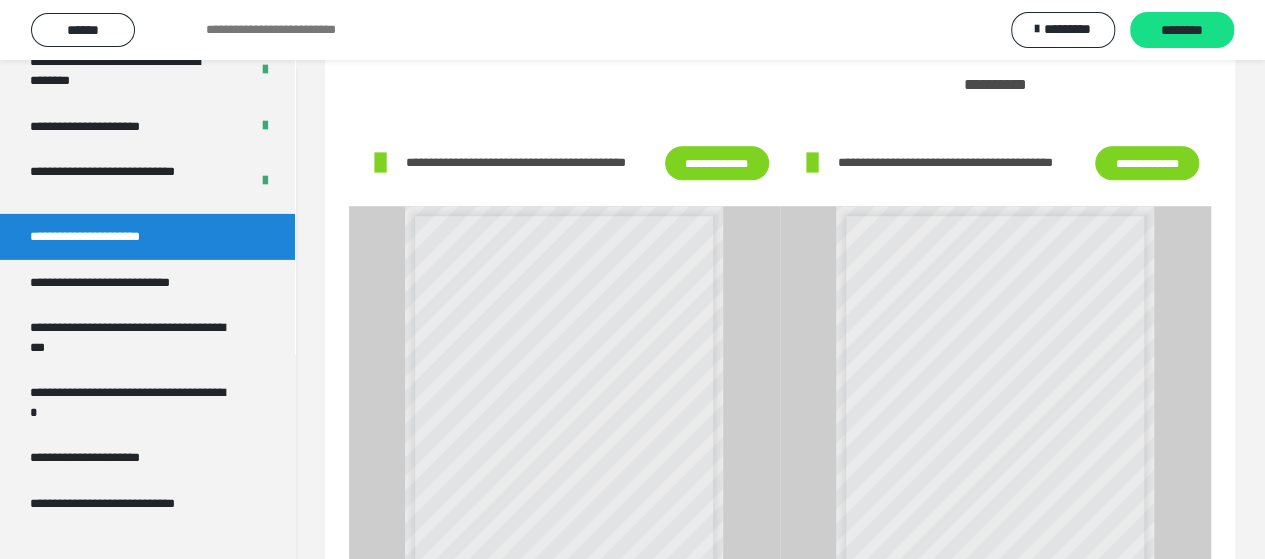 scroll, scrollTop: 1200, scrollLeft: 0, axis: vertical 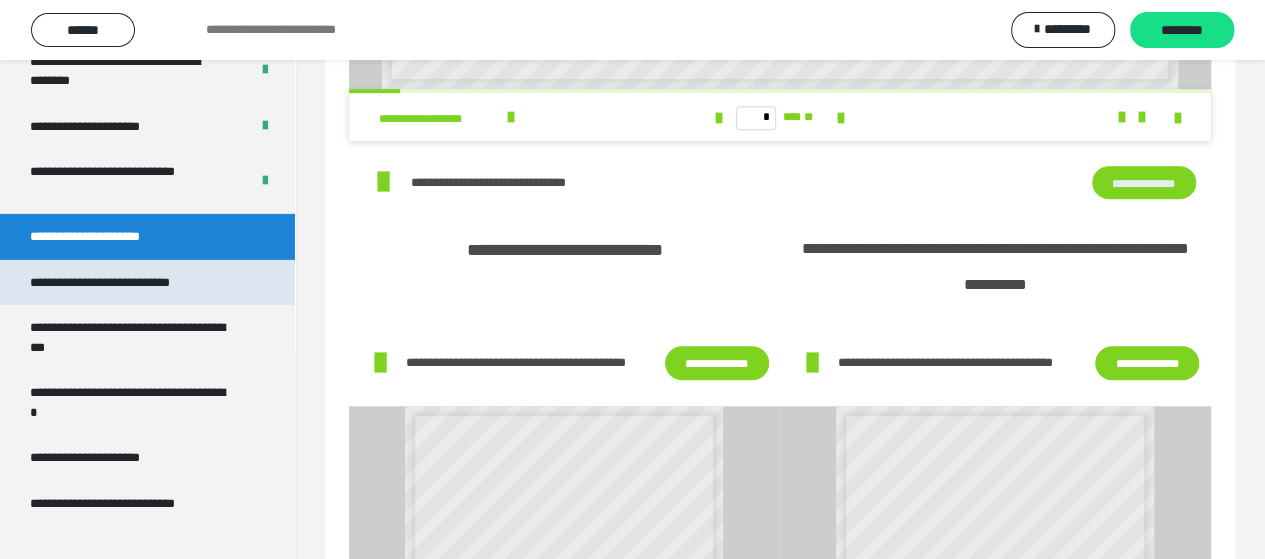 click on "**********" at bounding box center [129, 283] 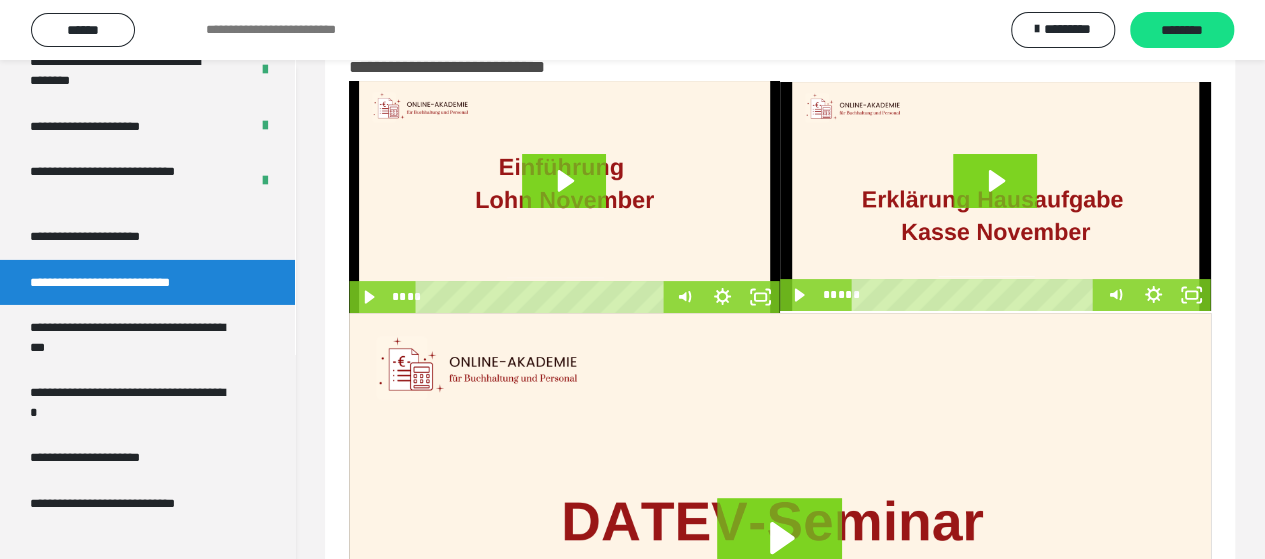 scroll, scrollTop: 0, scrollLeft: 0, axis: both 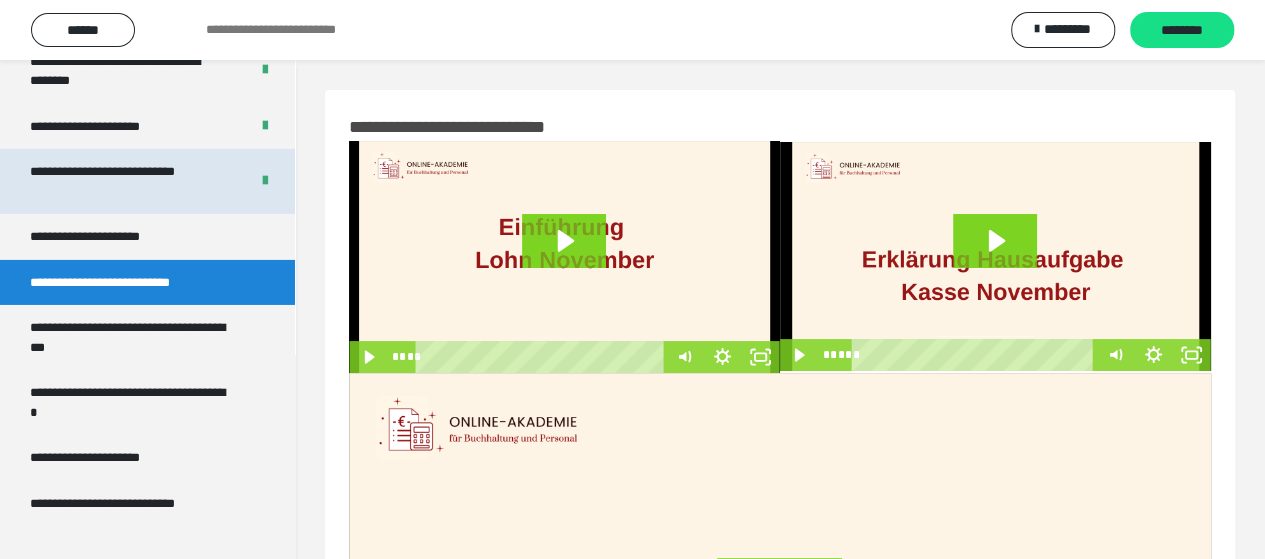 click on "**********" at bounding box center (124, 181) 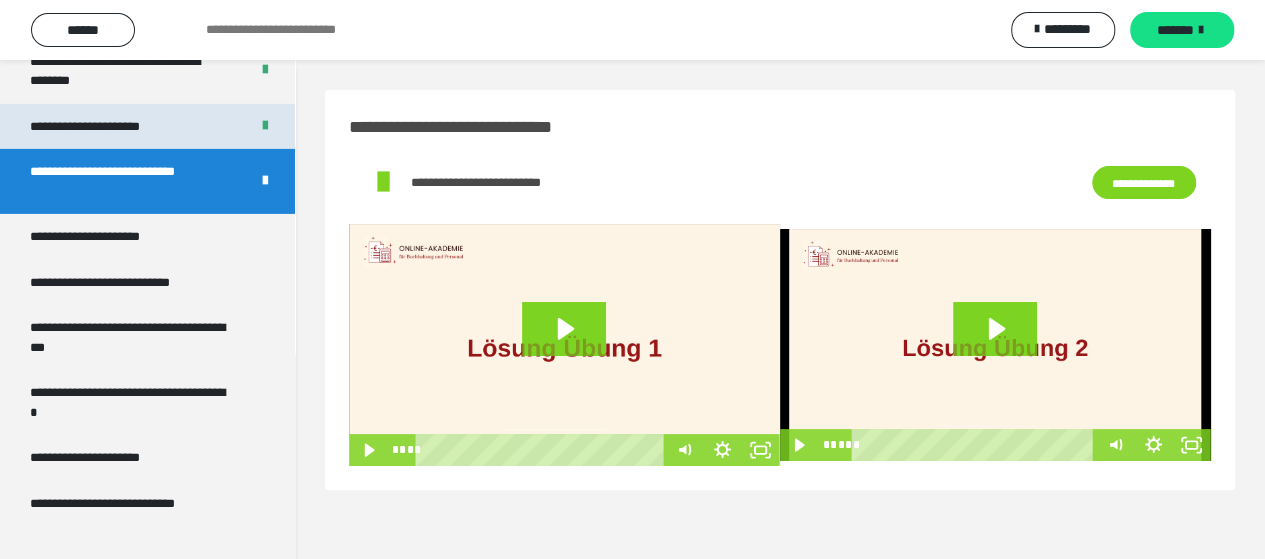 click on "**********" at bounding box center (108, 127) 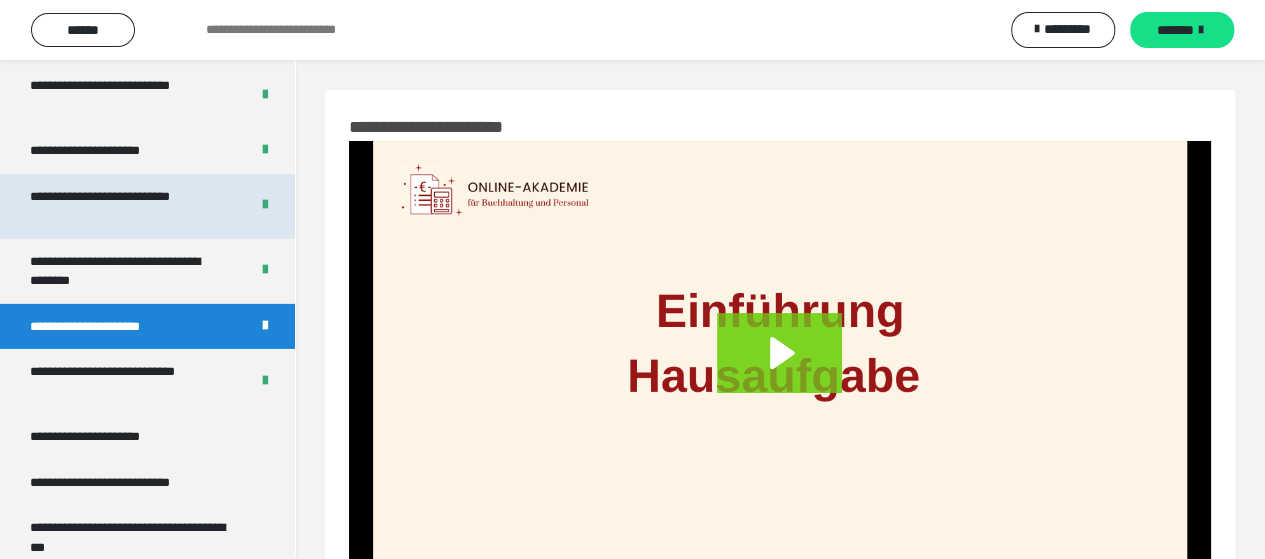 scroll, scrollTop: 3161, scrollLeft: 0, axis: vertical 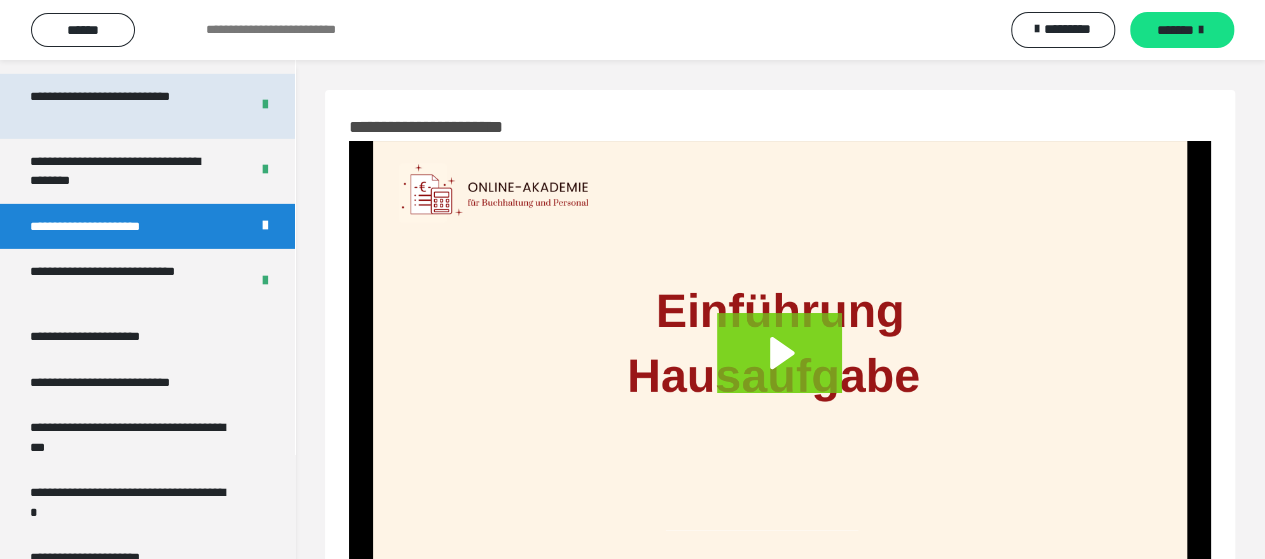 click on "**********" at bounding box center (124, 106) 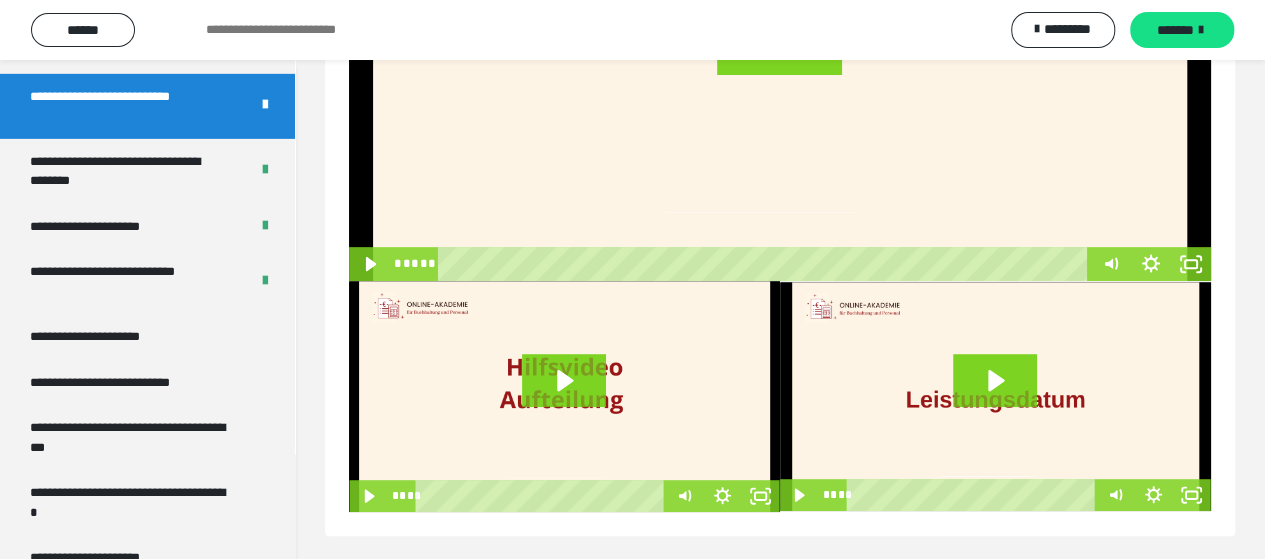 scroll, scrollTop: 325, scrollLeft: 0, axis: vertical 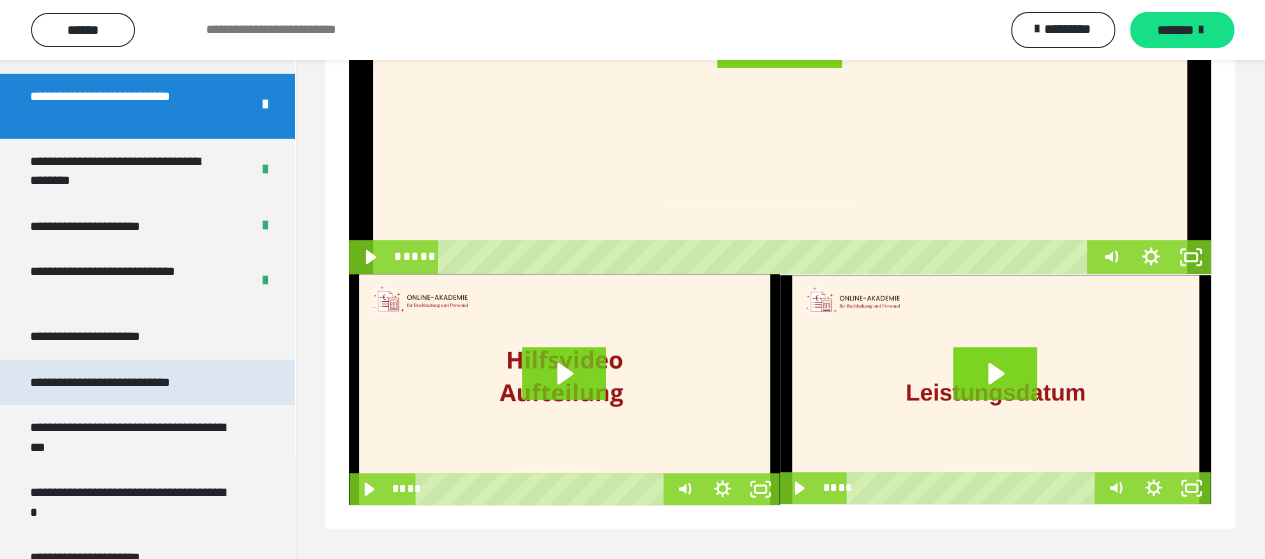click on "**********" at bounding box center (129, 383) 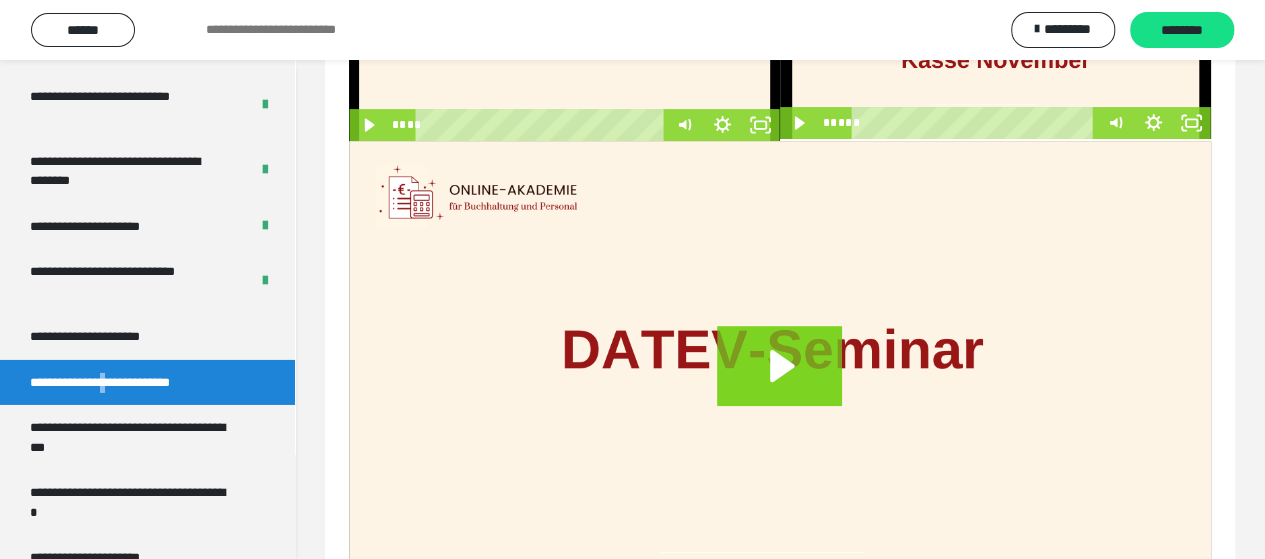 scroll, scrollTop: 352, scrollLeft: 0, axis: vertical 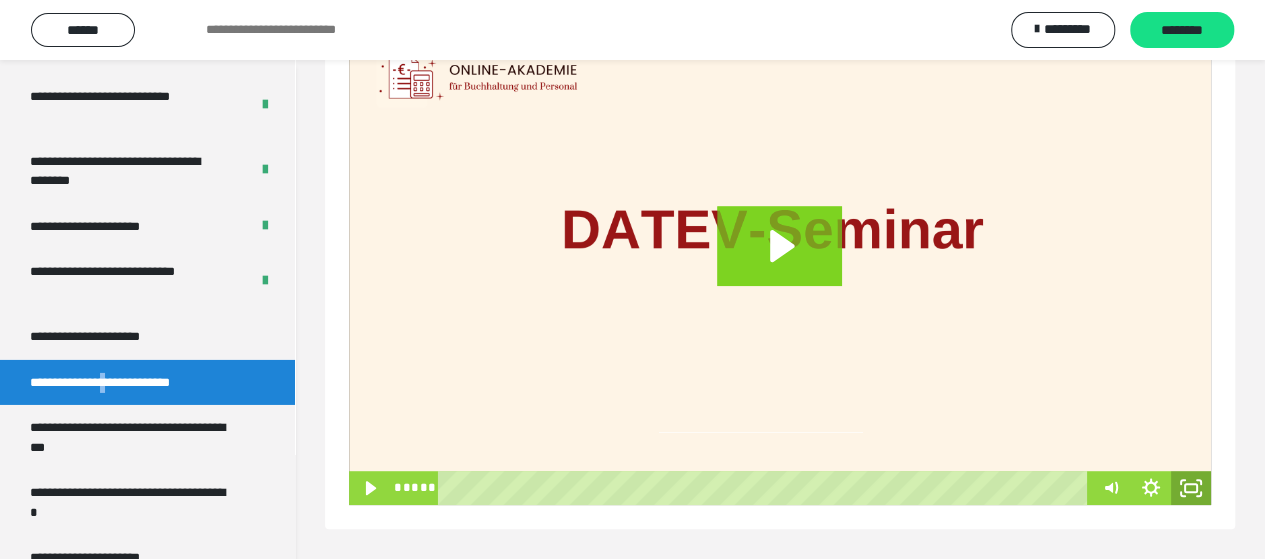 click 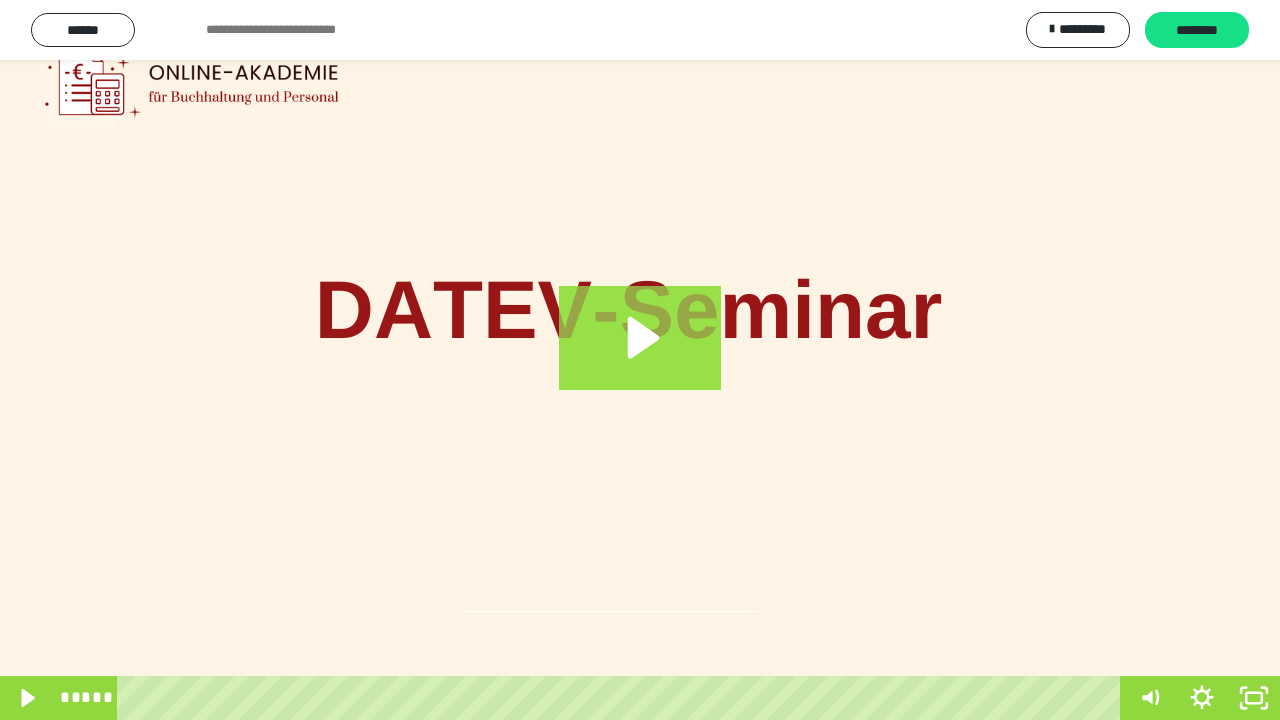 click 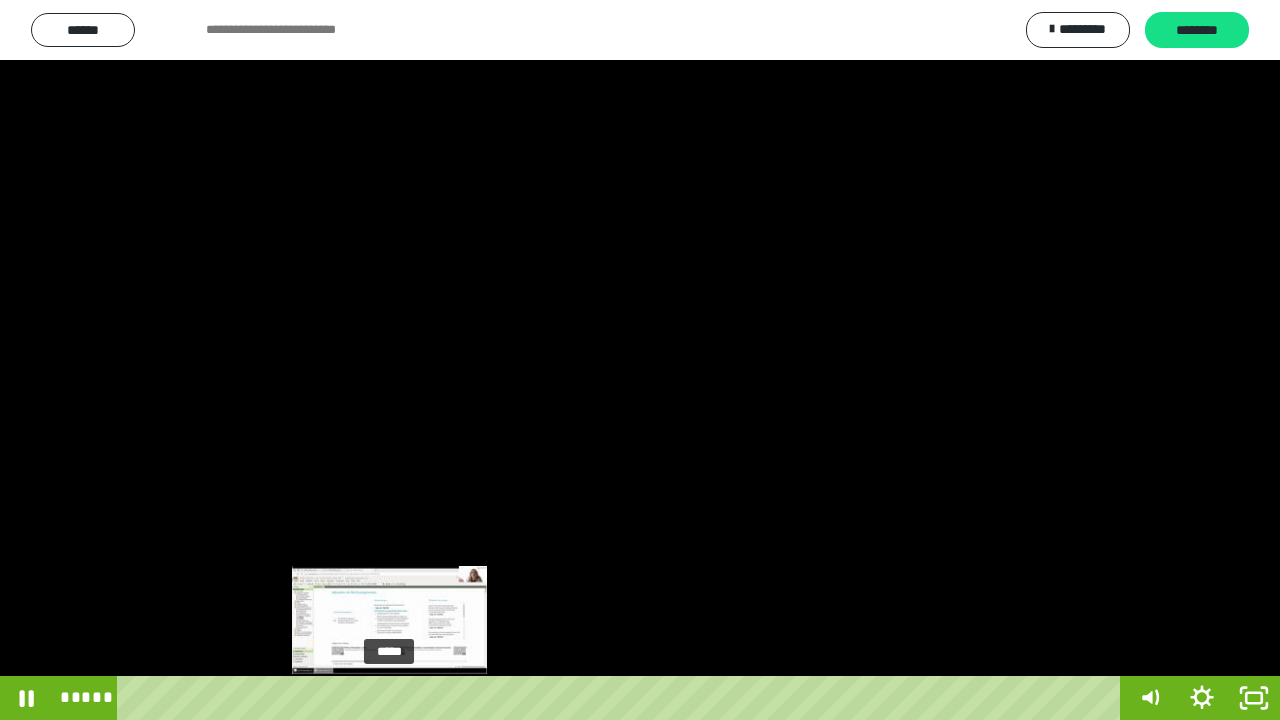 click at bounding box center (389, 698) 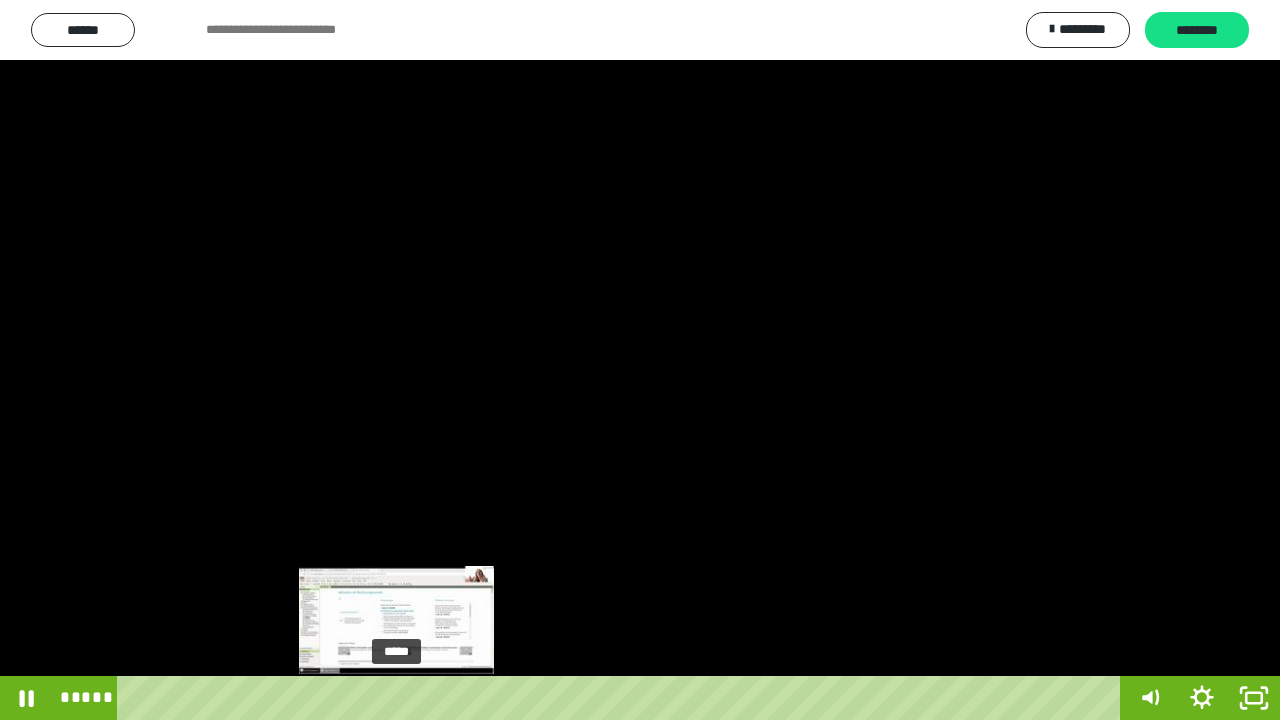 click at bounding box center (396, 698) 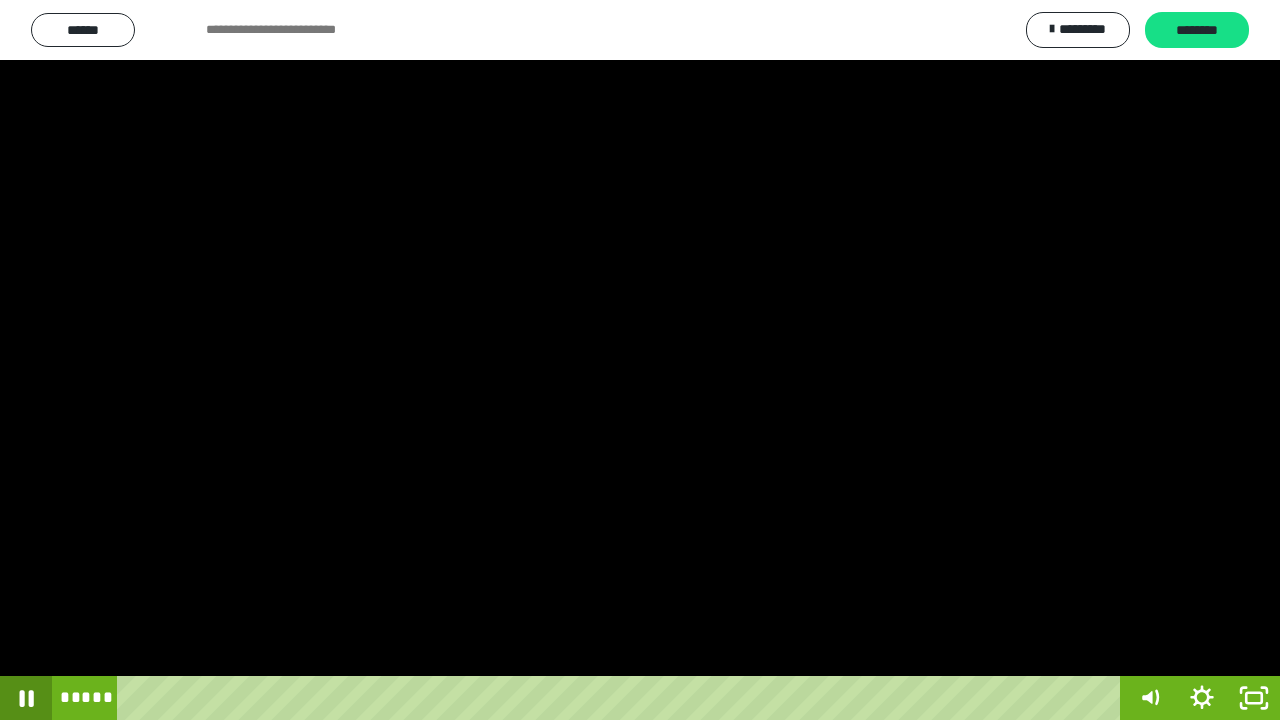 click 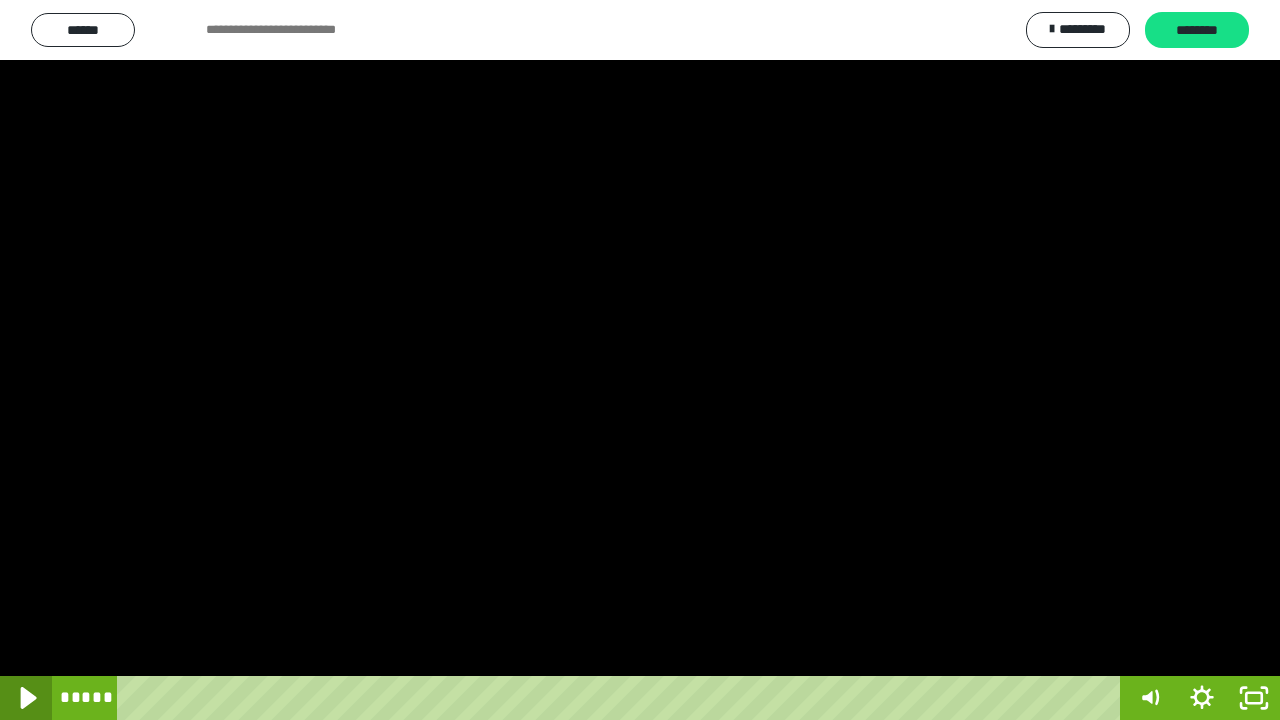 click 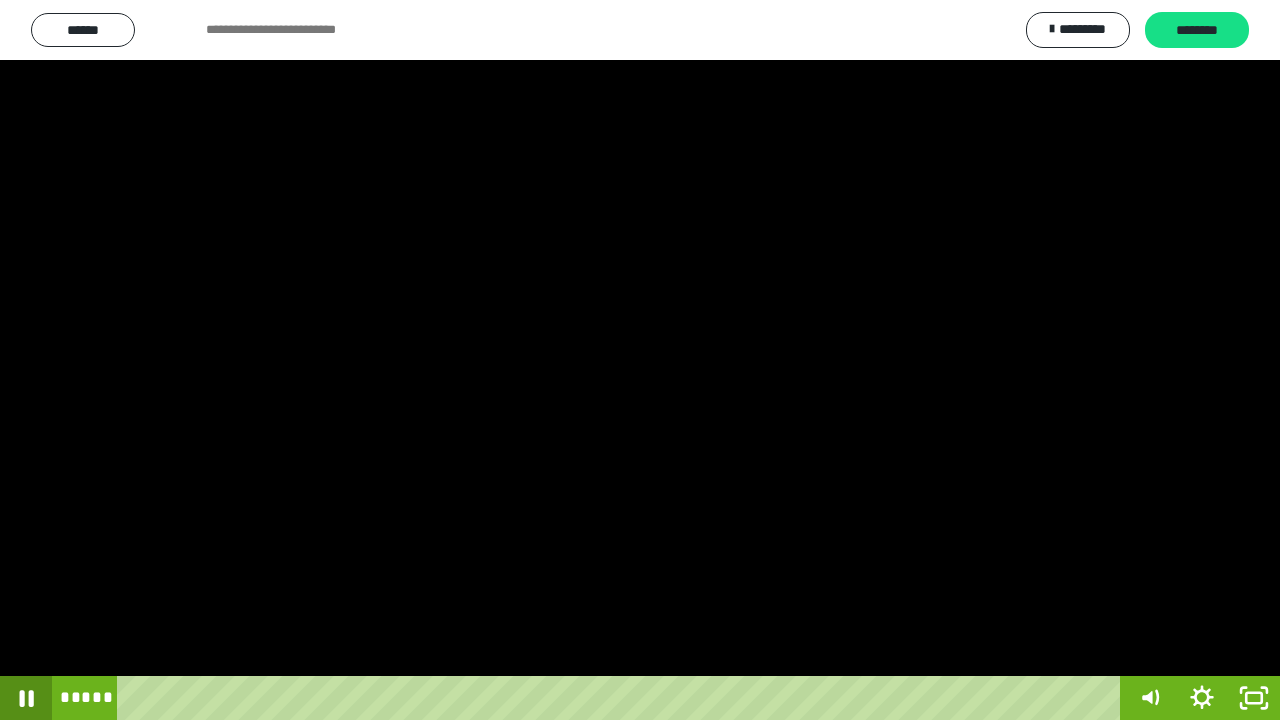 click 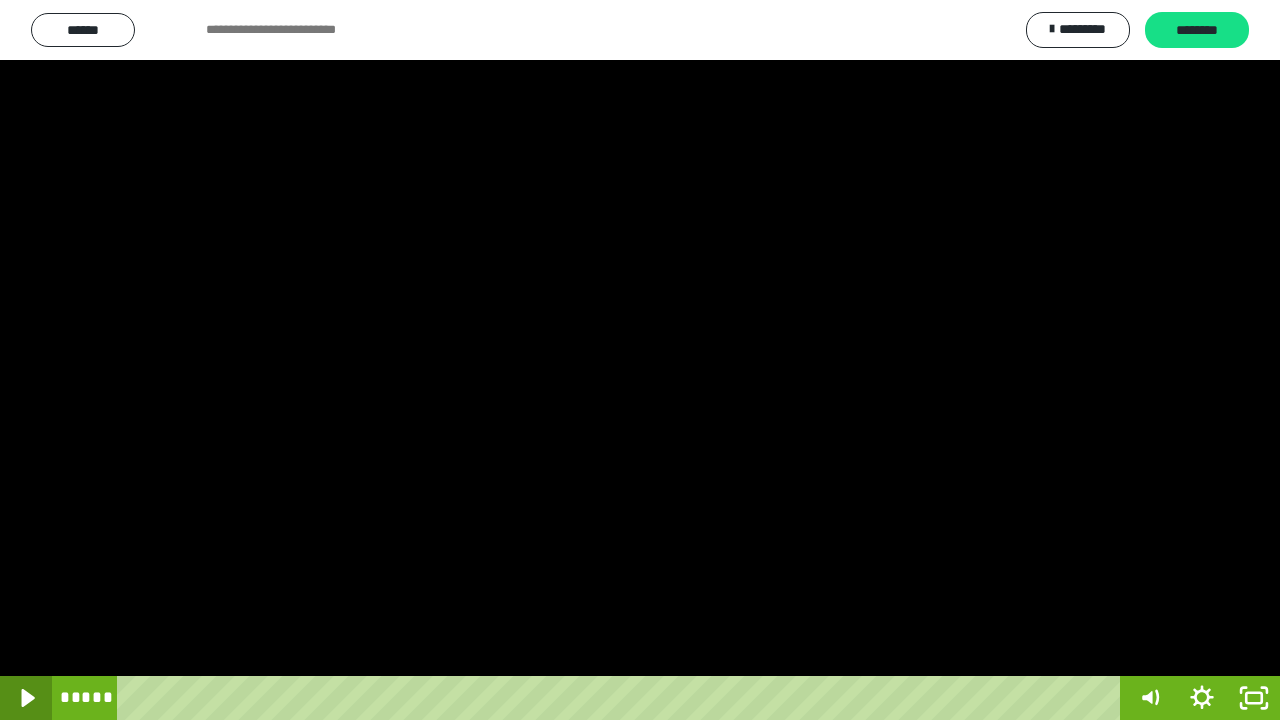 click 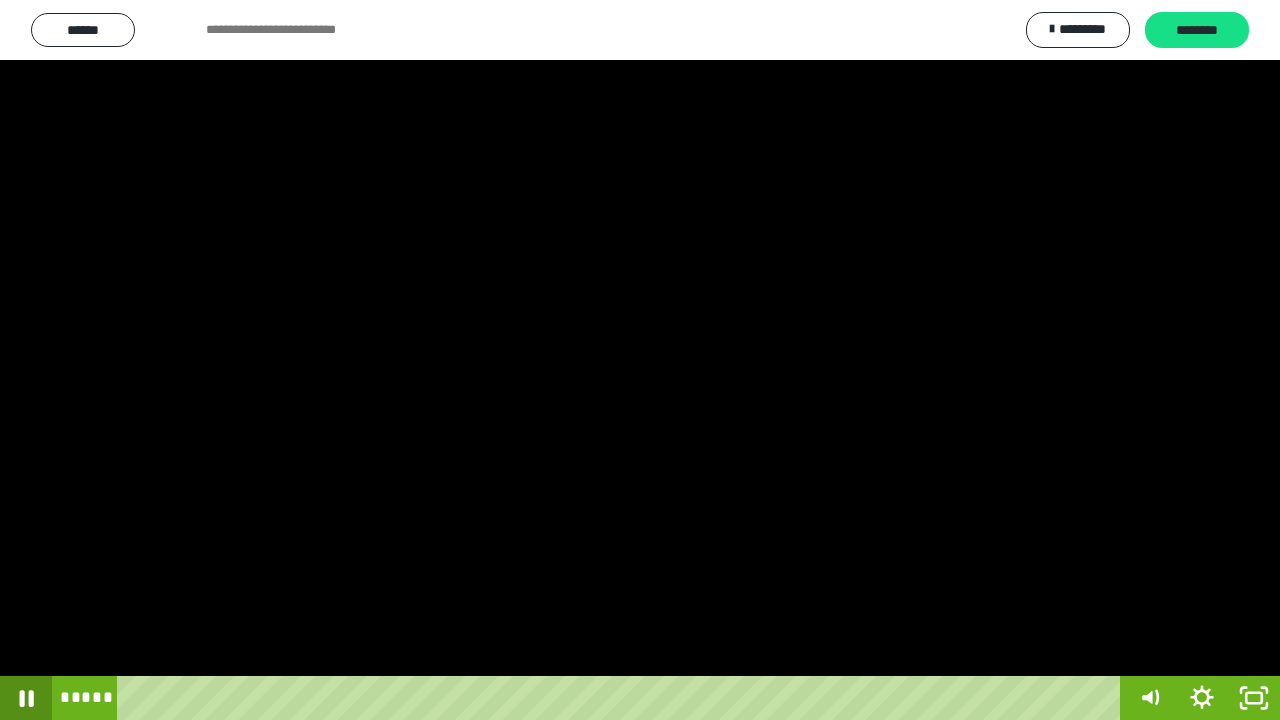 click 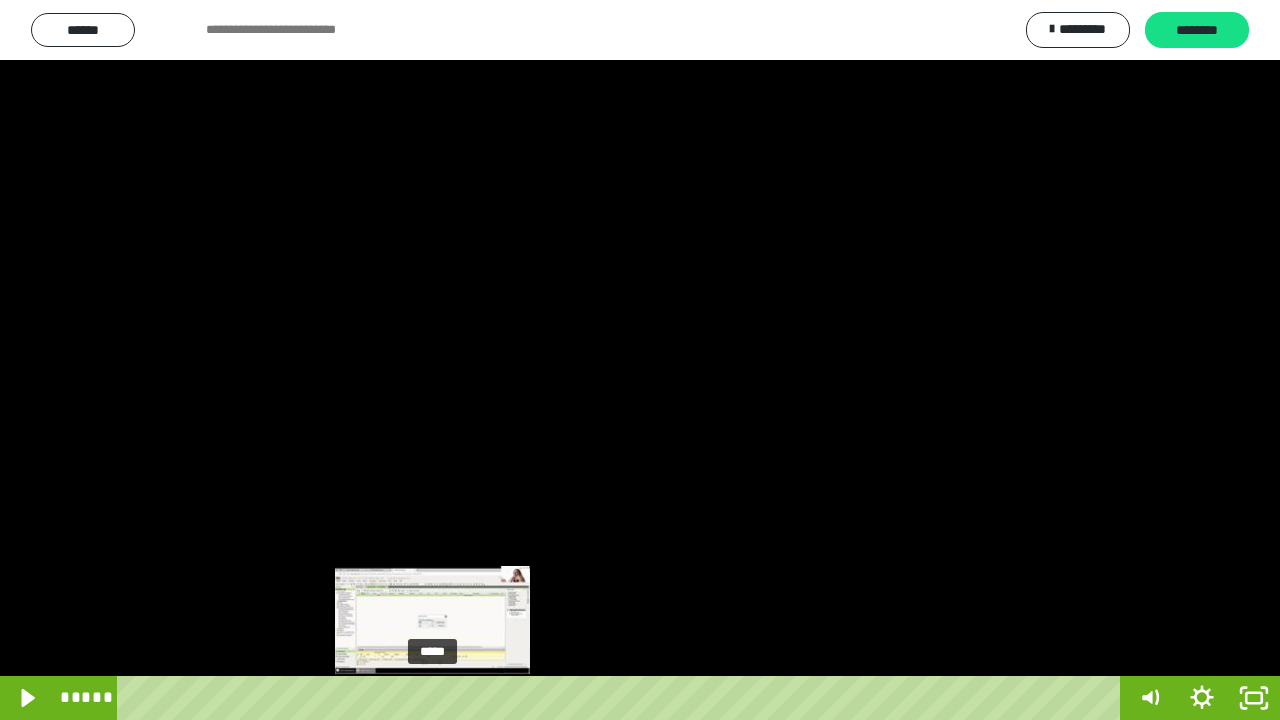 click at bounding box center [433, 698] 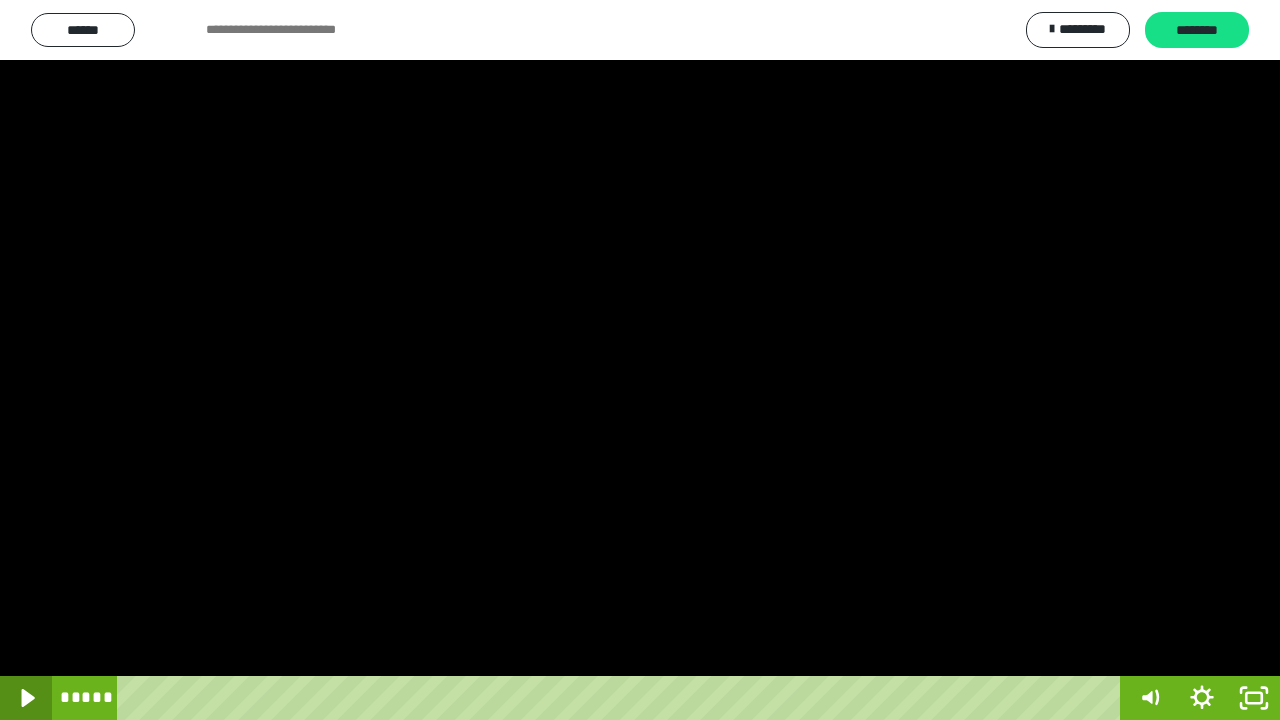 click 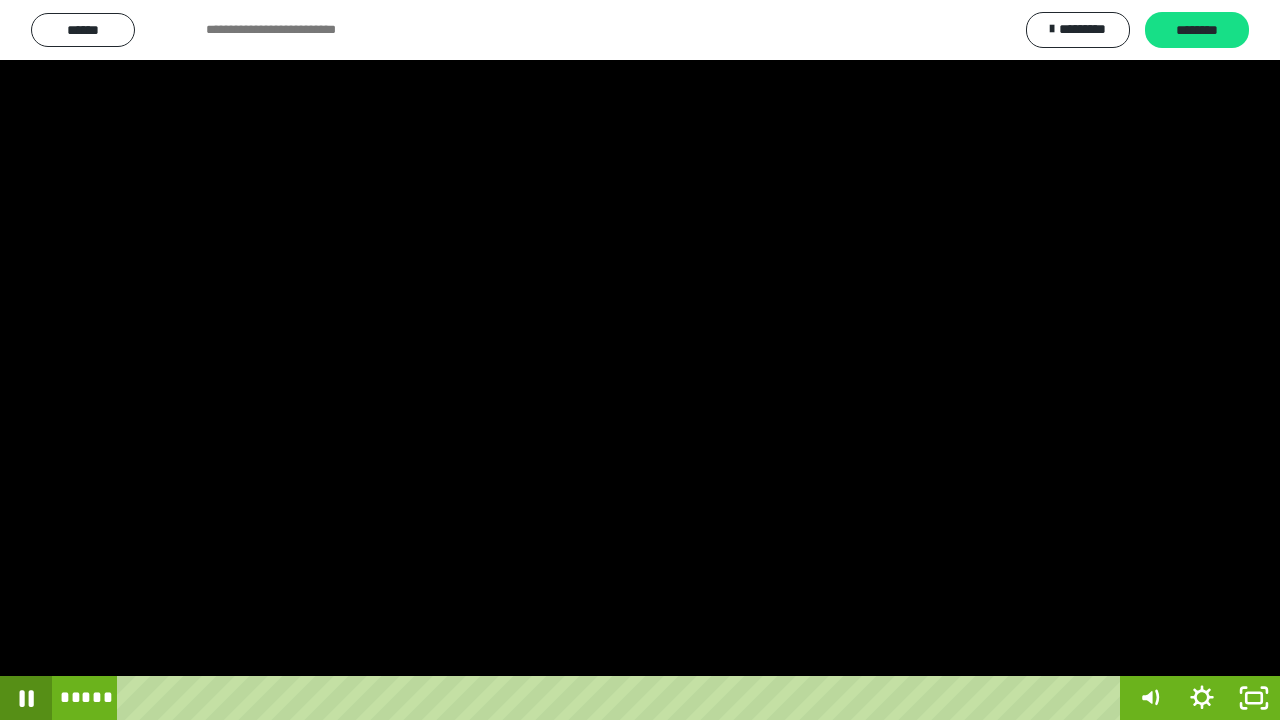 click 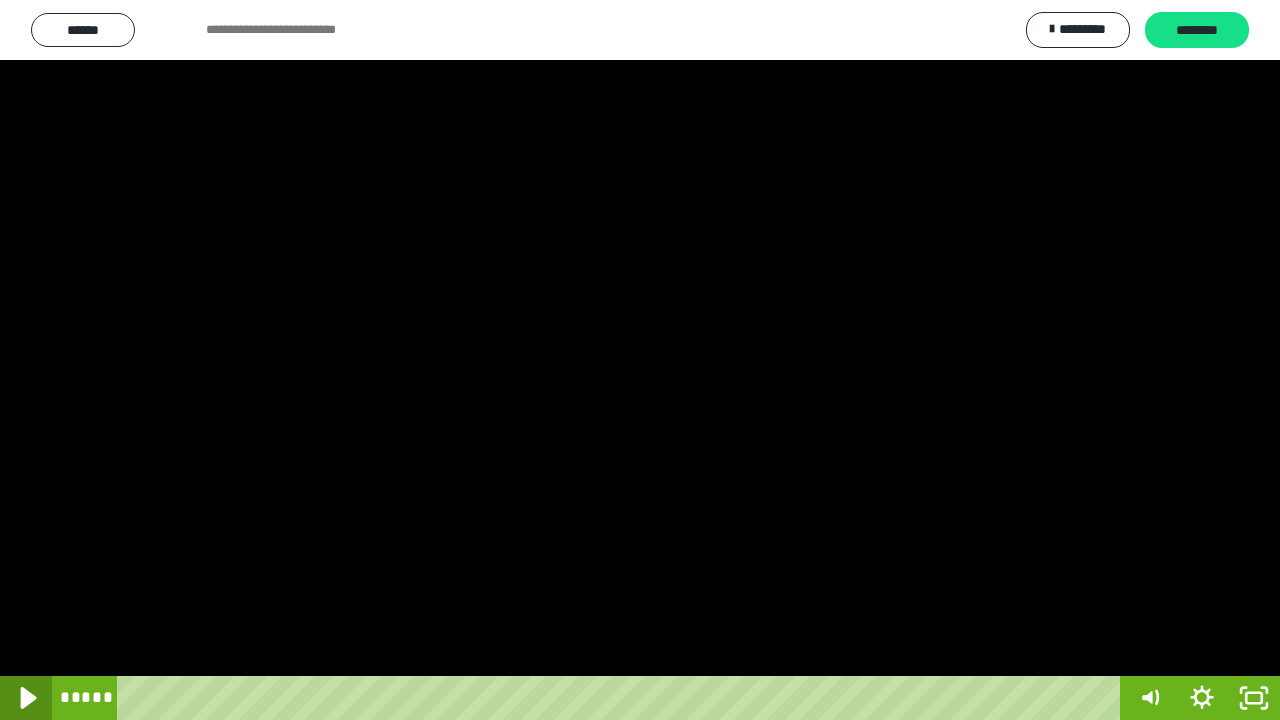 click 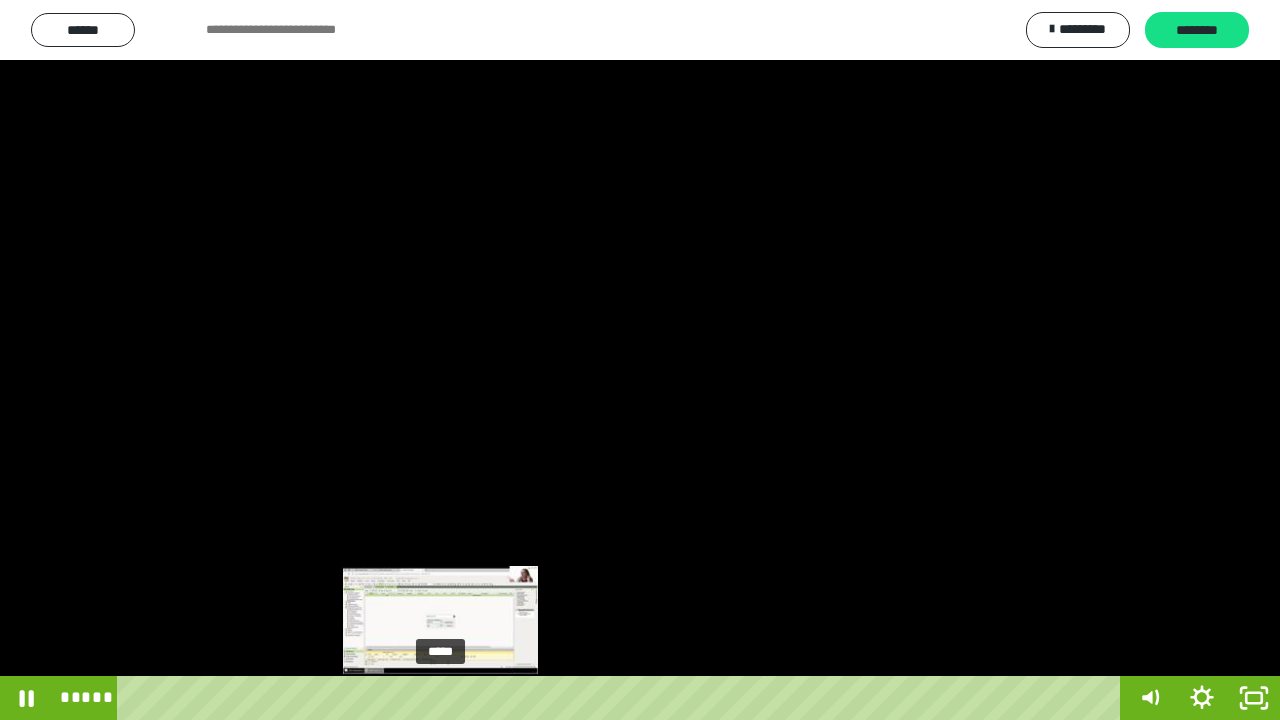 click at bounding box center [440, 698] 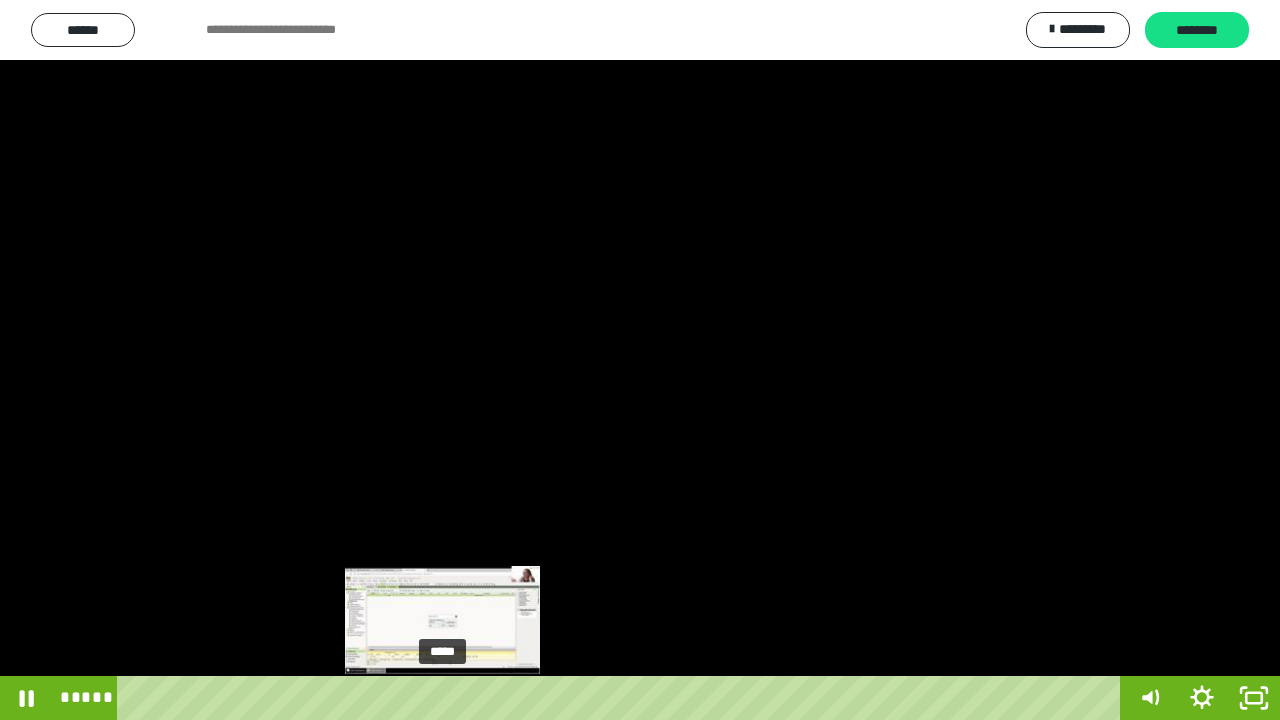 click at bounding box center [443, 698] 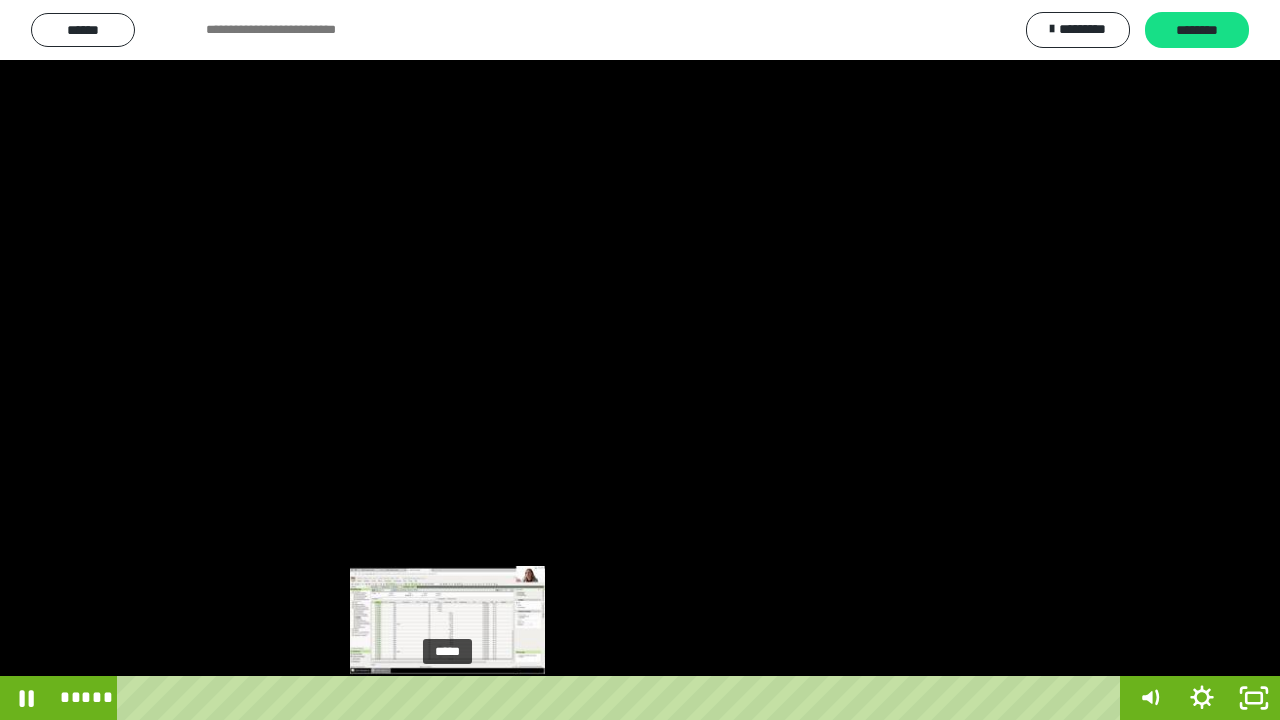 click at bounding box center (447, 698) 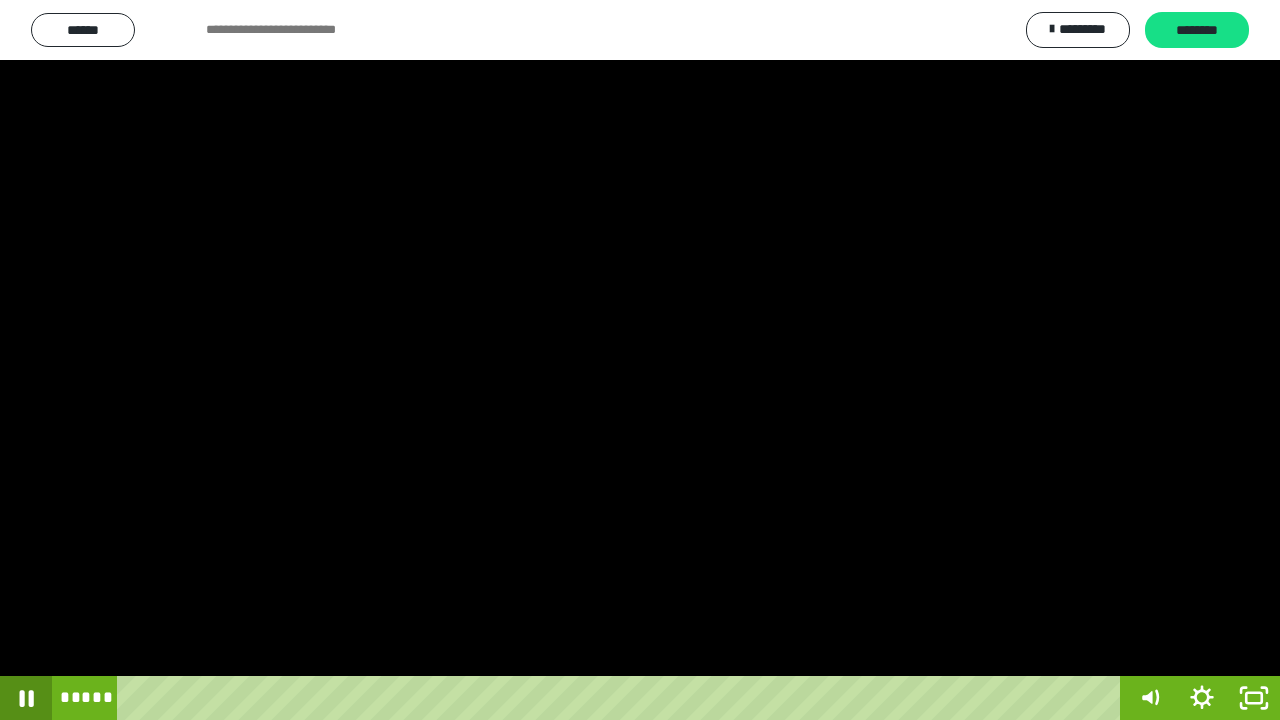 click 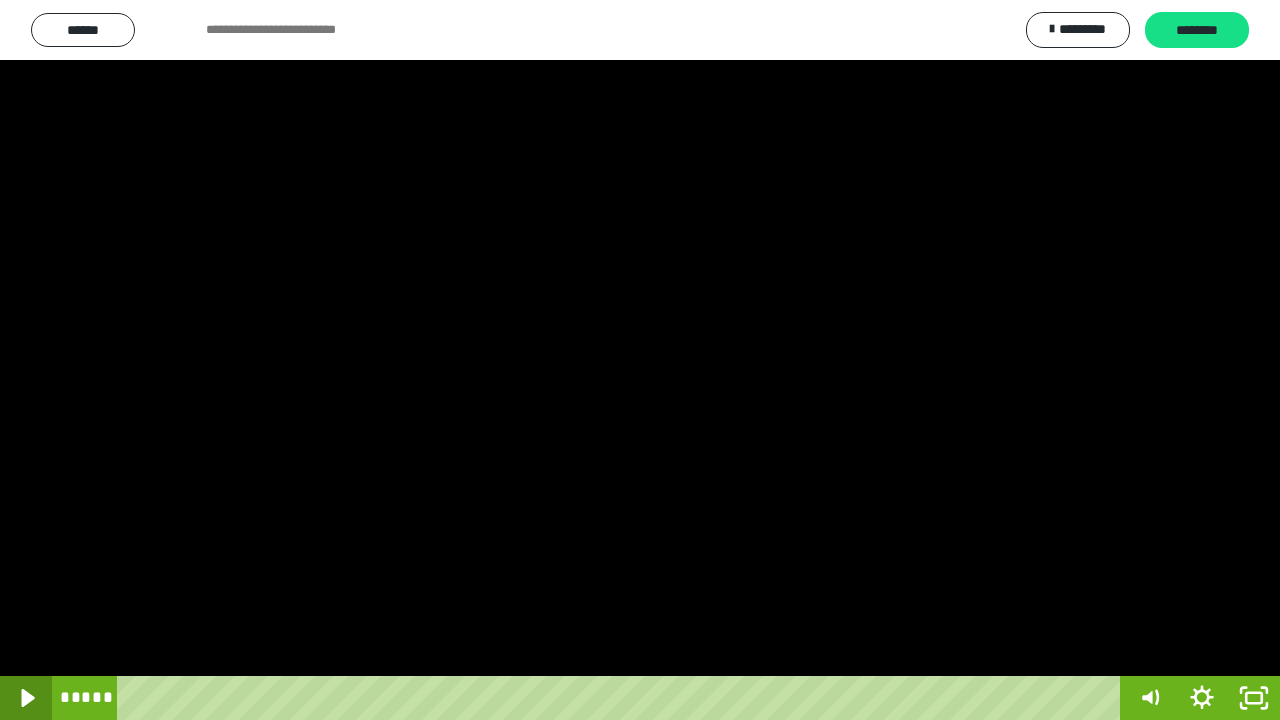 click 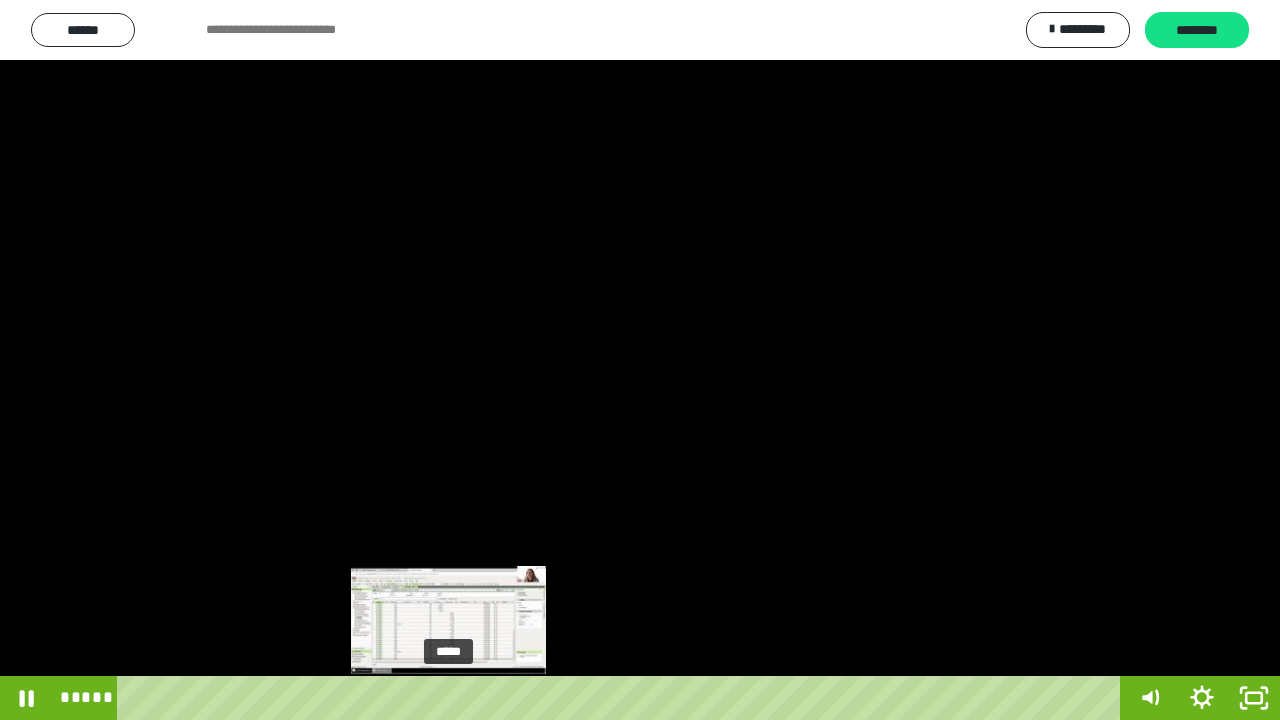 click at bounding box center [448, 698] 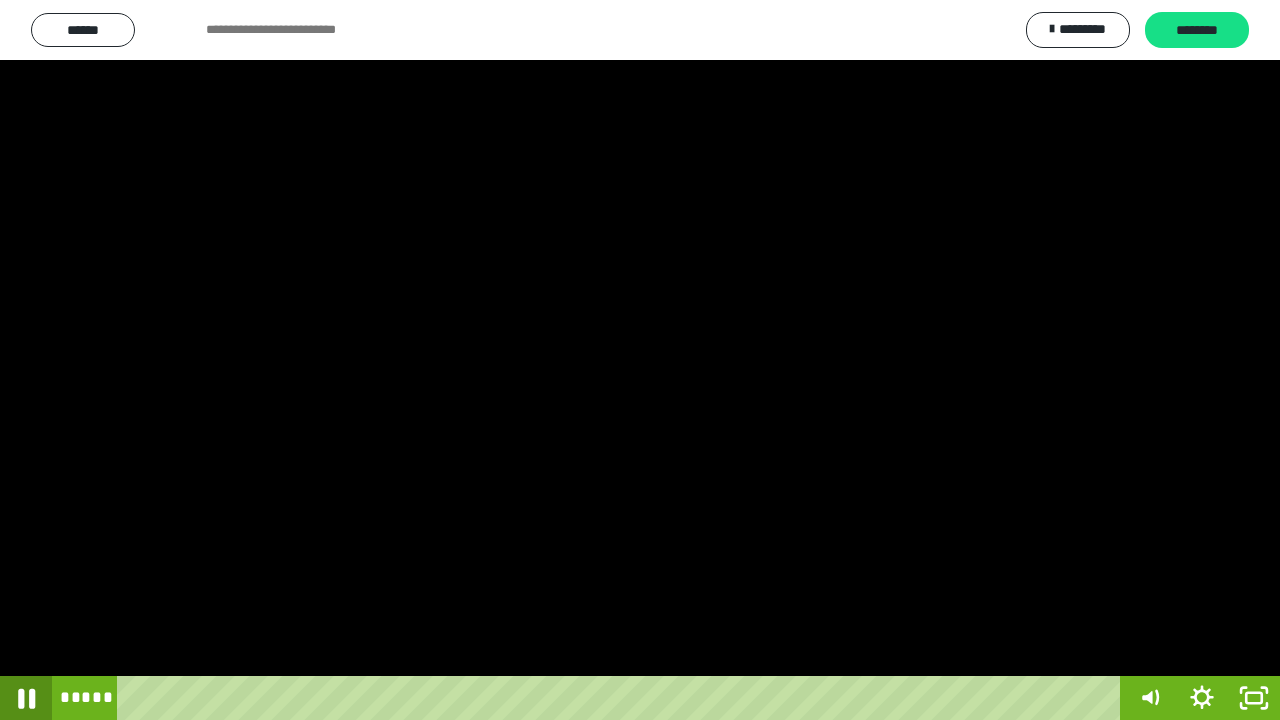 click 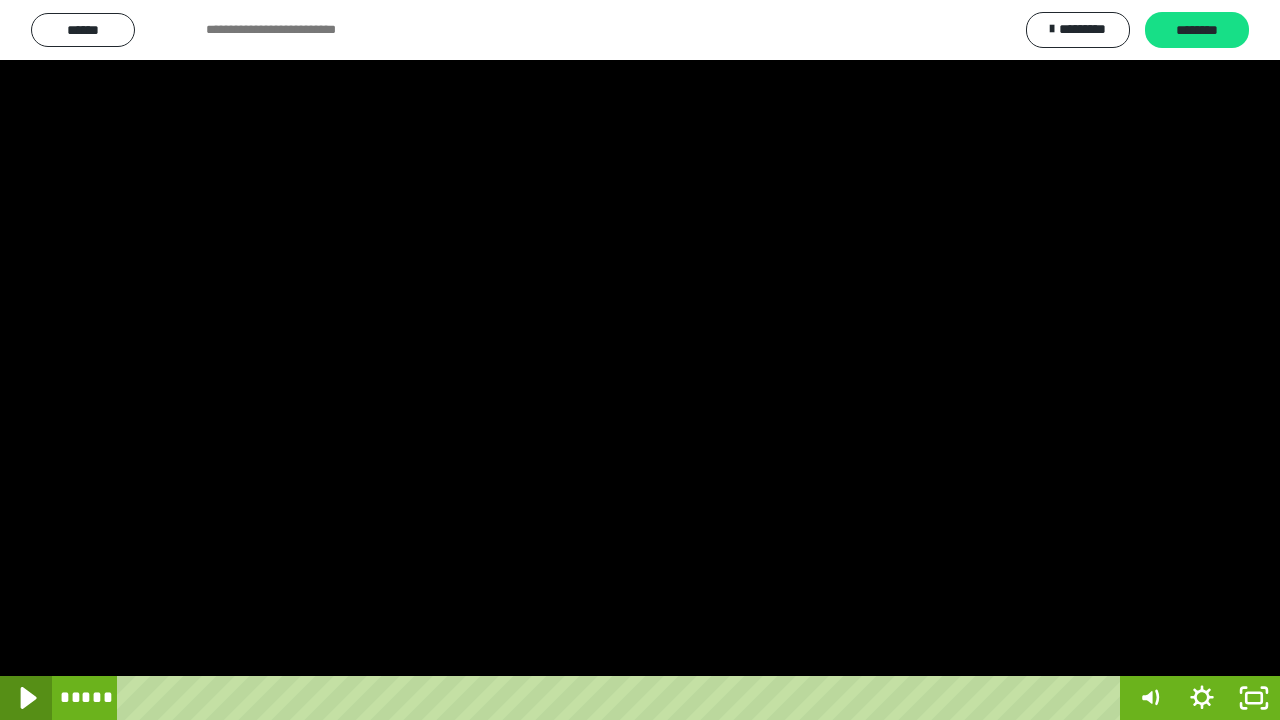 click 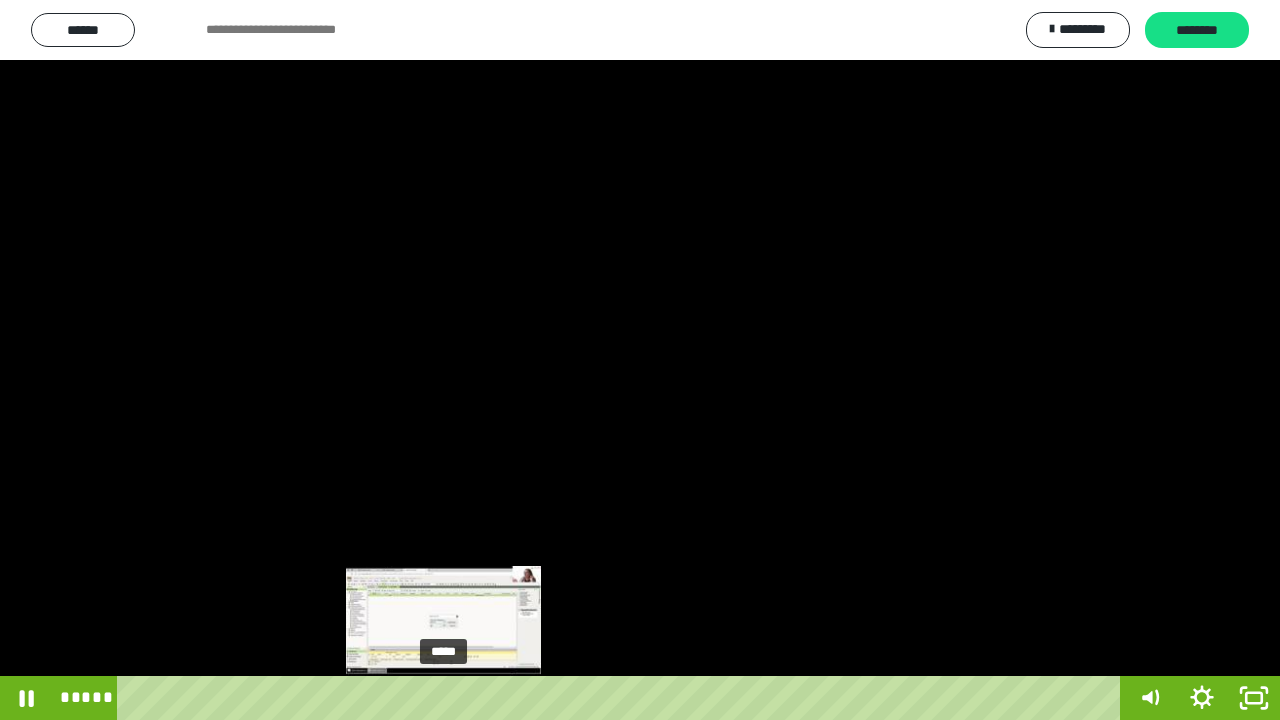 click at bounding box center [443, 698] 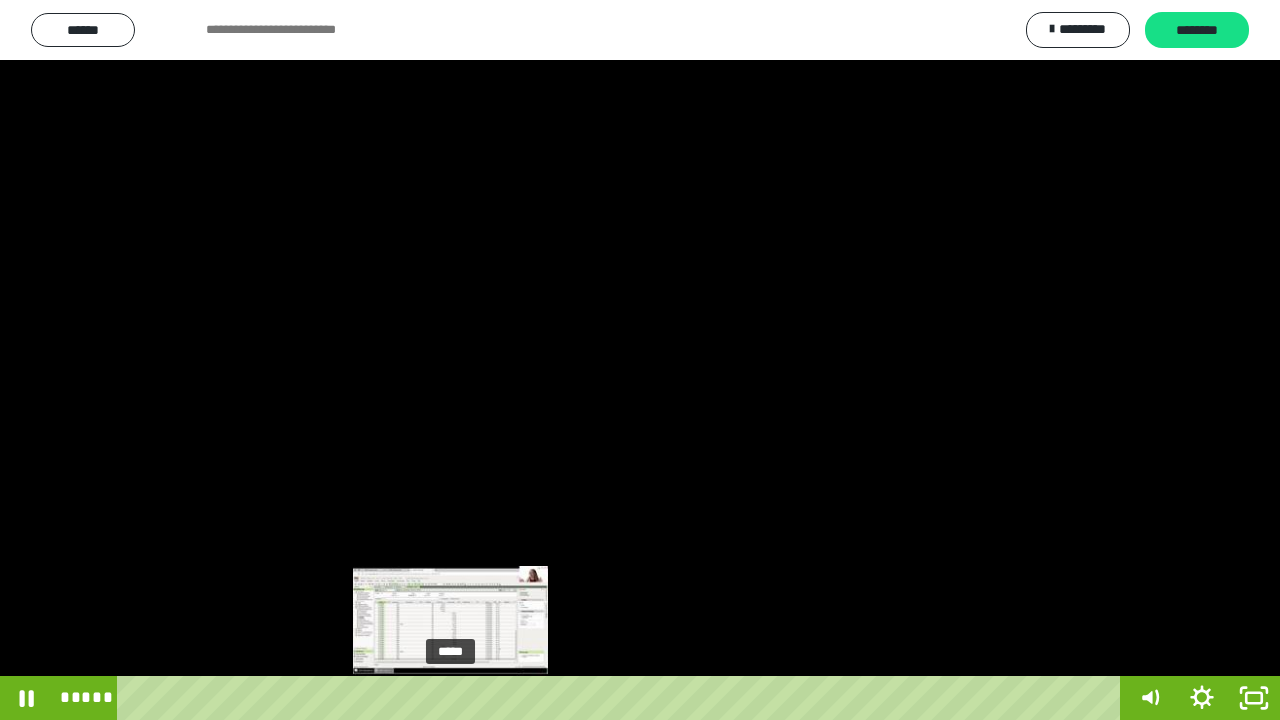 click at bounding box center (450, 698) 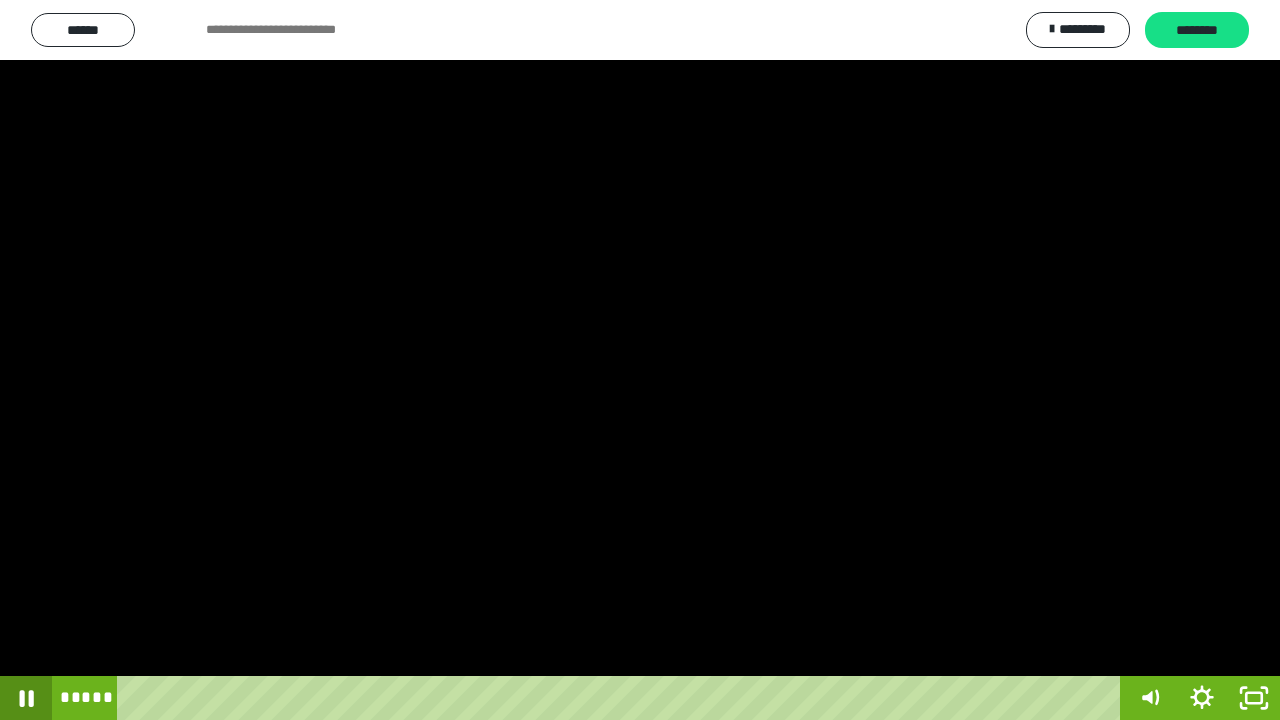 click 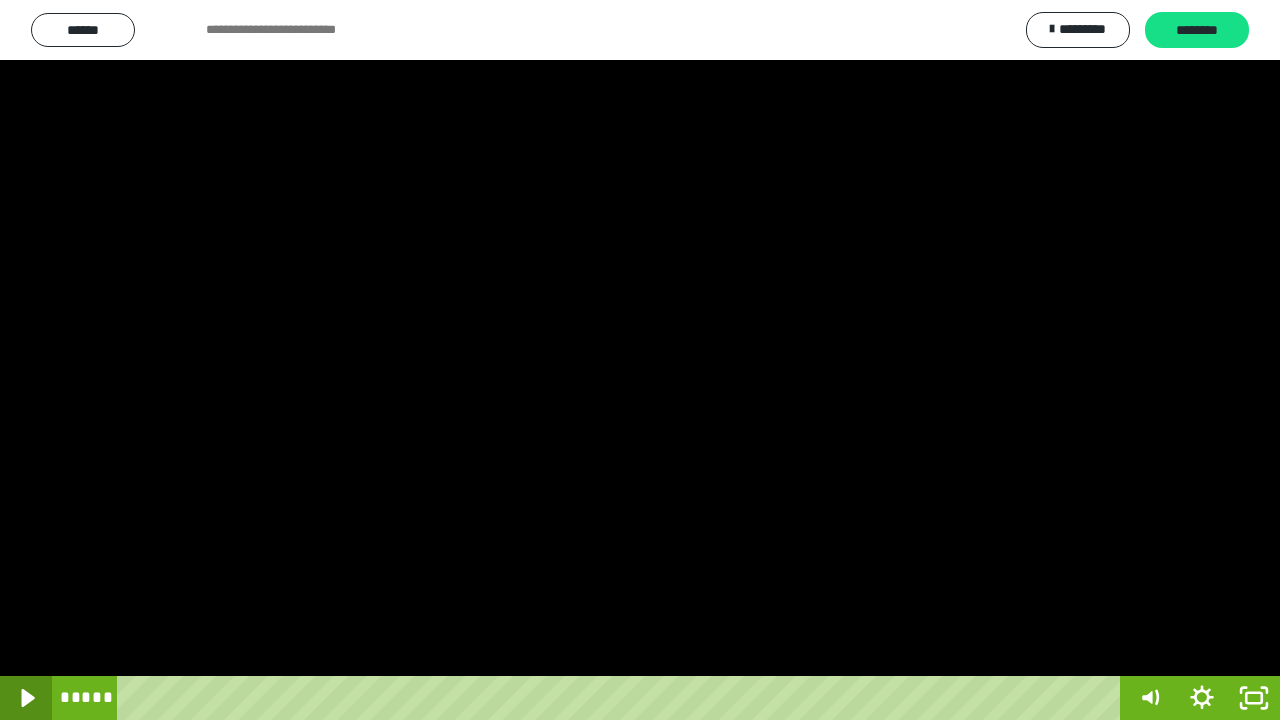 click 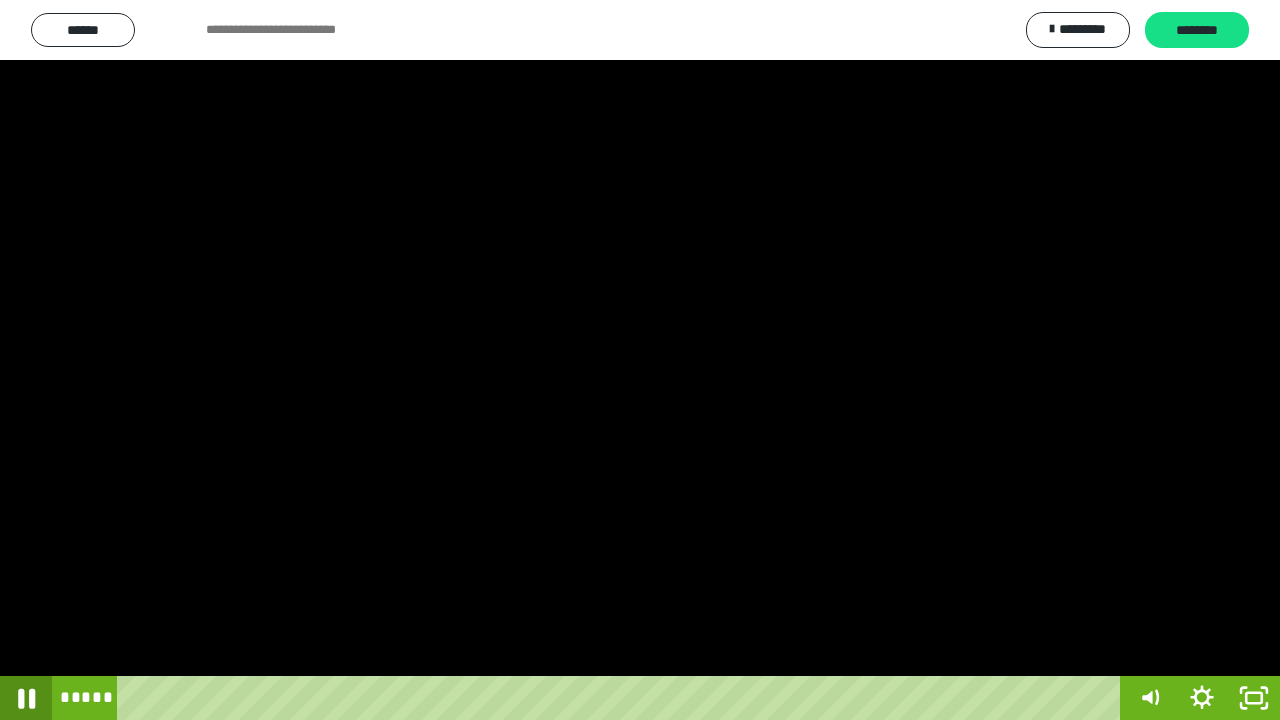 click 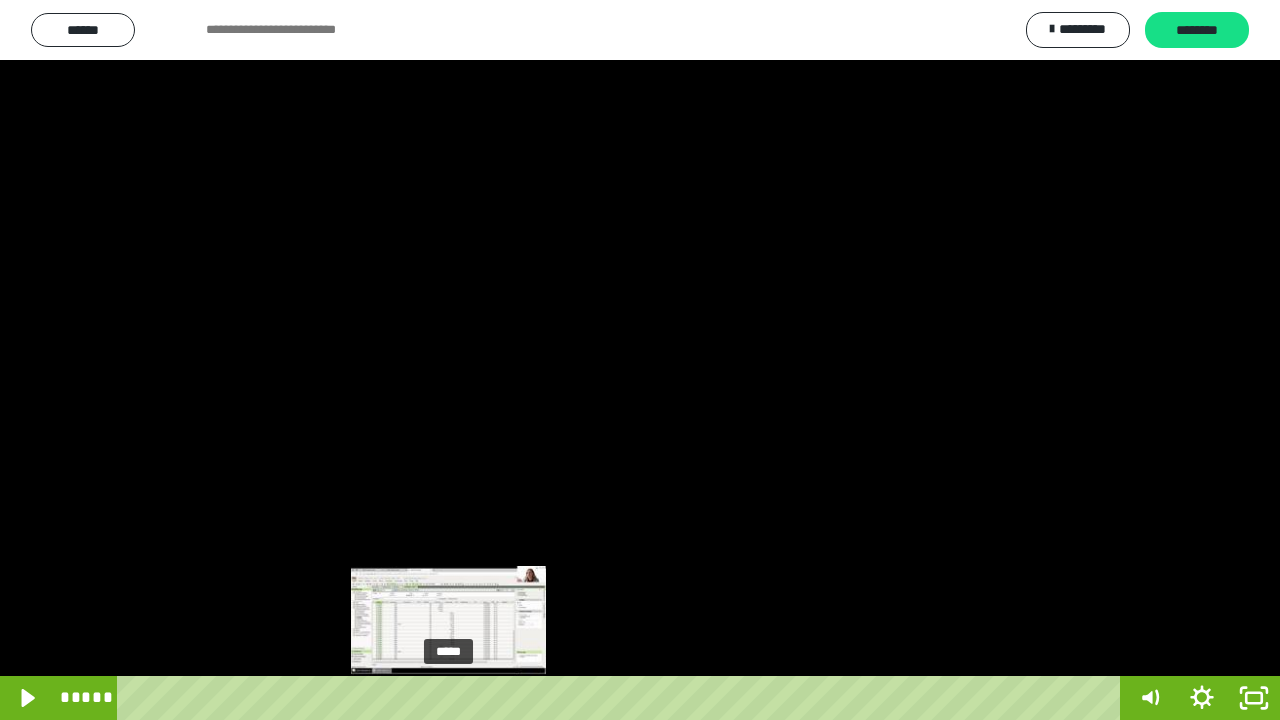 click at bounding box center [448, 698] 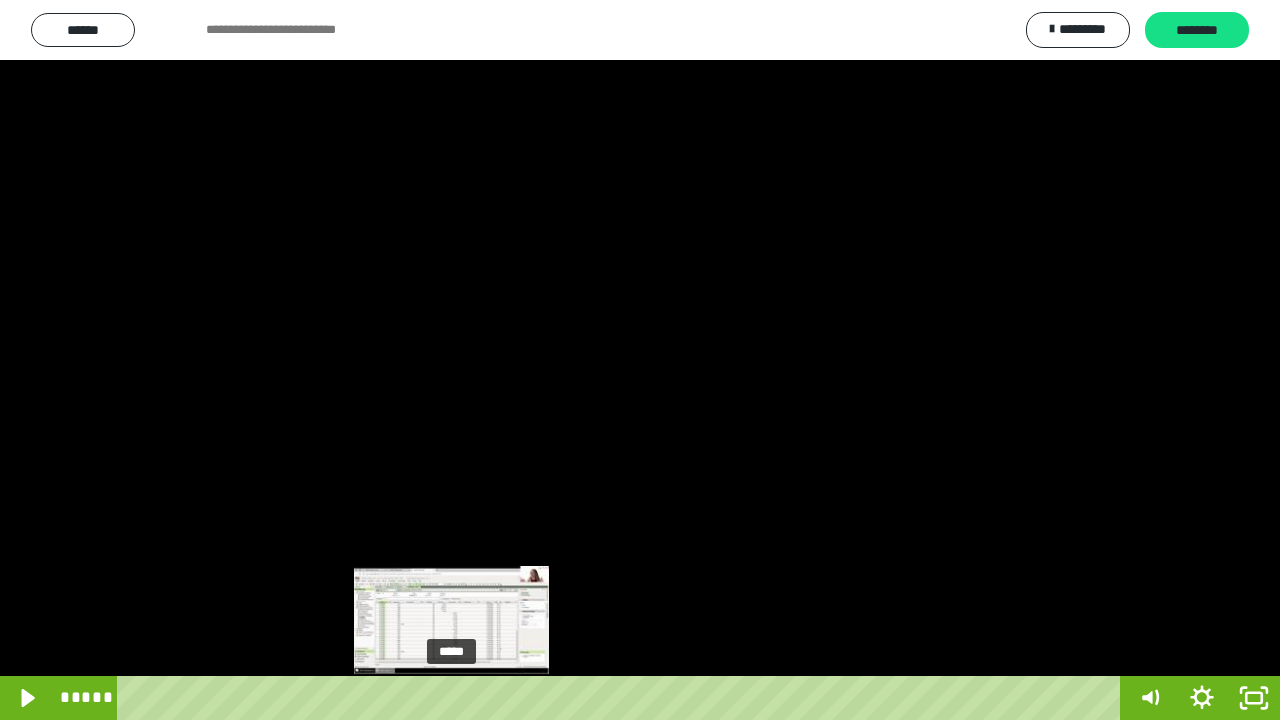 click at bounding box center [451, 698] 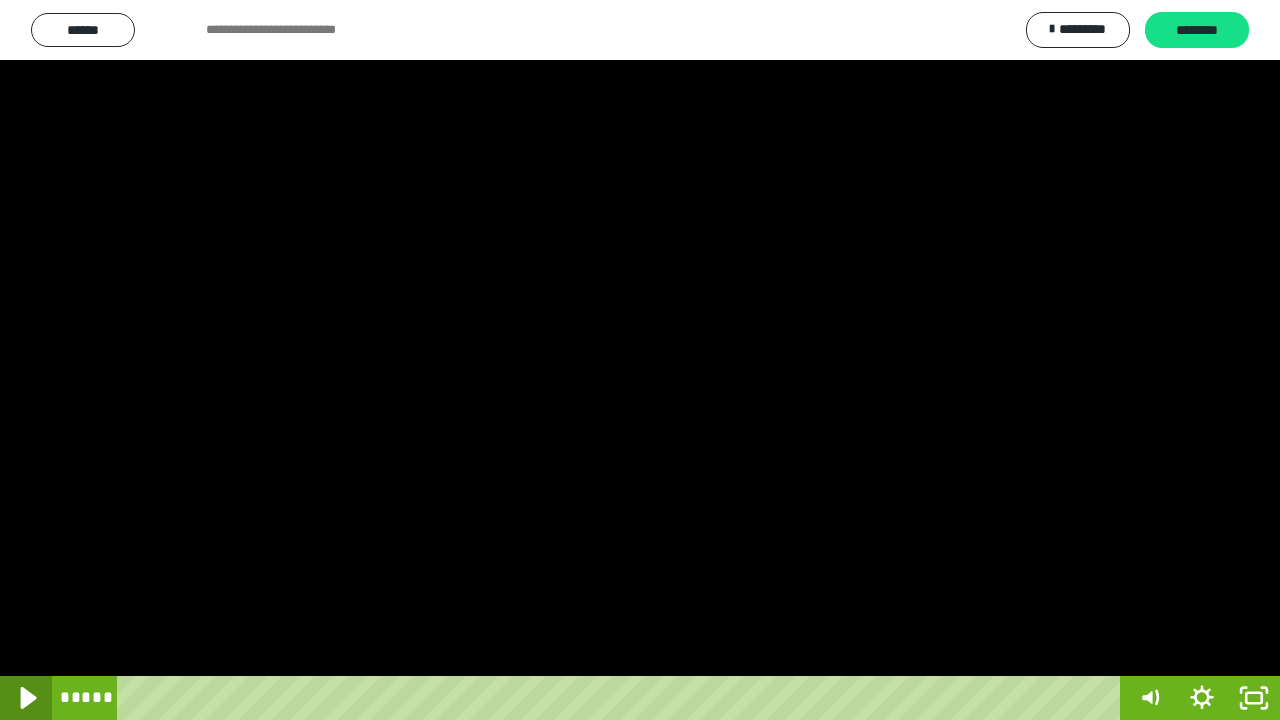 click 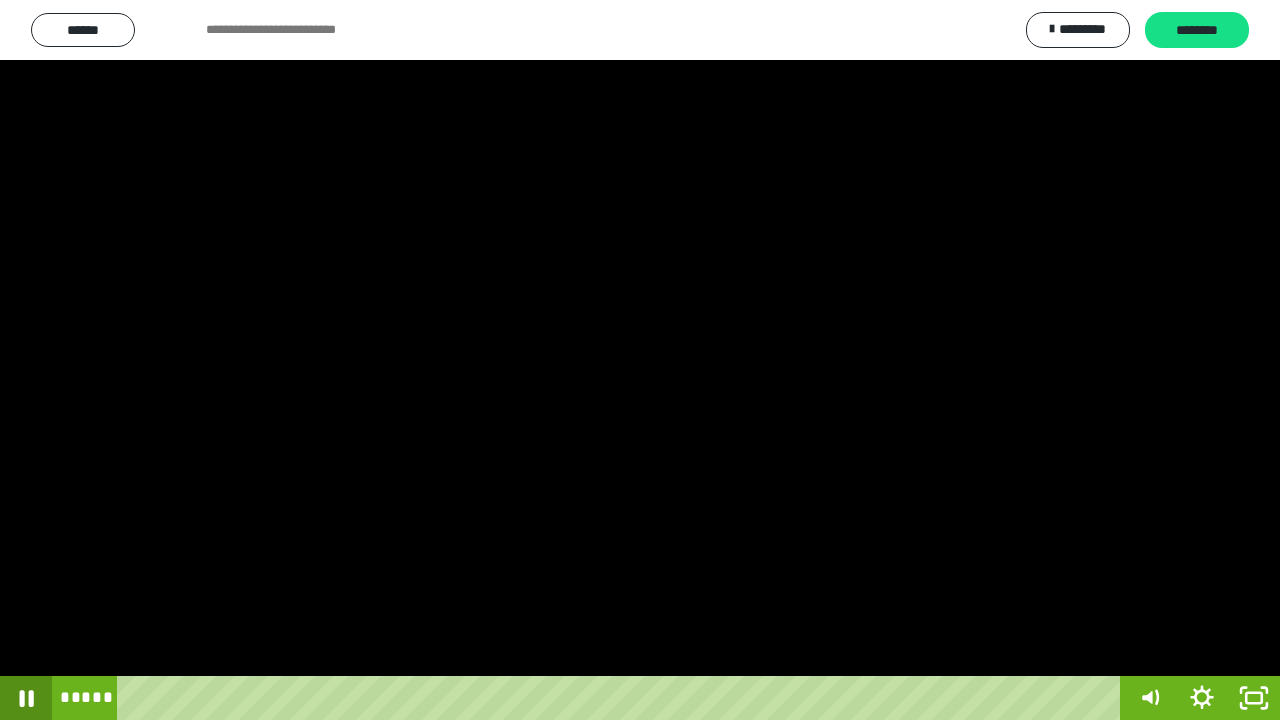 click 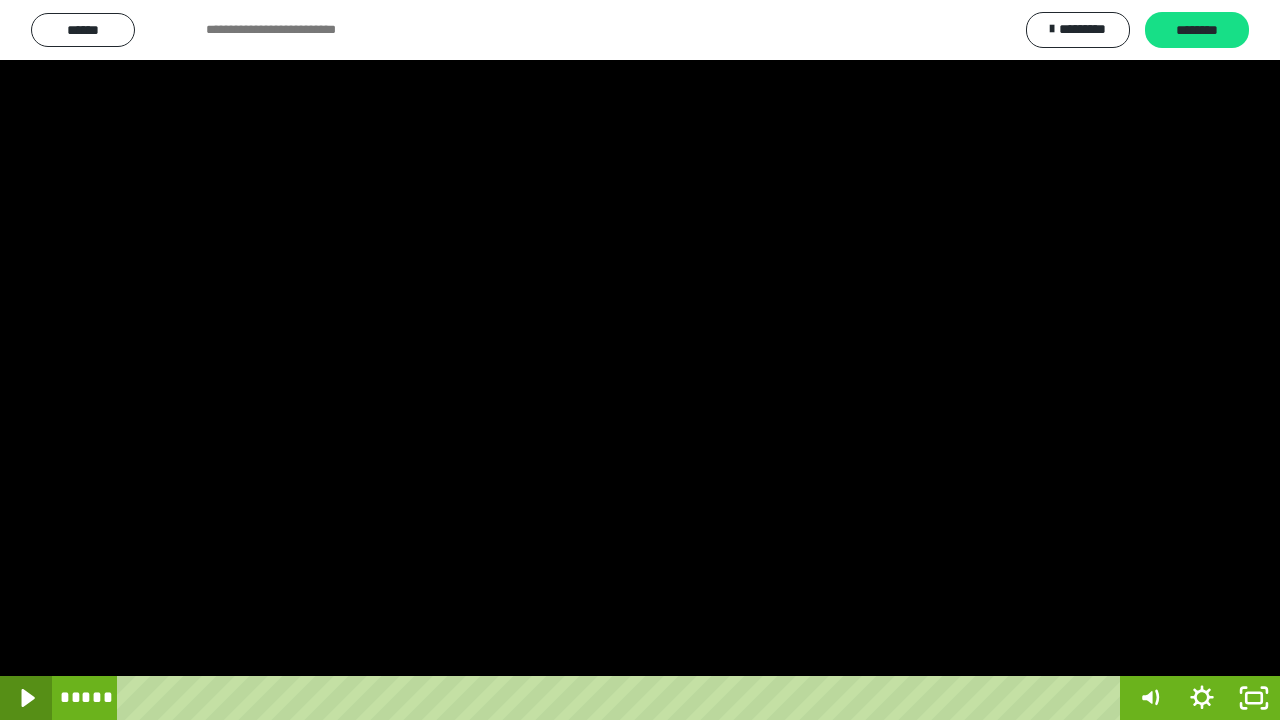 click 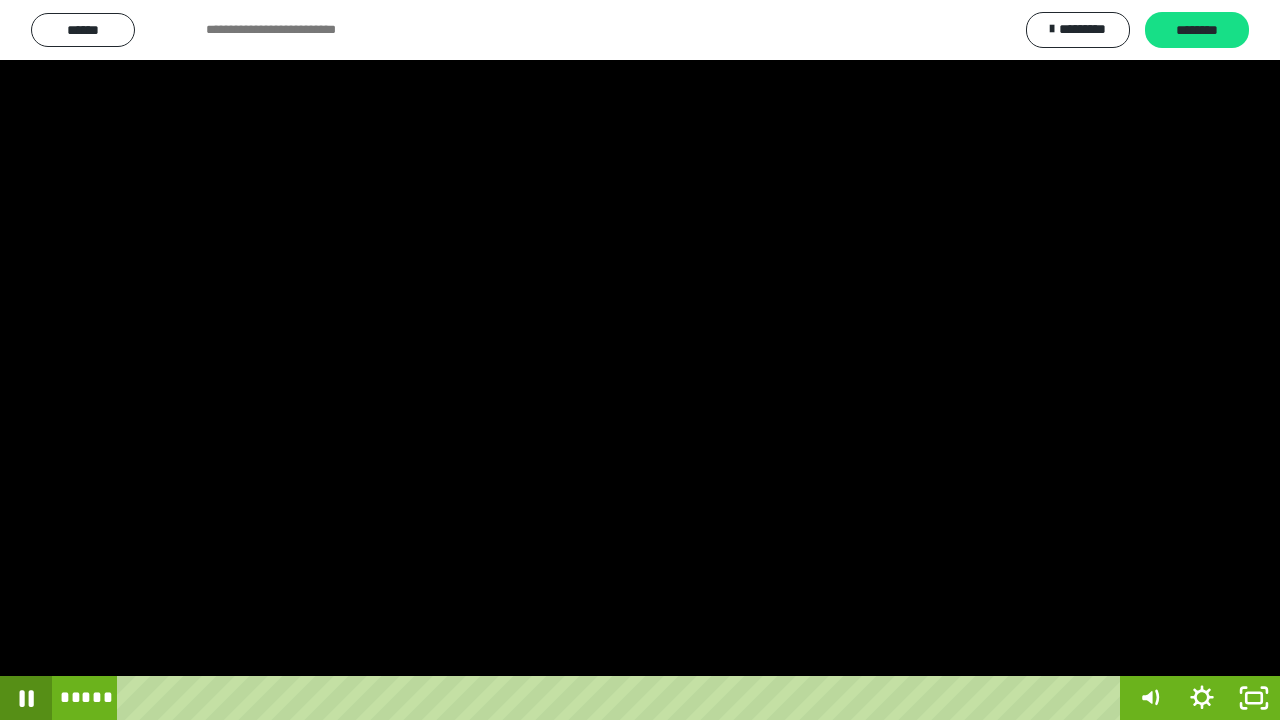 click 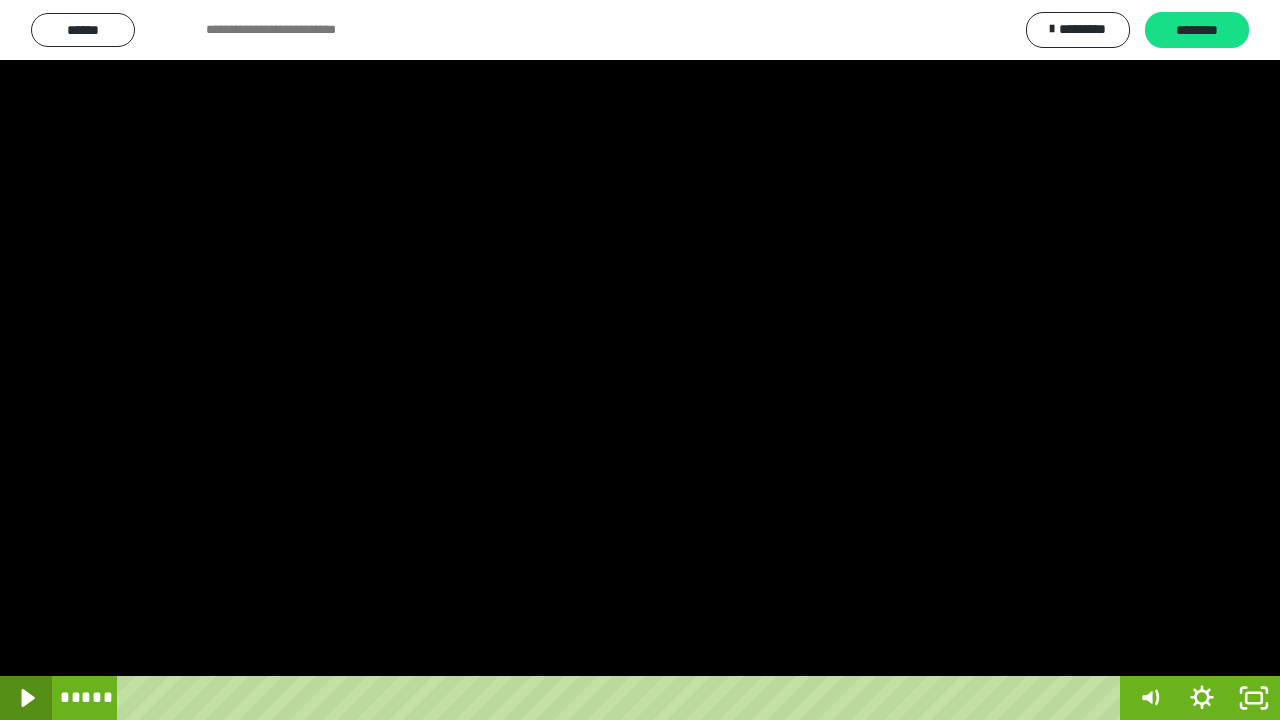 click 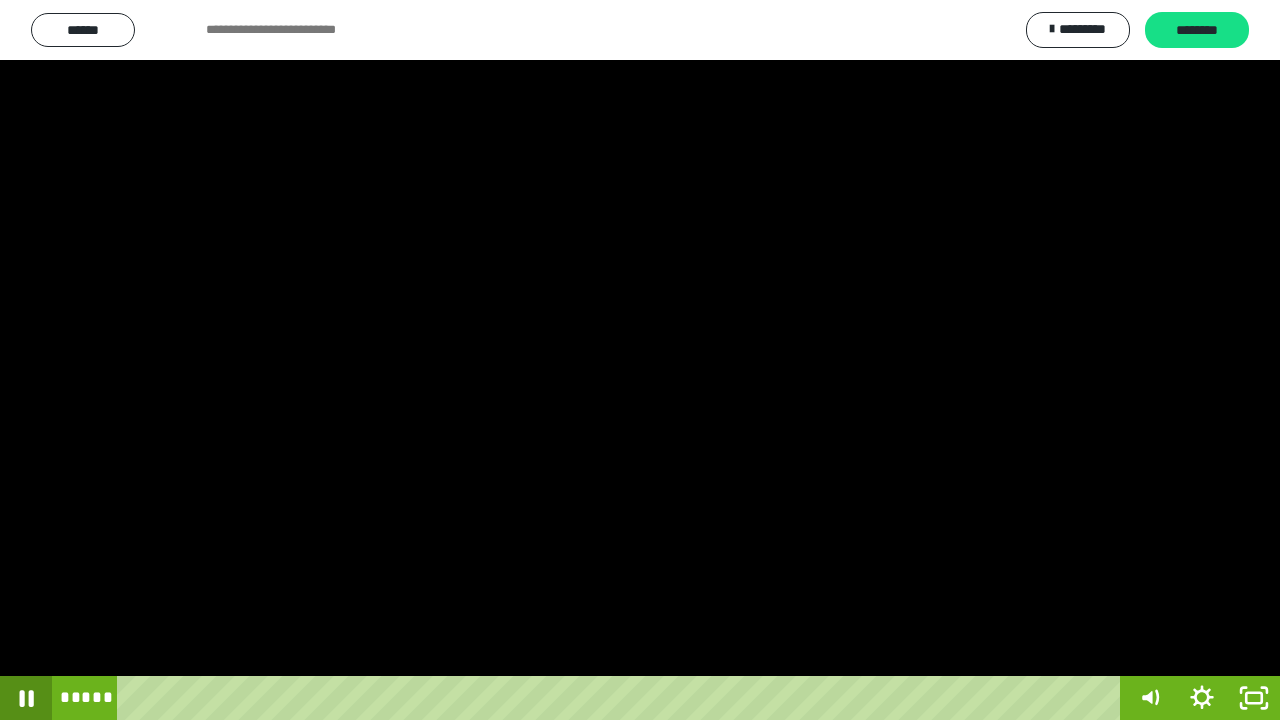 click 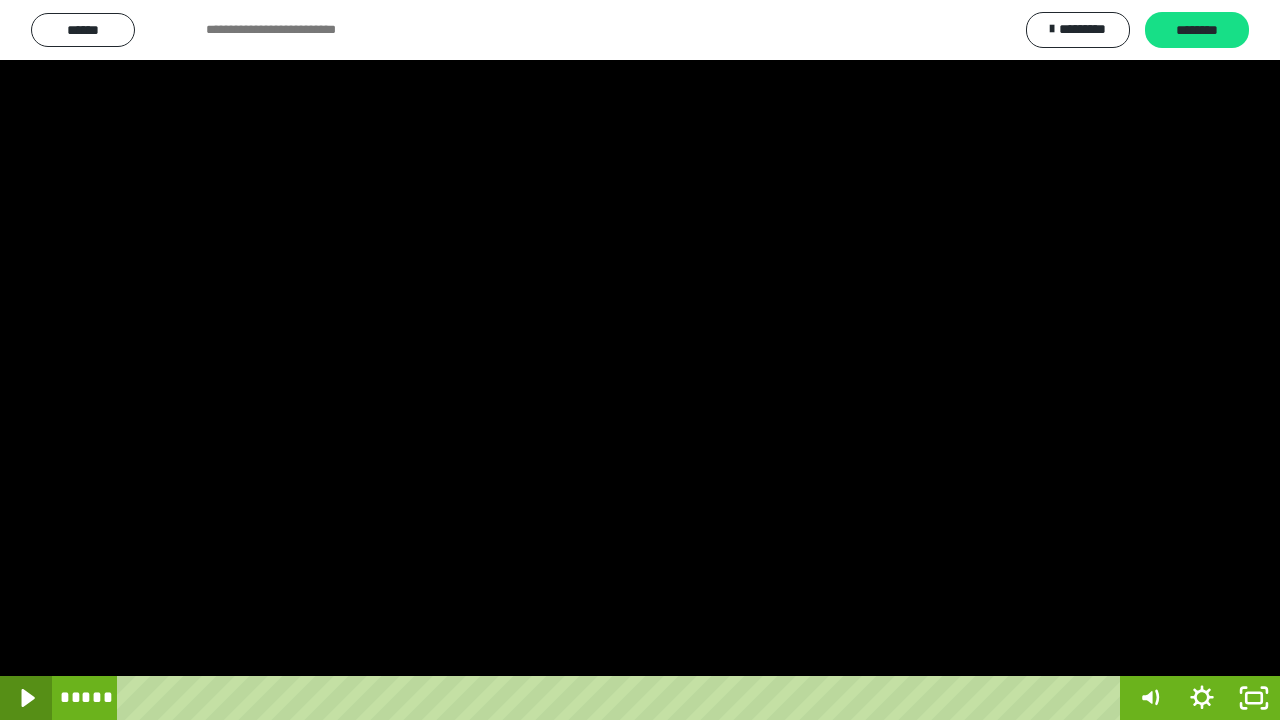 click 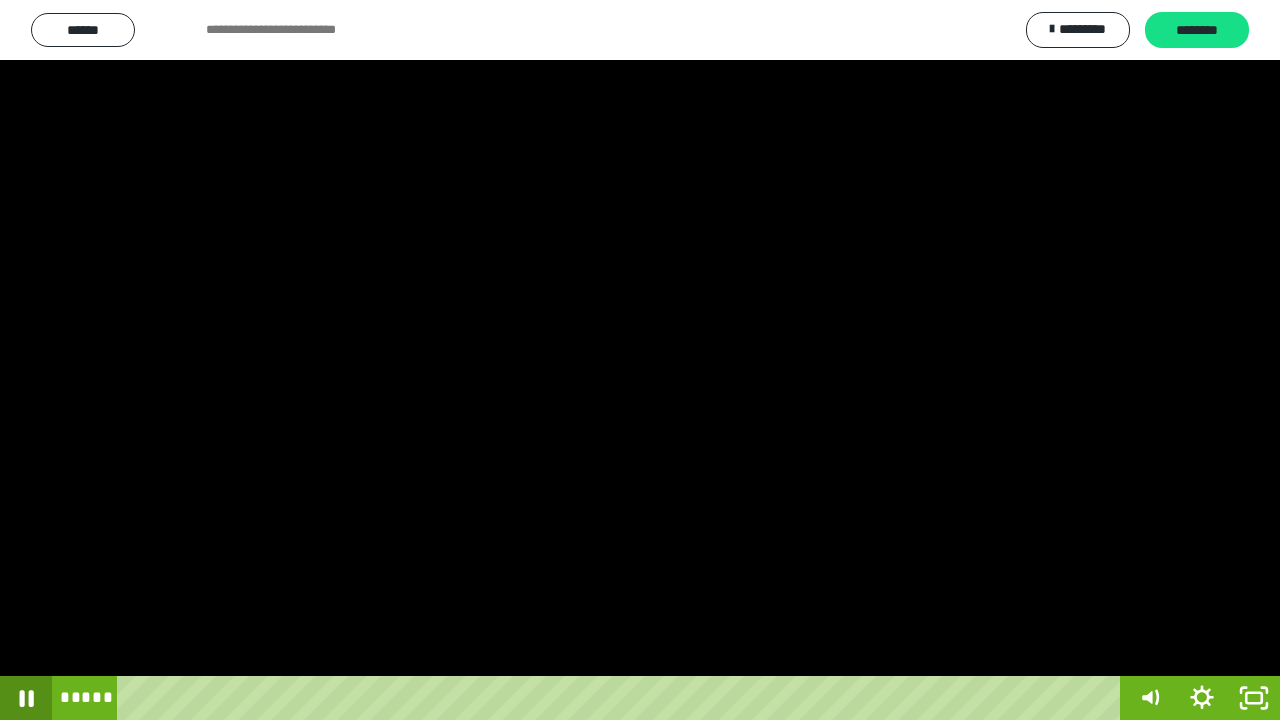 click 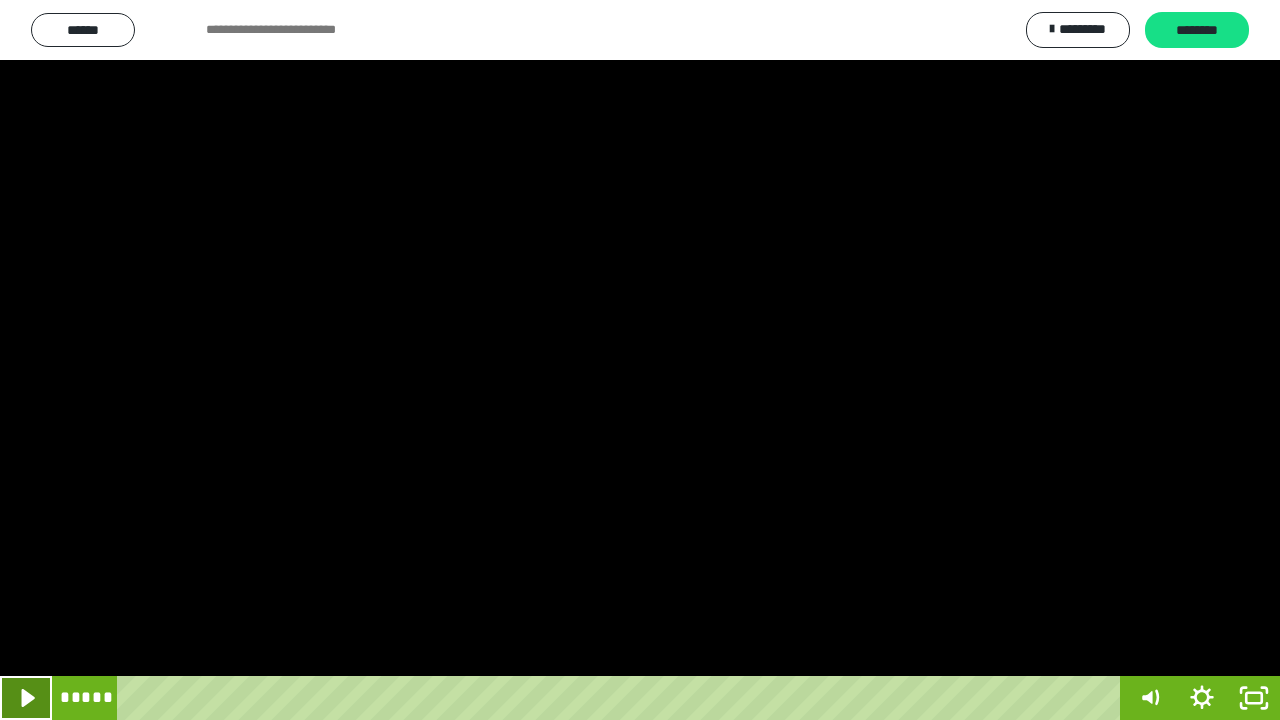 click 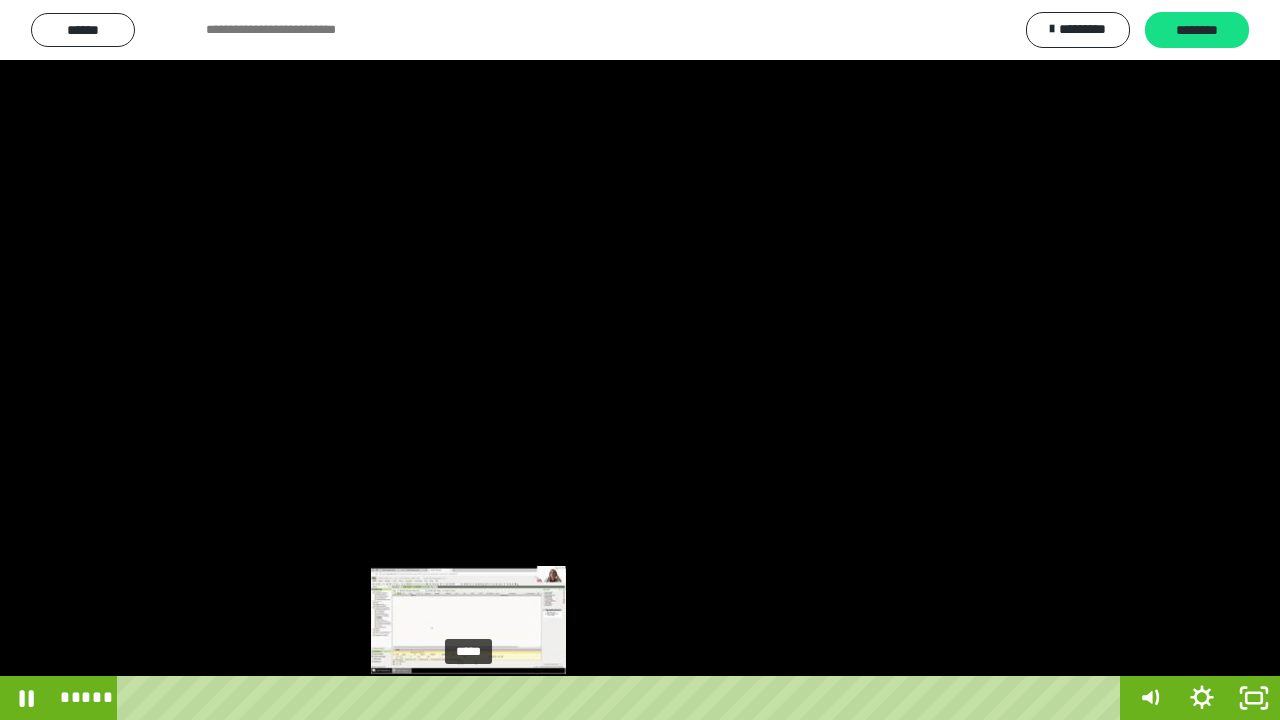 click at bounding box center [468, 698] 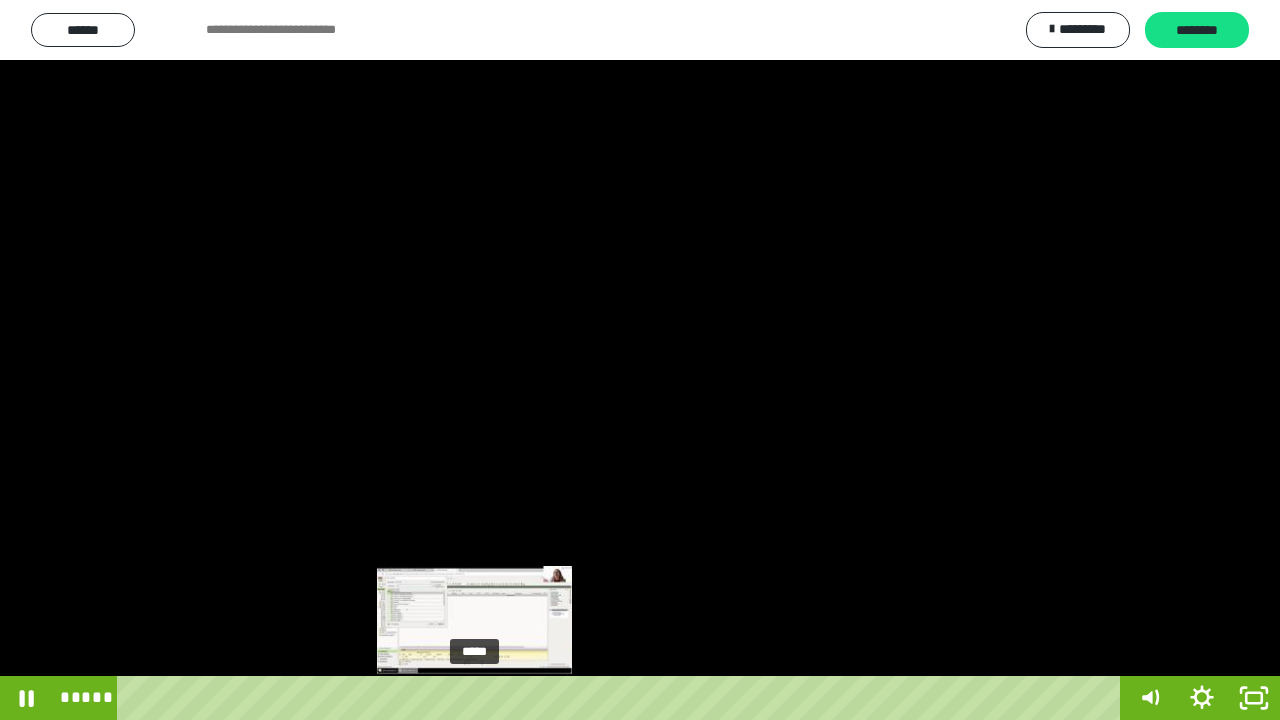 click at bounding box center (474, 698) 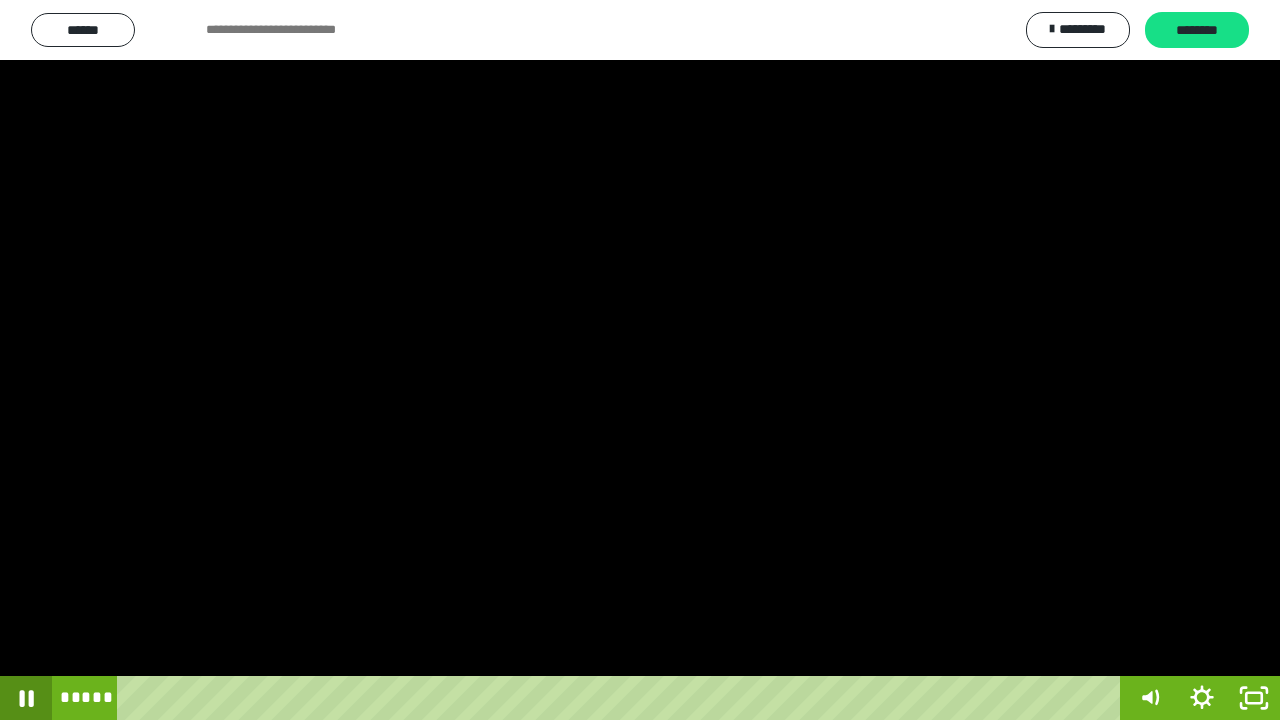 click 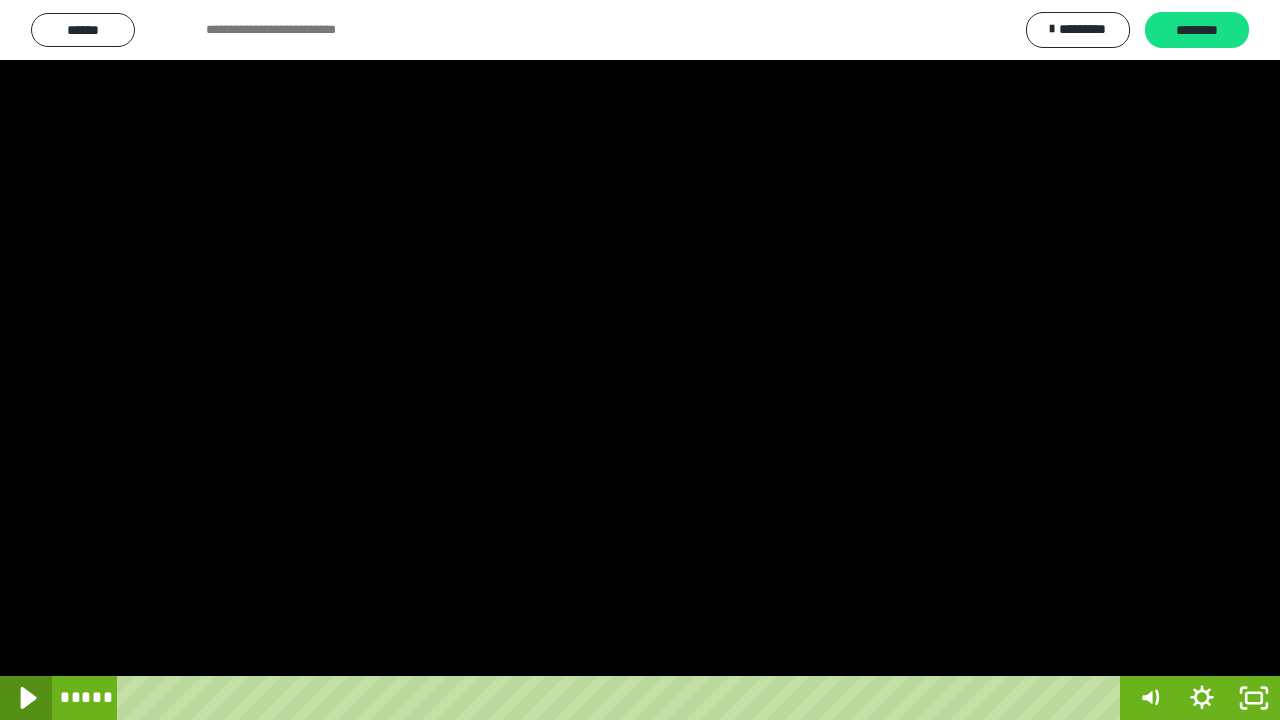click 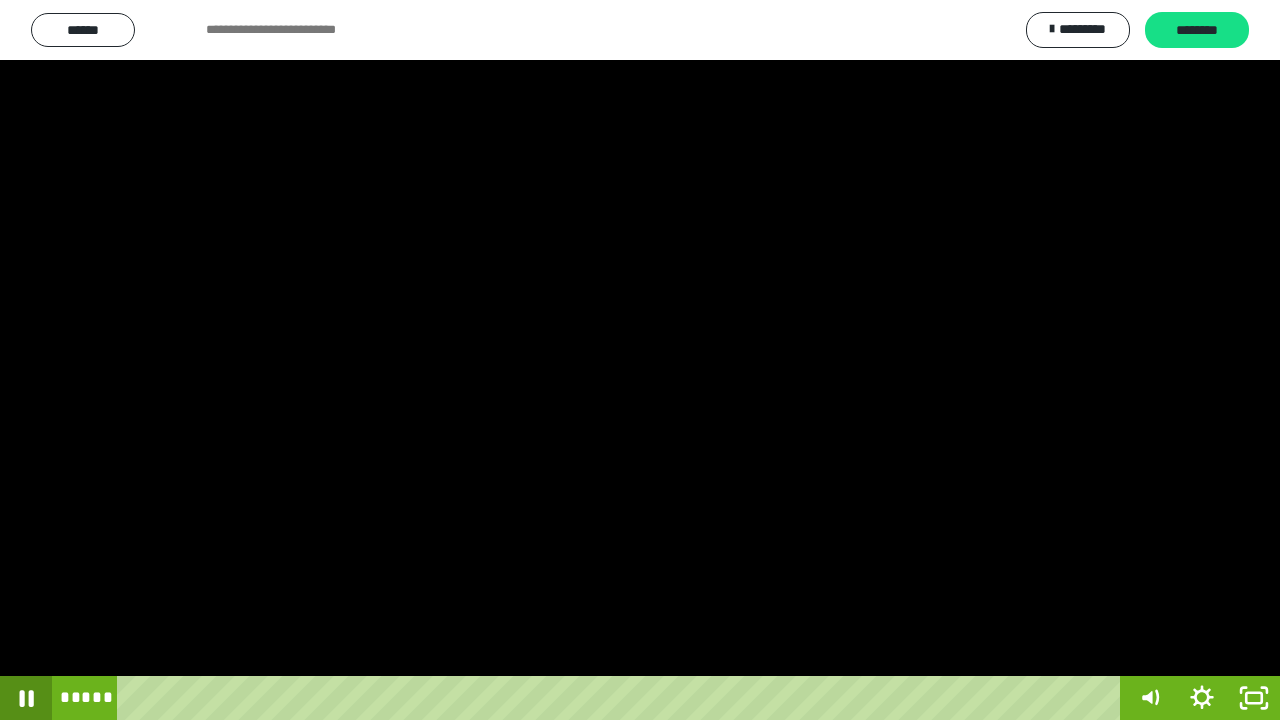 click 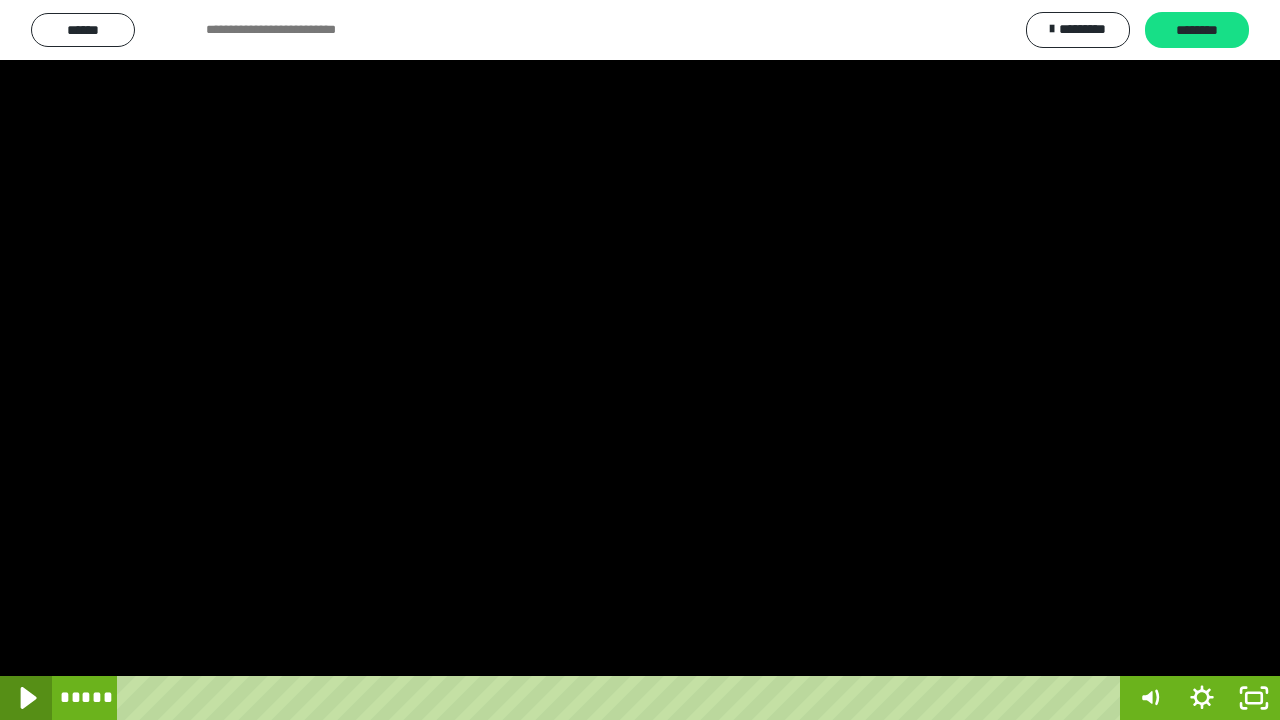 click 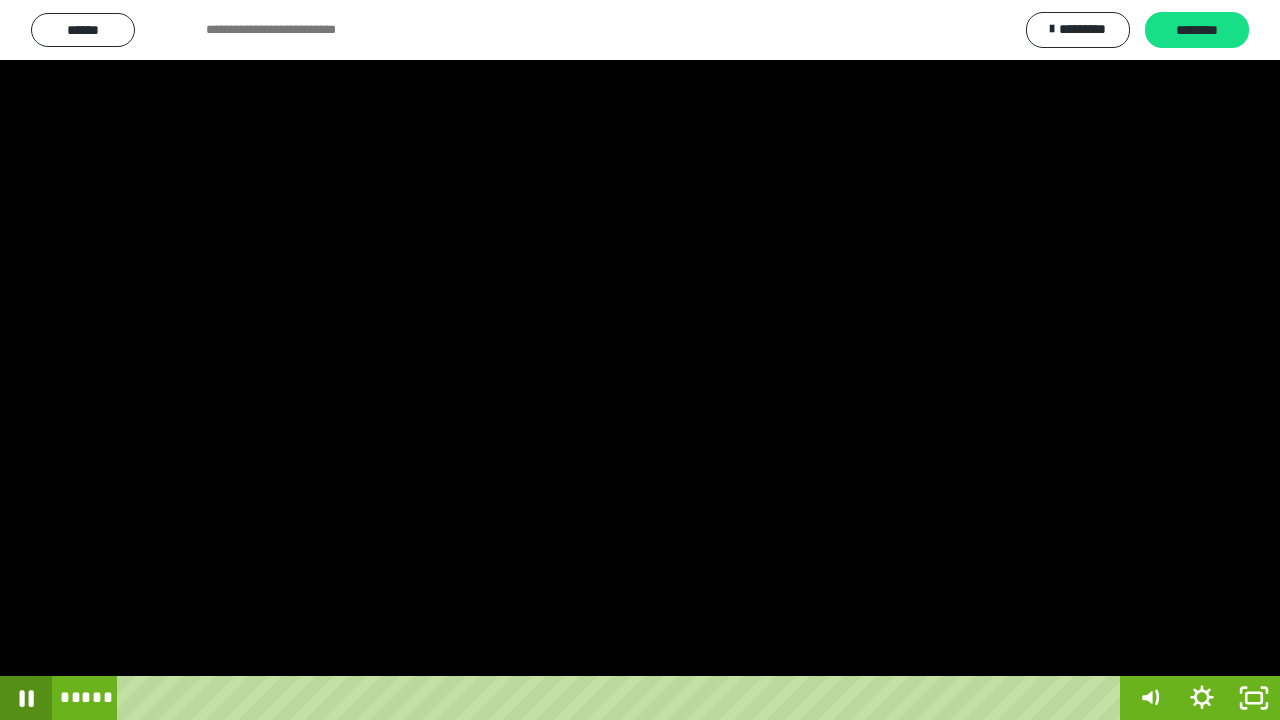 click 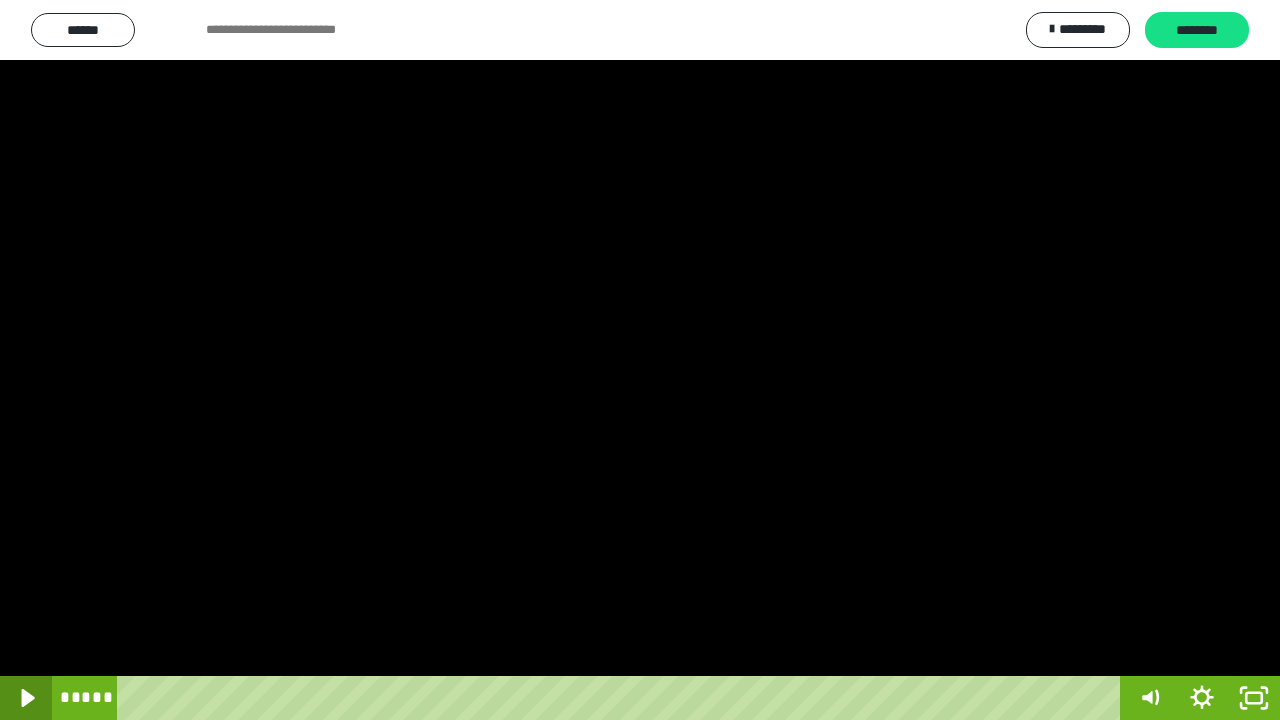 click 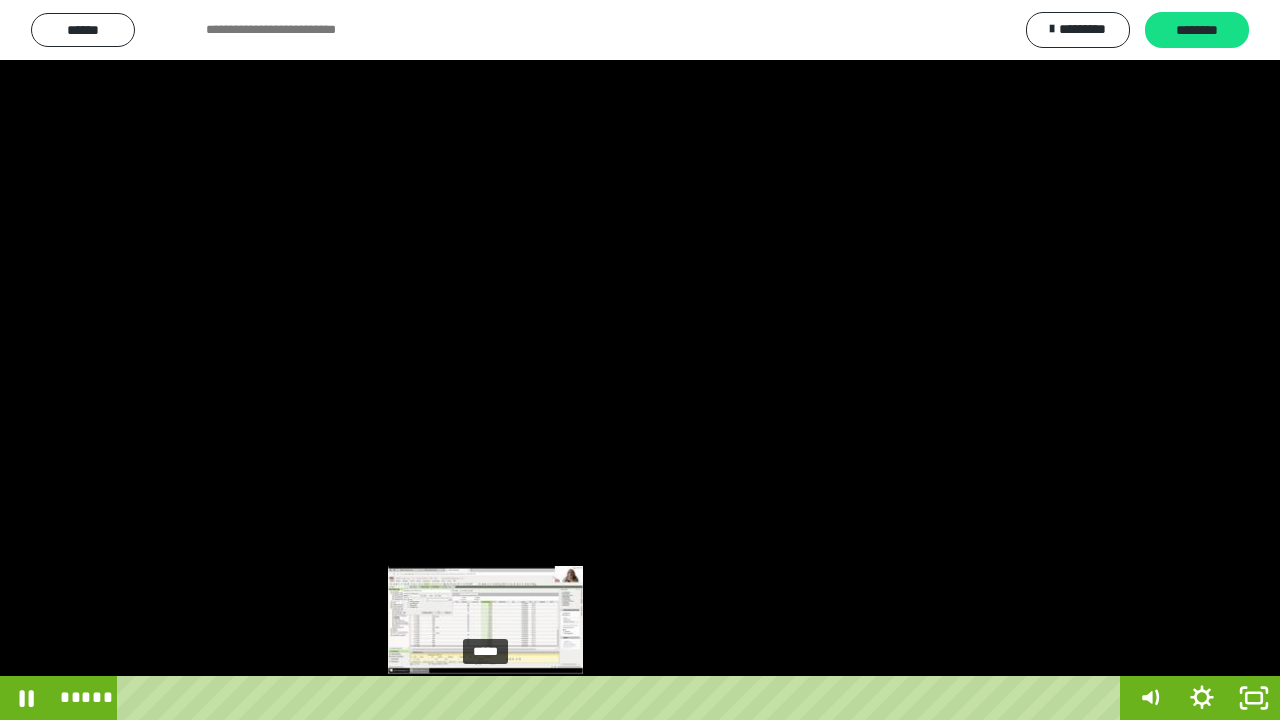 click at bounding box center [485, 698] 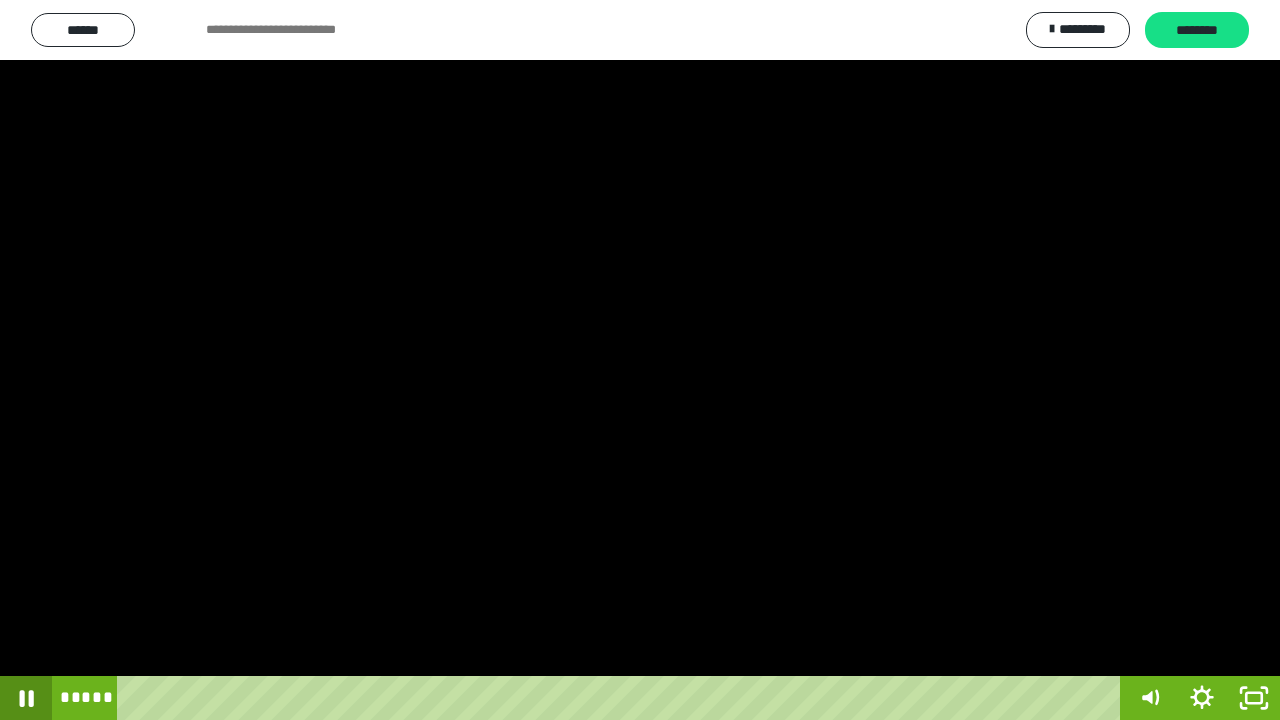 click 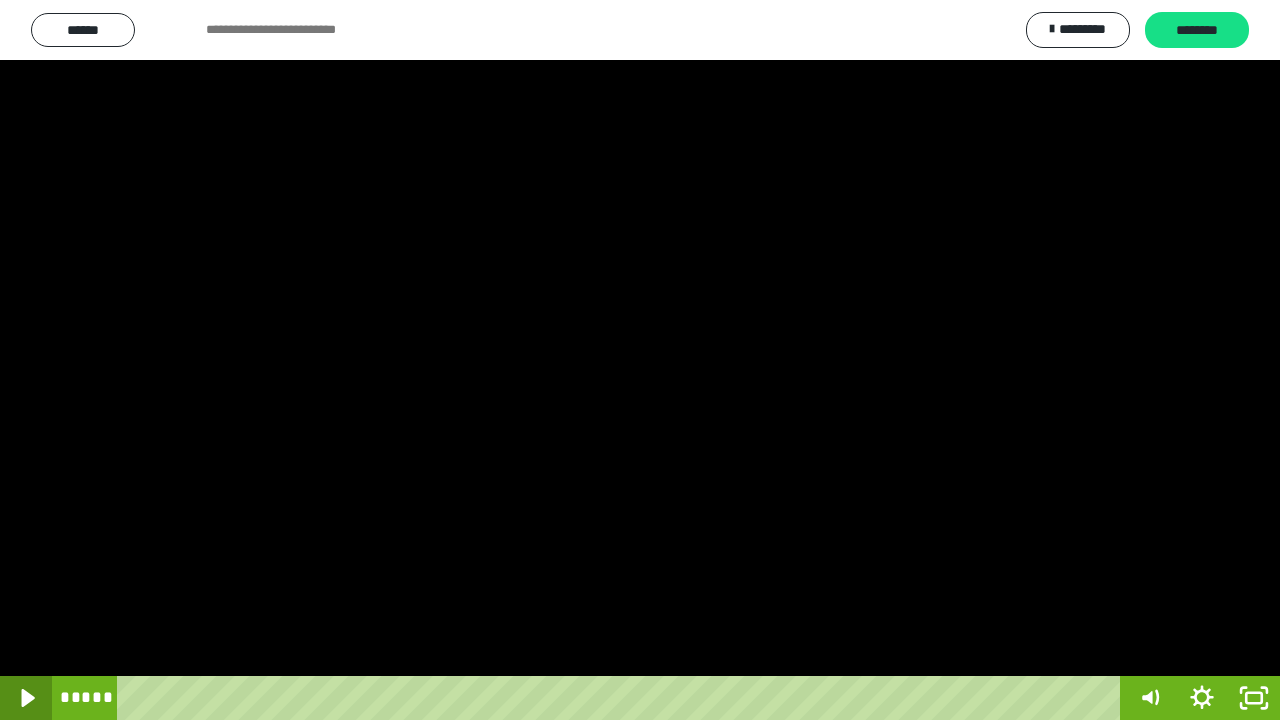 click 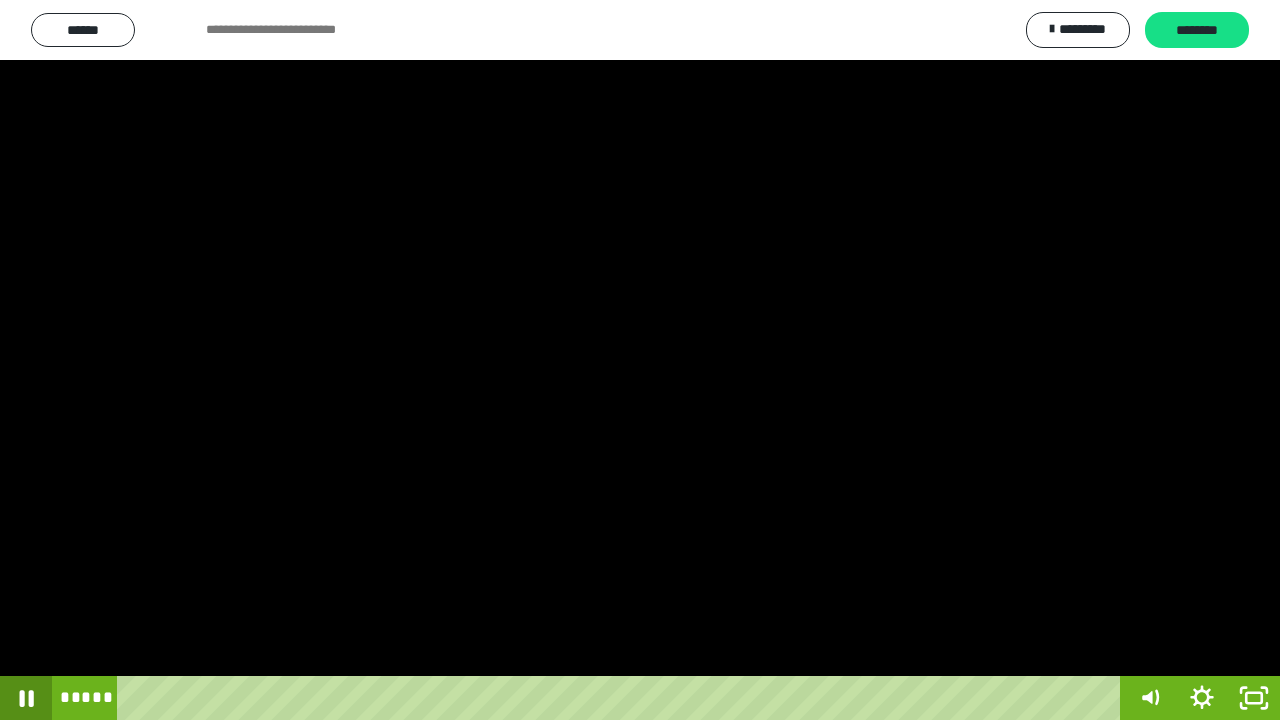 click 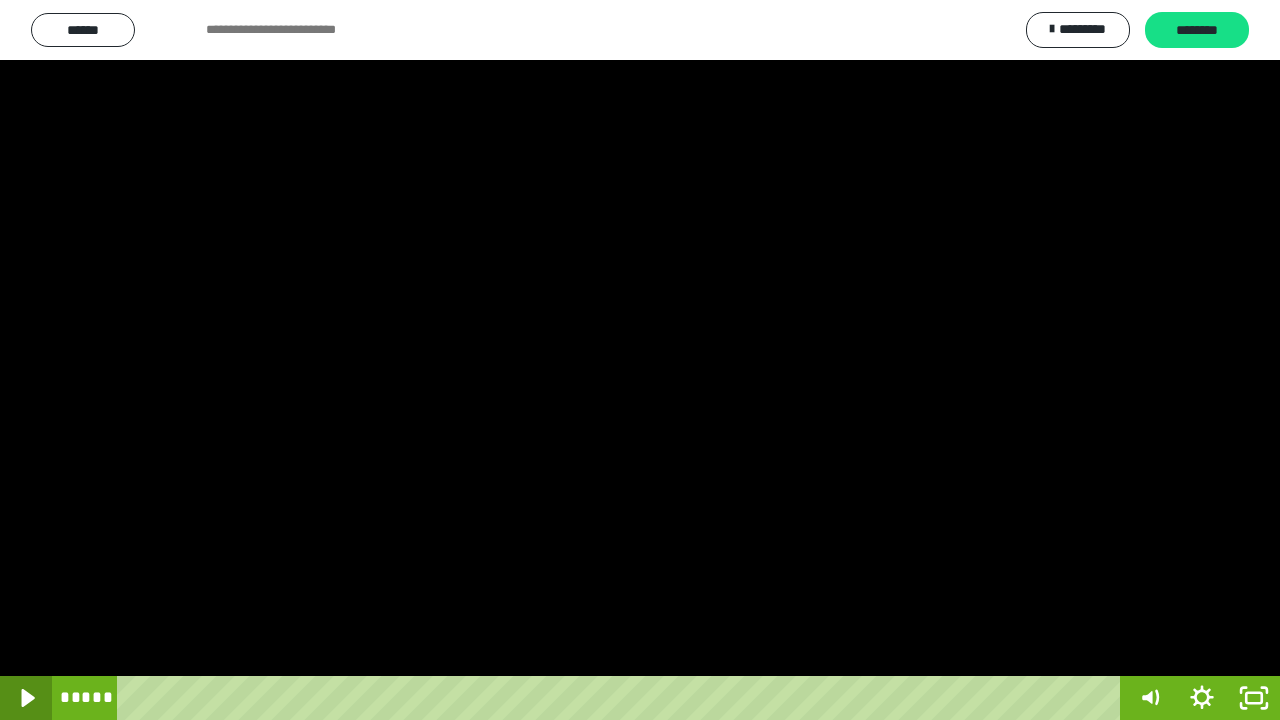 click 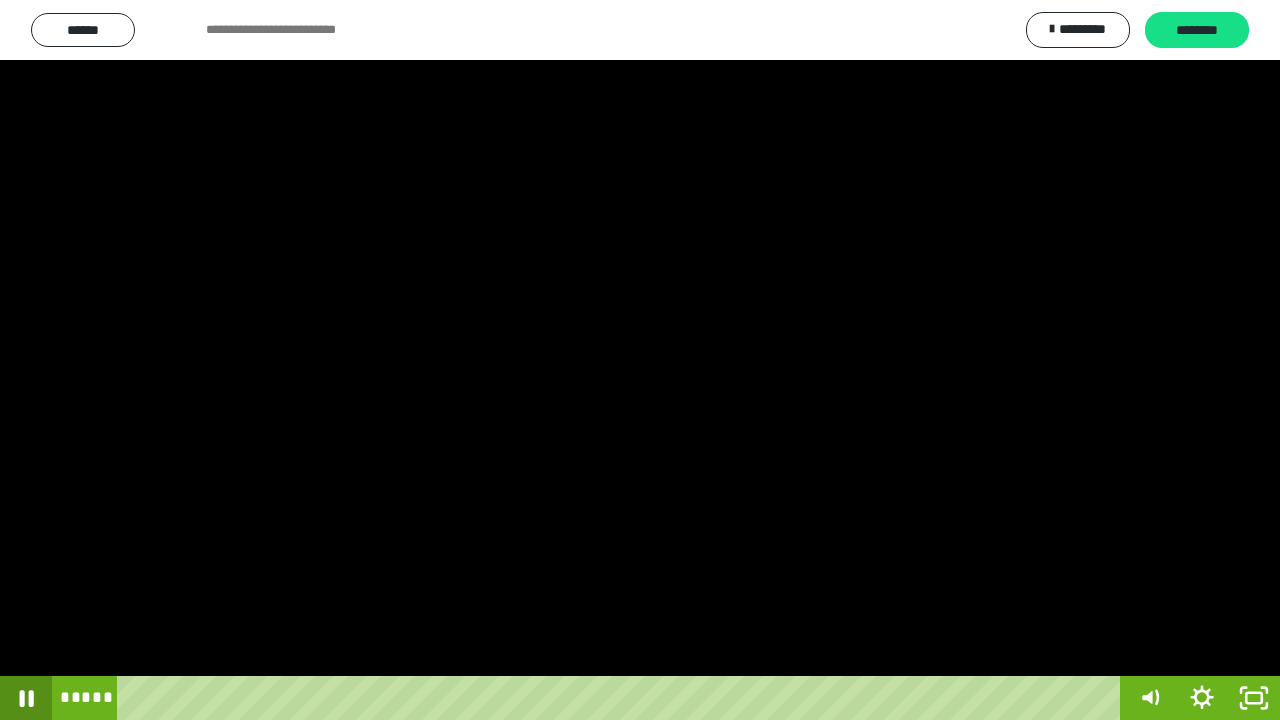 click 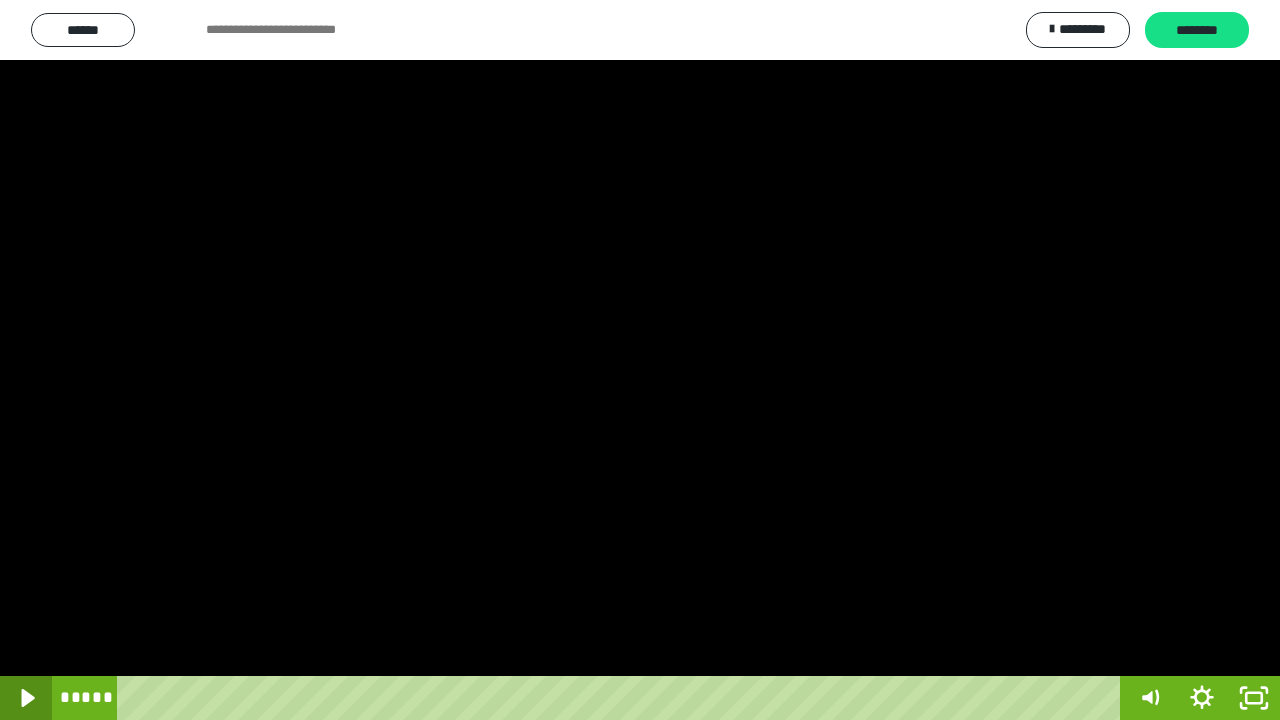 click 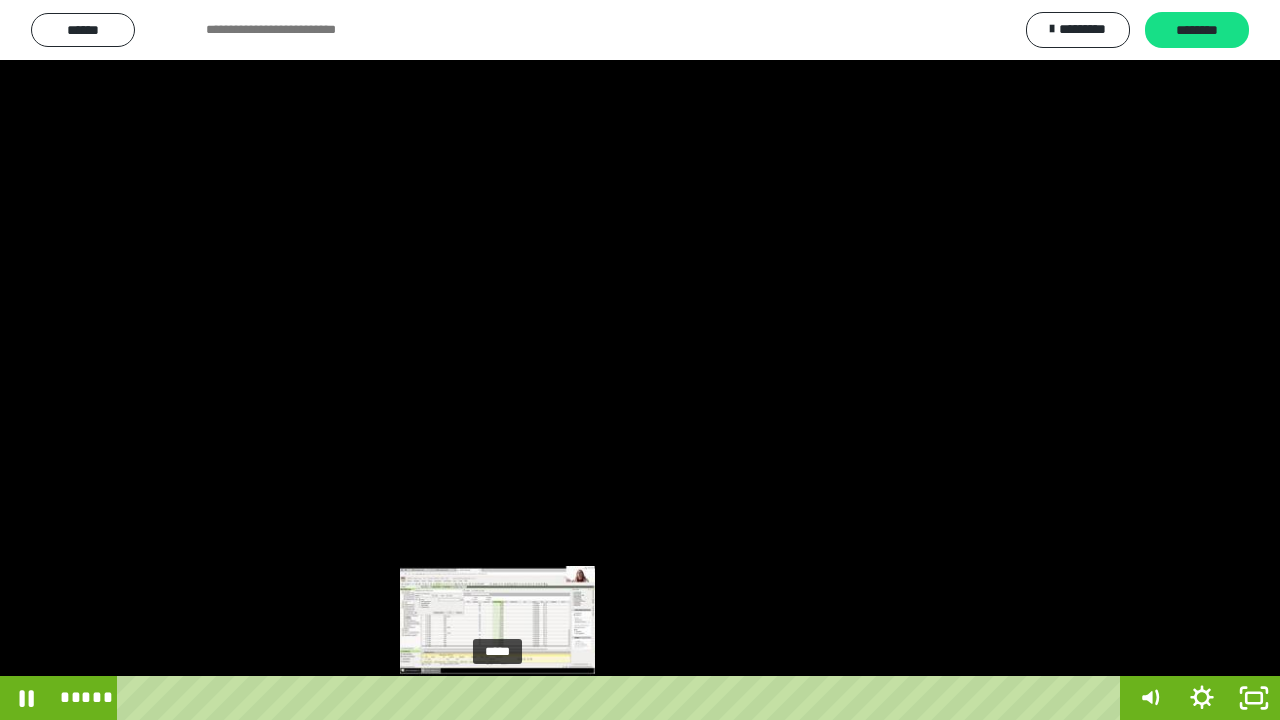 click at bounding box center (497, 698) 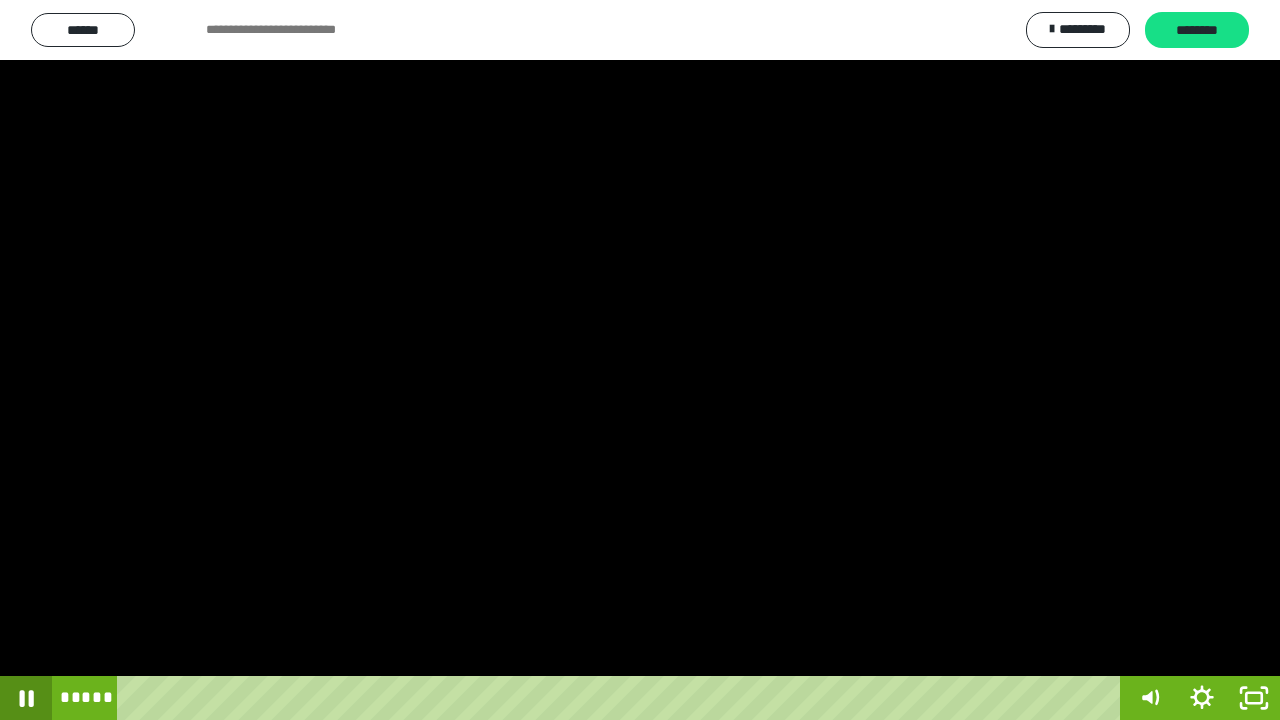 click 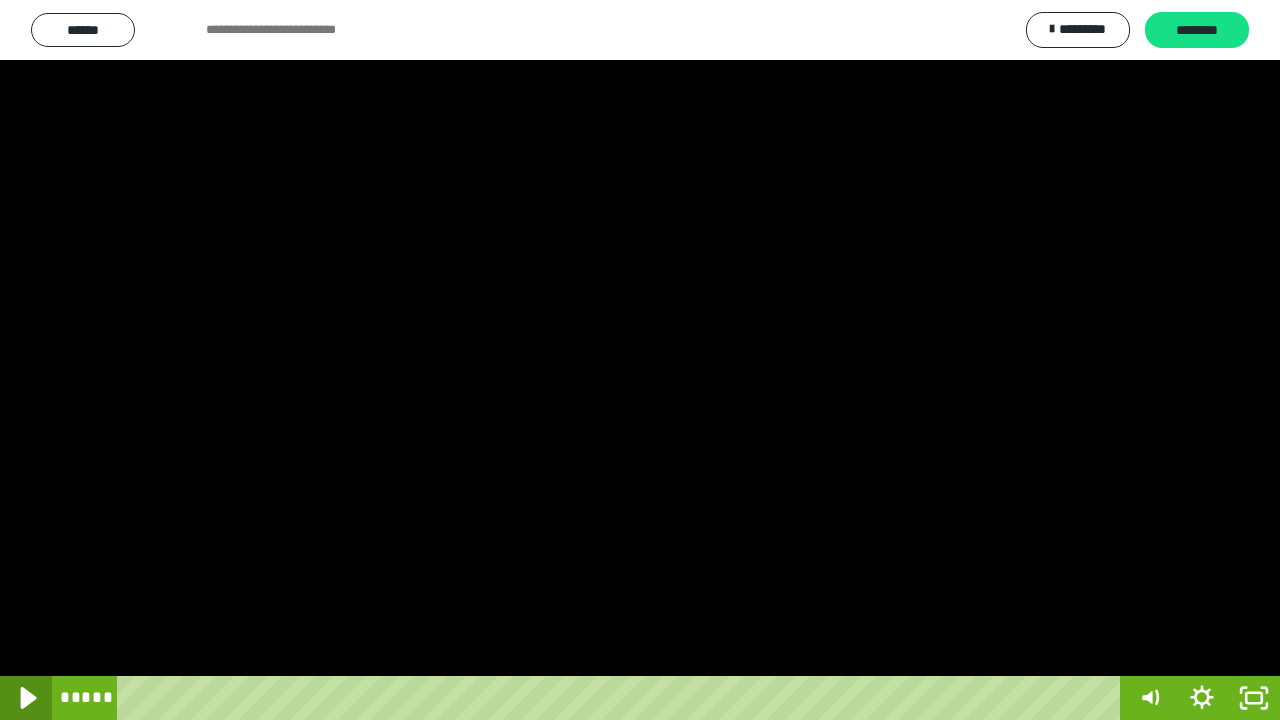 click 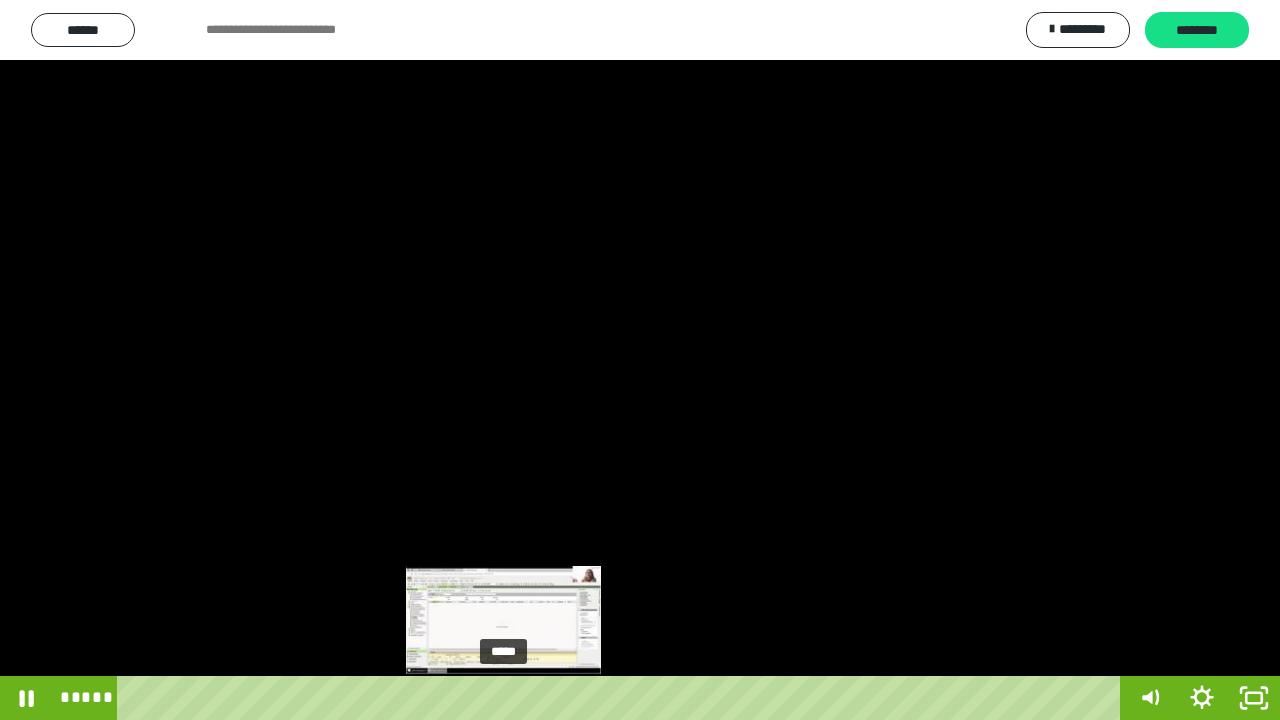 click at bounding box center [503, 698] 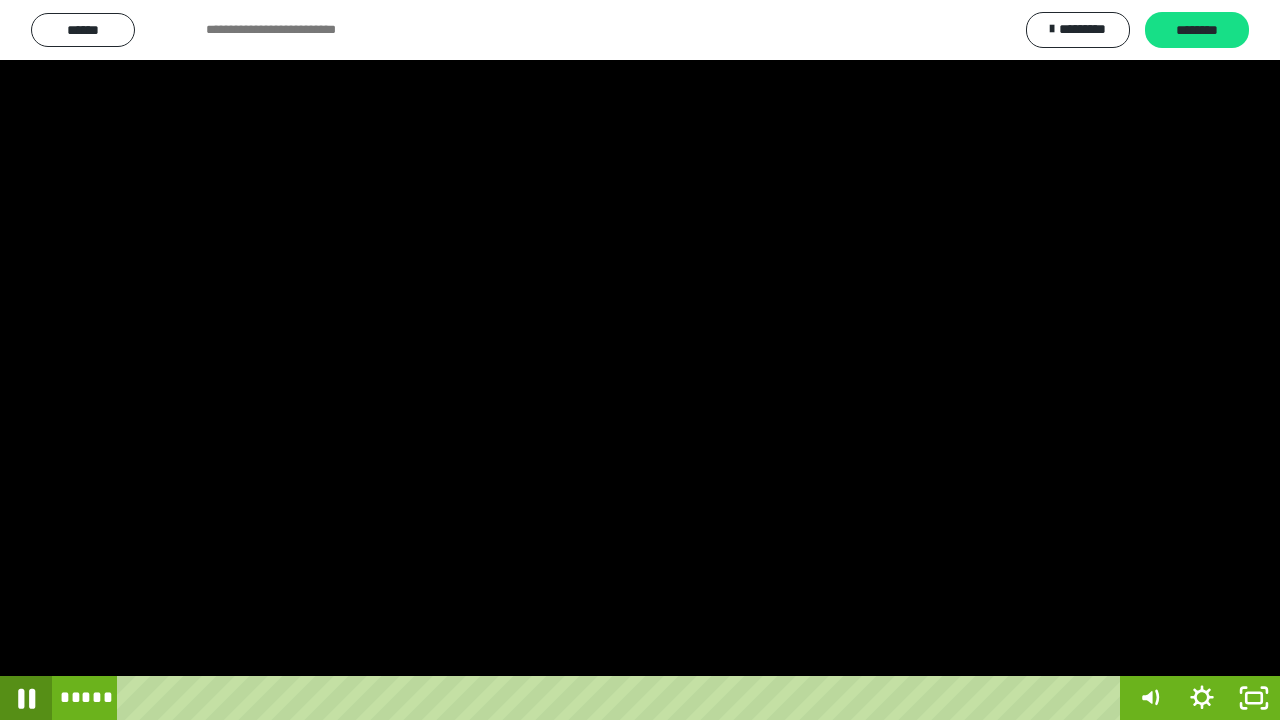 click 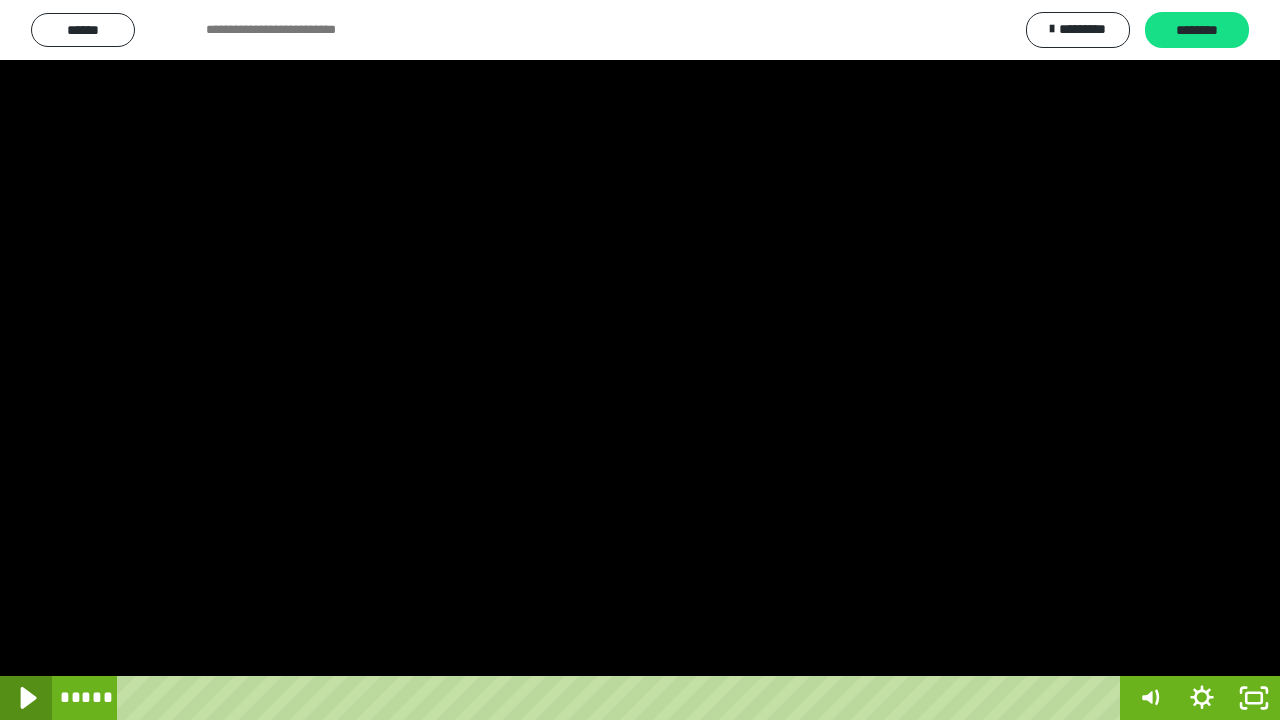click 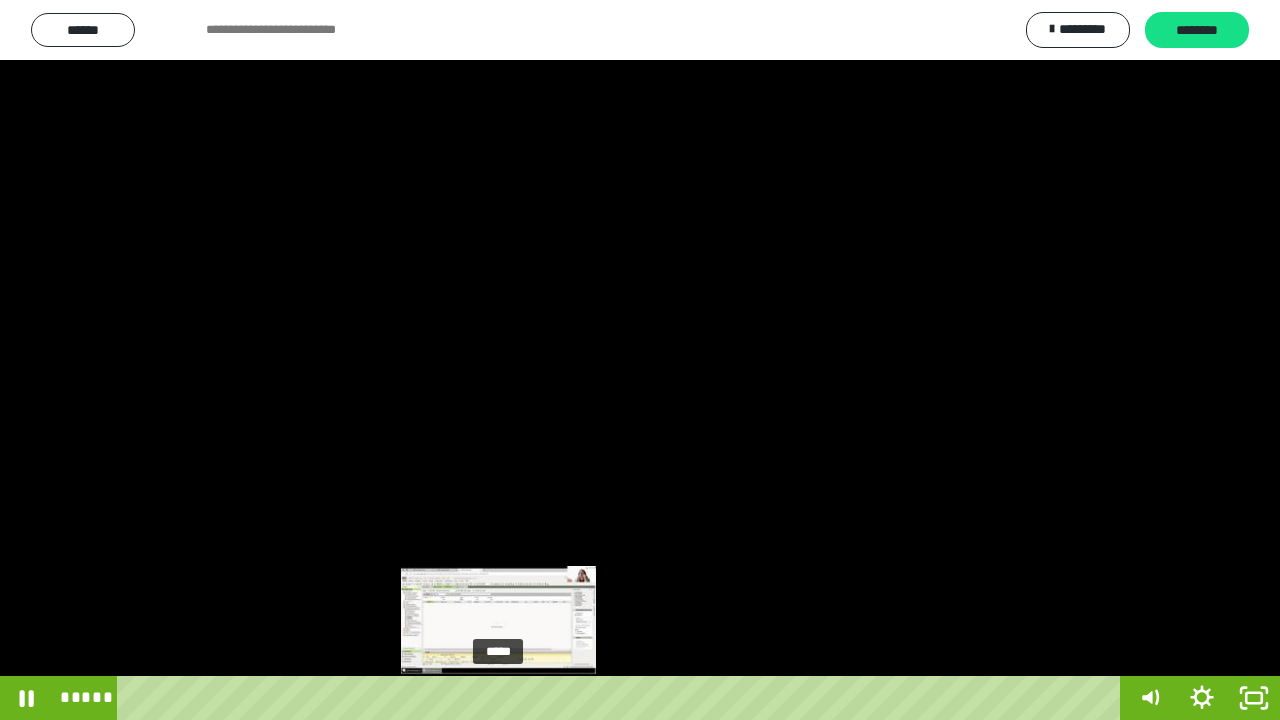 drag, startPoint x: 513, startPoint y: 701, endPoint x: 500, endPoint y: 702, distance: 13.038404 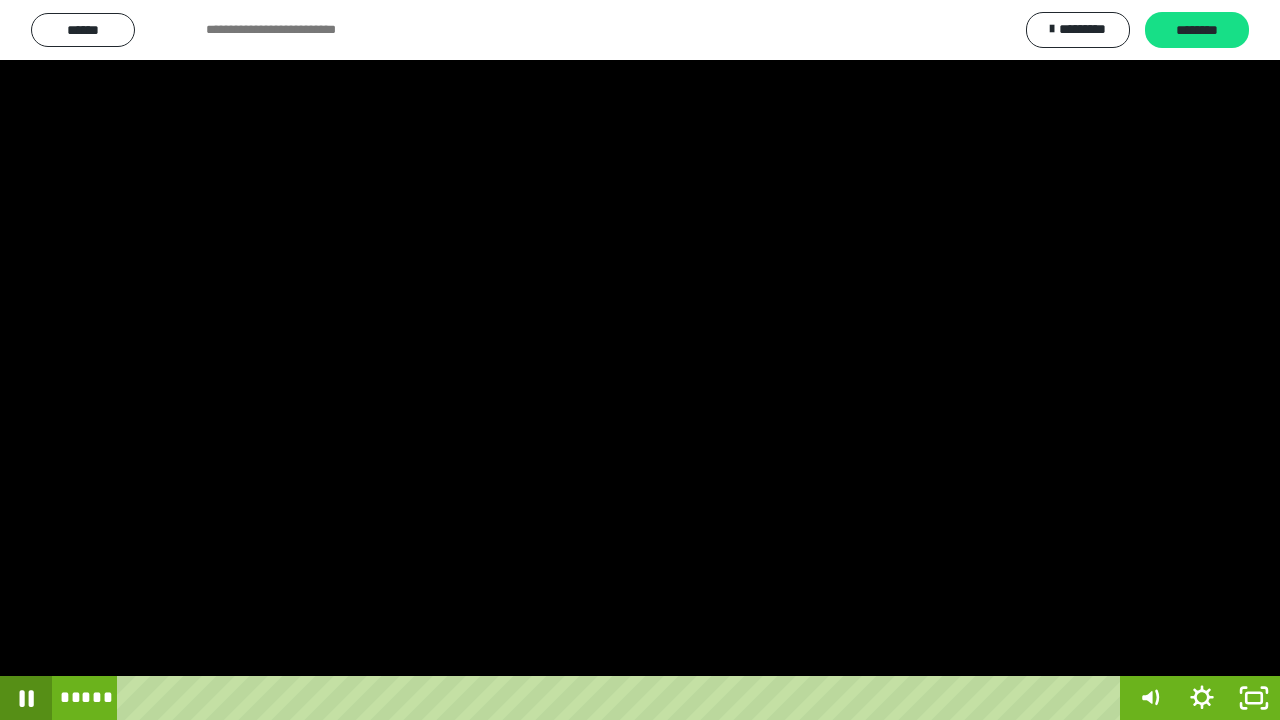 click 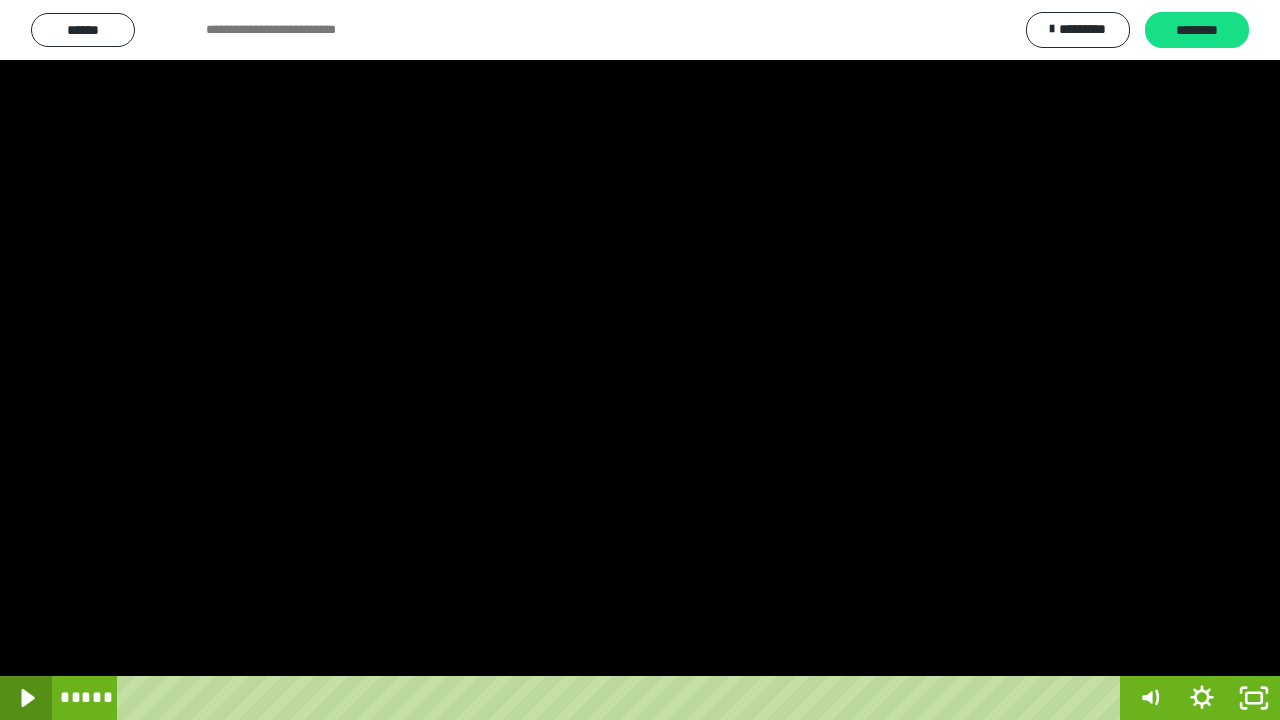 click 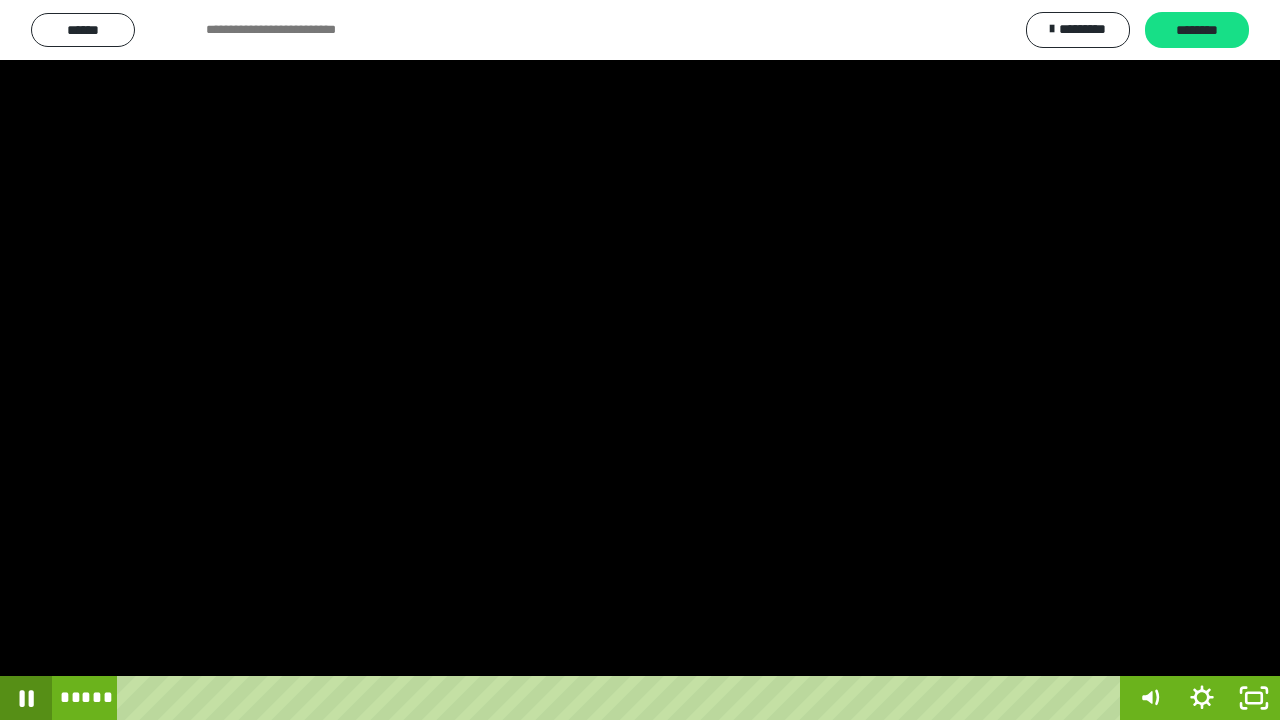 click 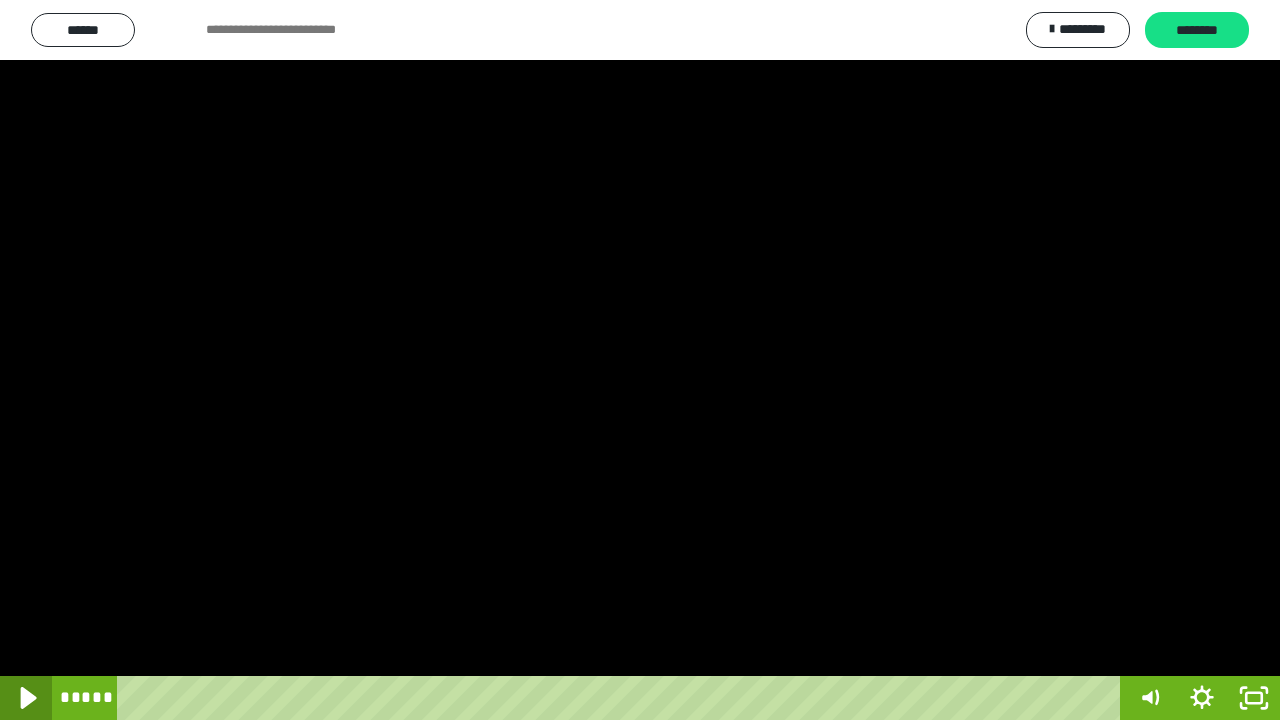 click 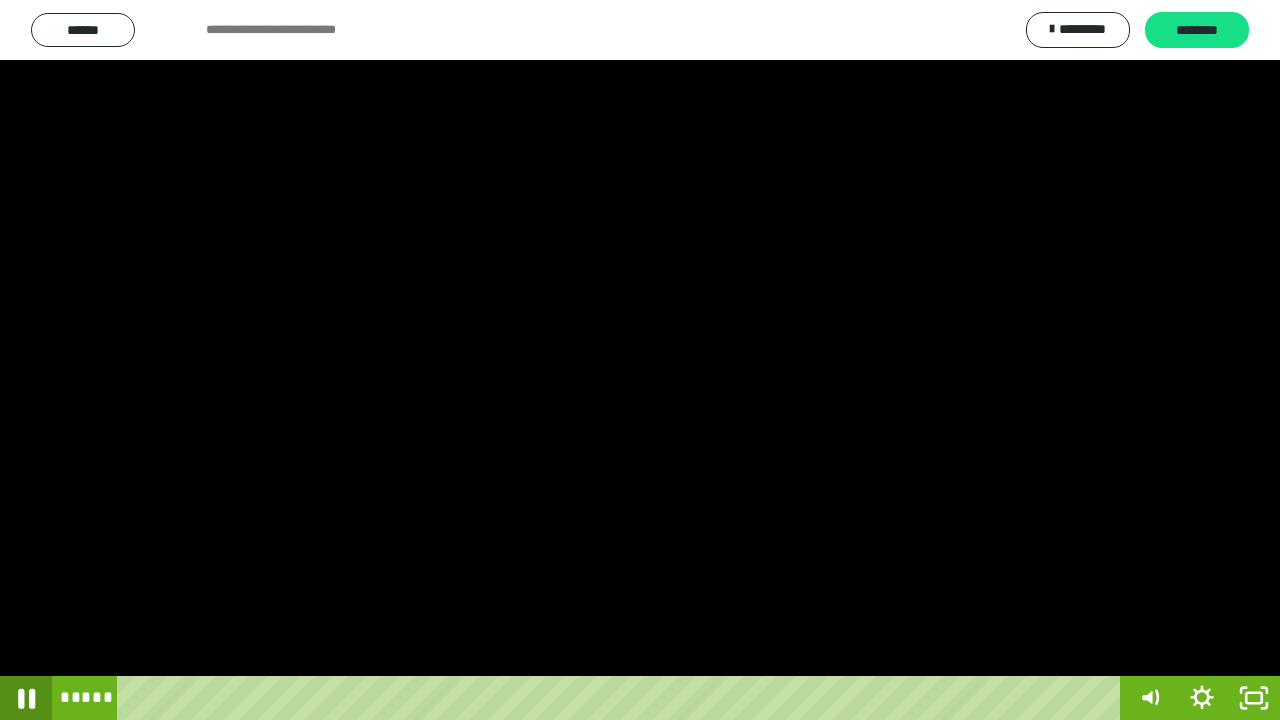 click 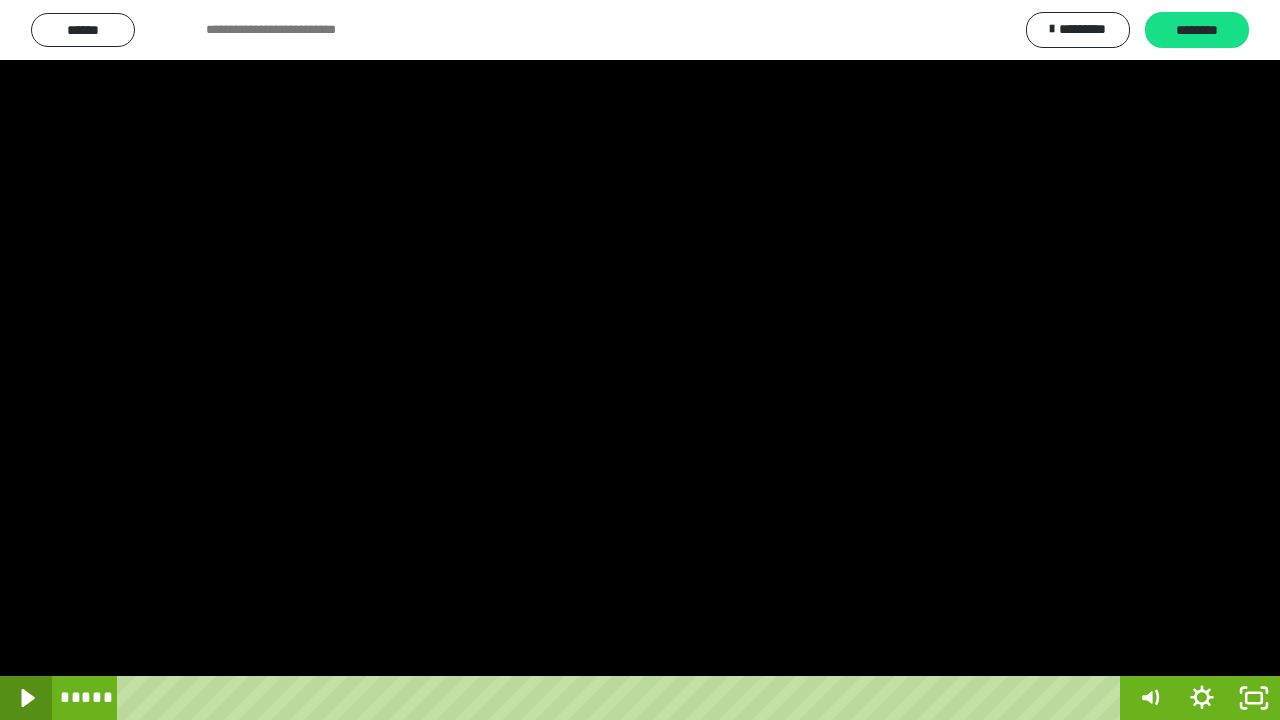 click 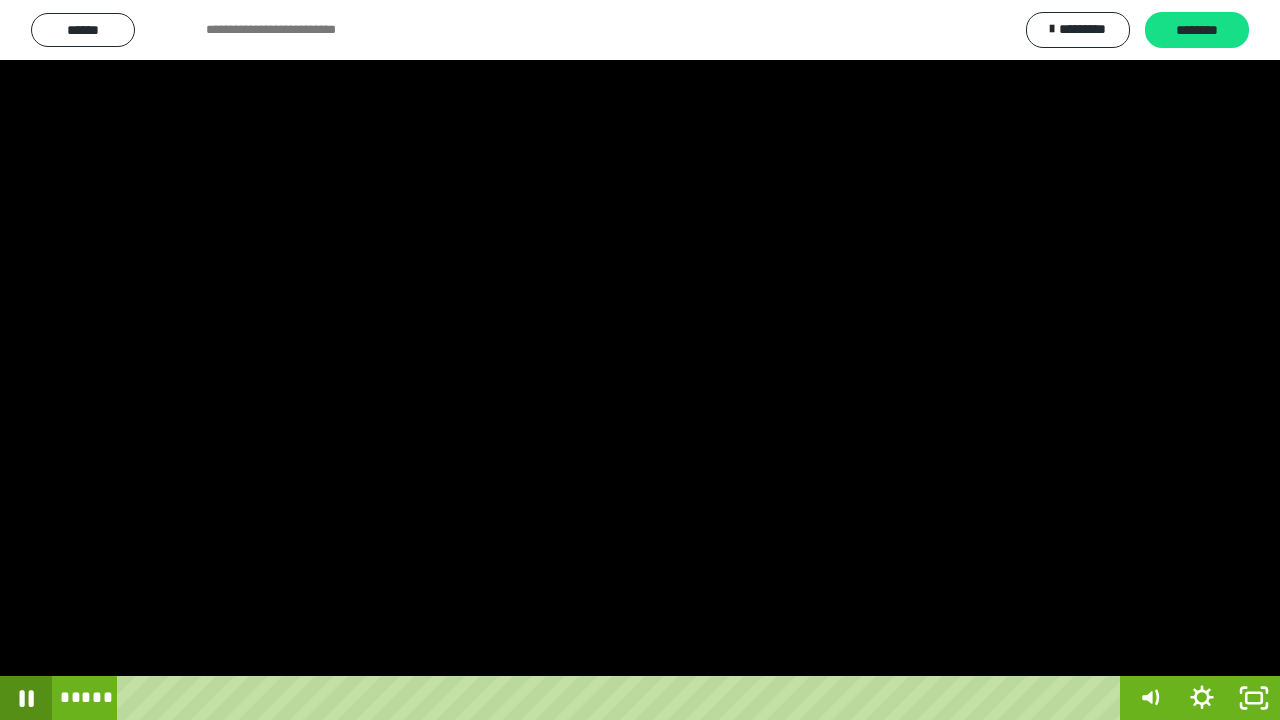 click 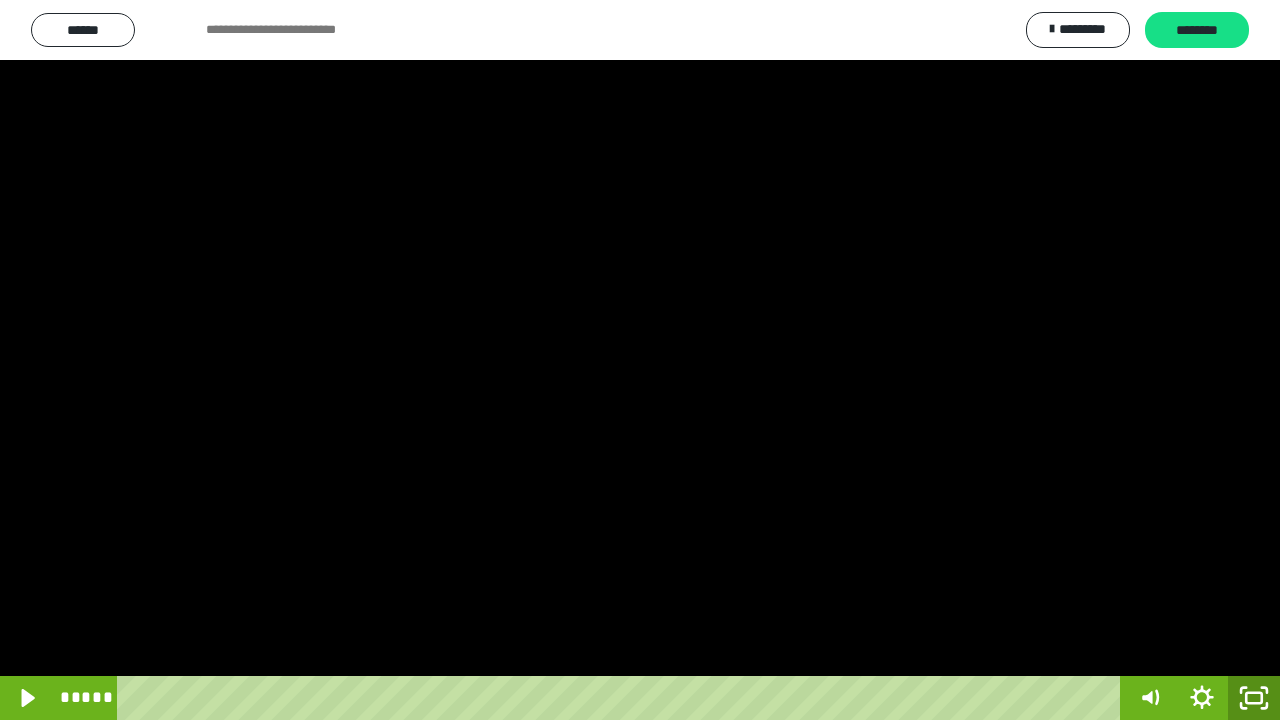 click 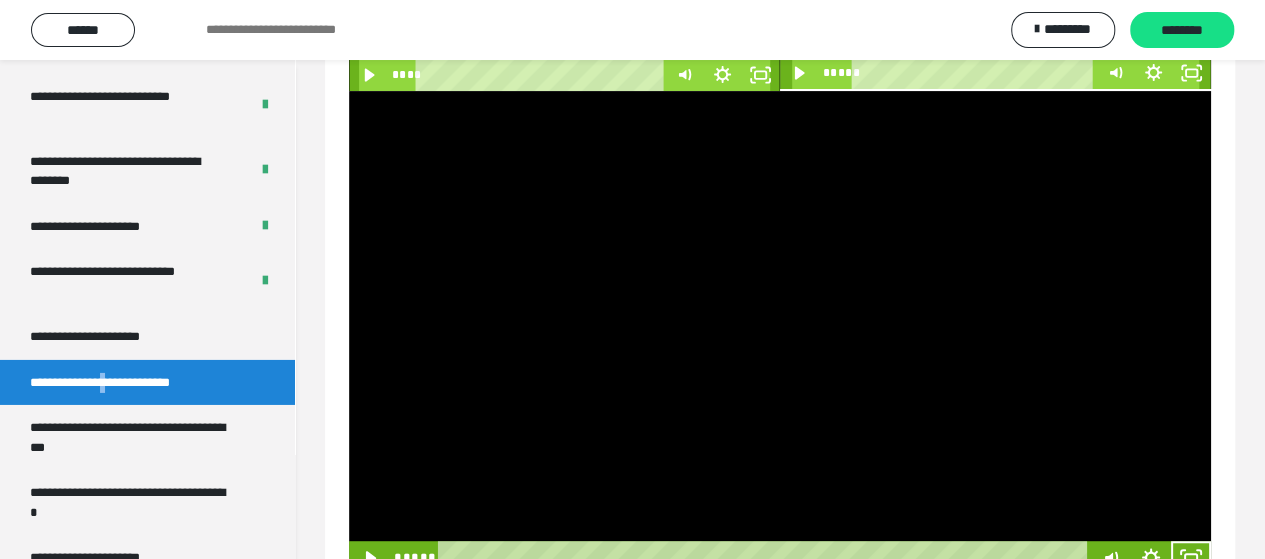 scroll, scrollTop: 352, scrollLeft: 0, axis: vertical 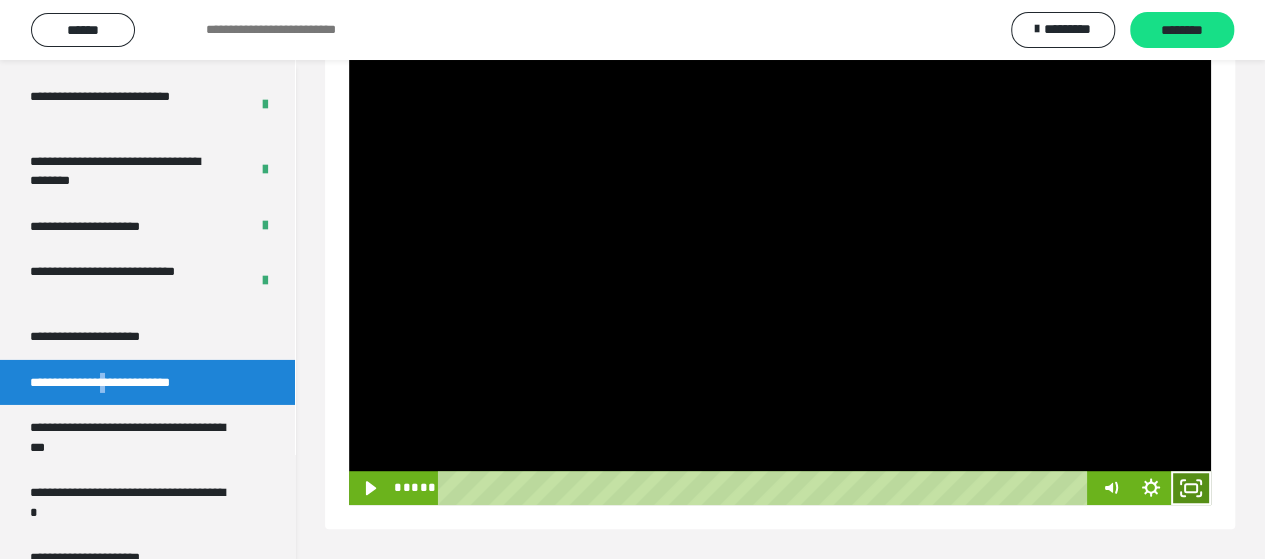 click 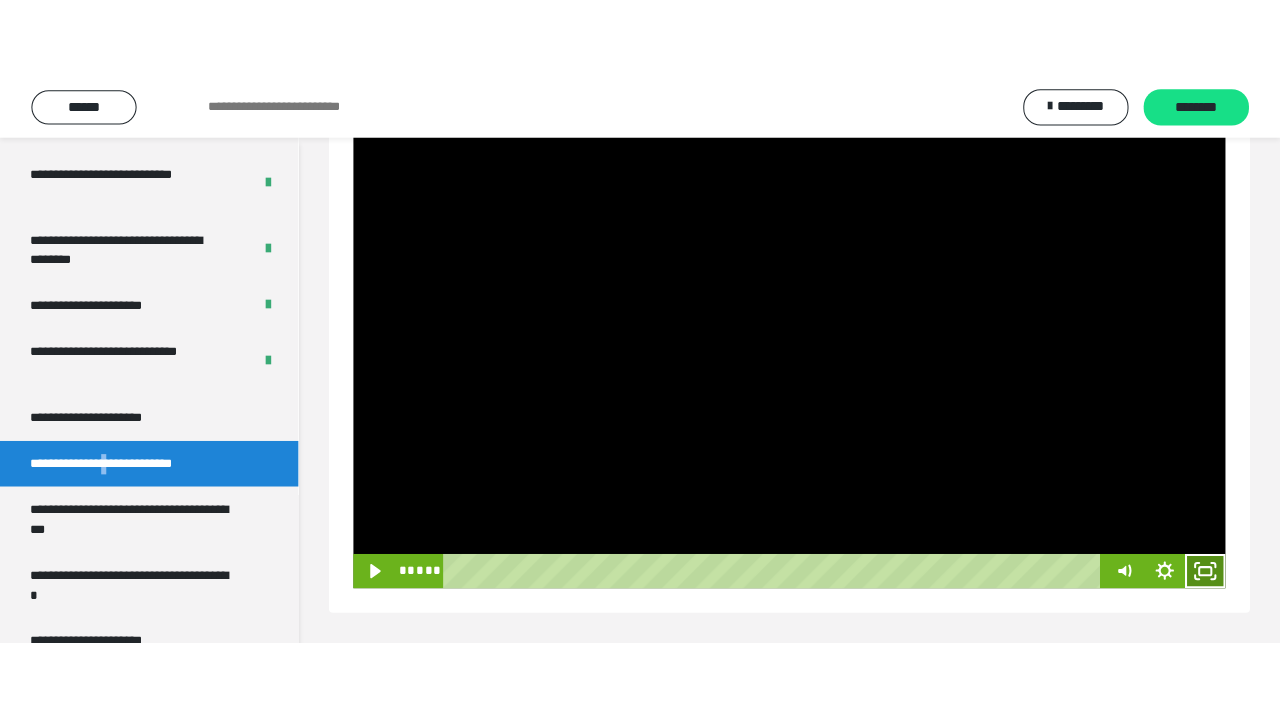 scroll, scrollTop: 204, scrollLeft: 0, axis: vertical 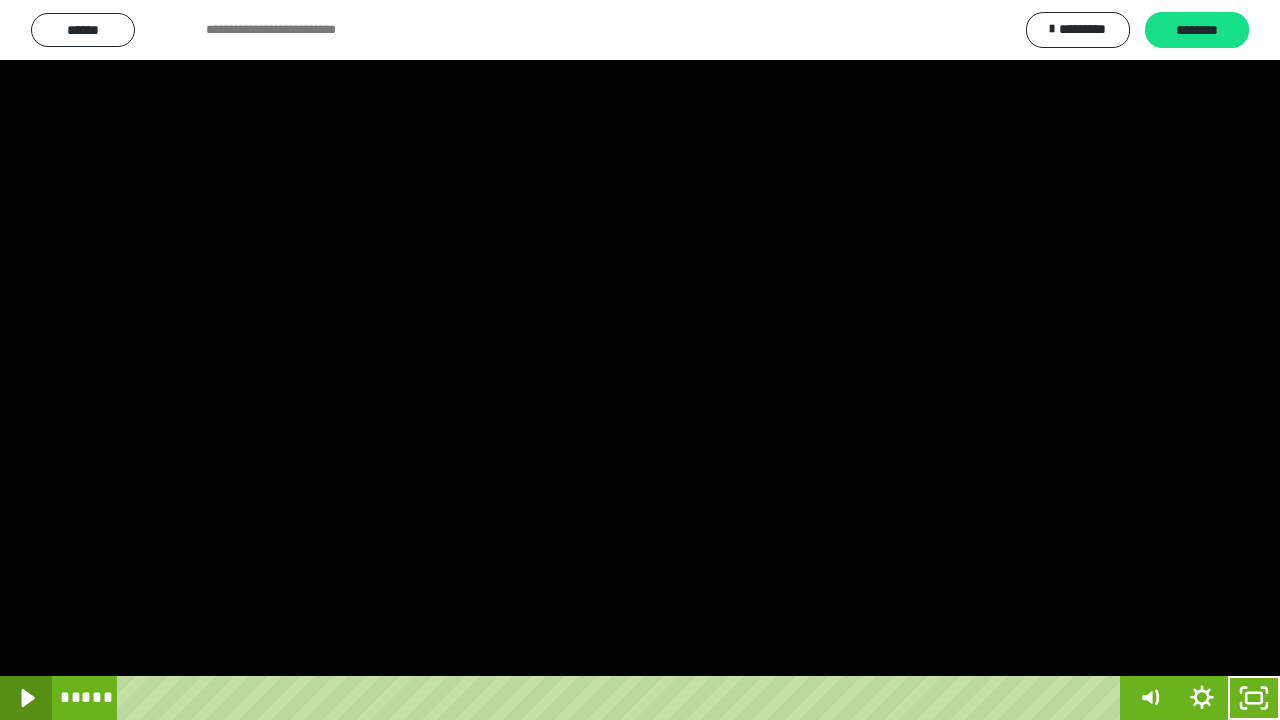 click 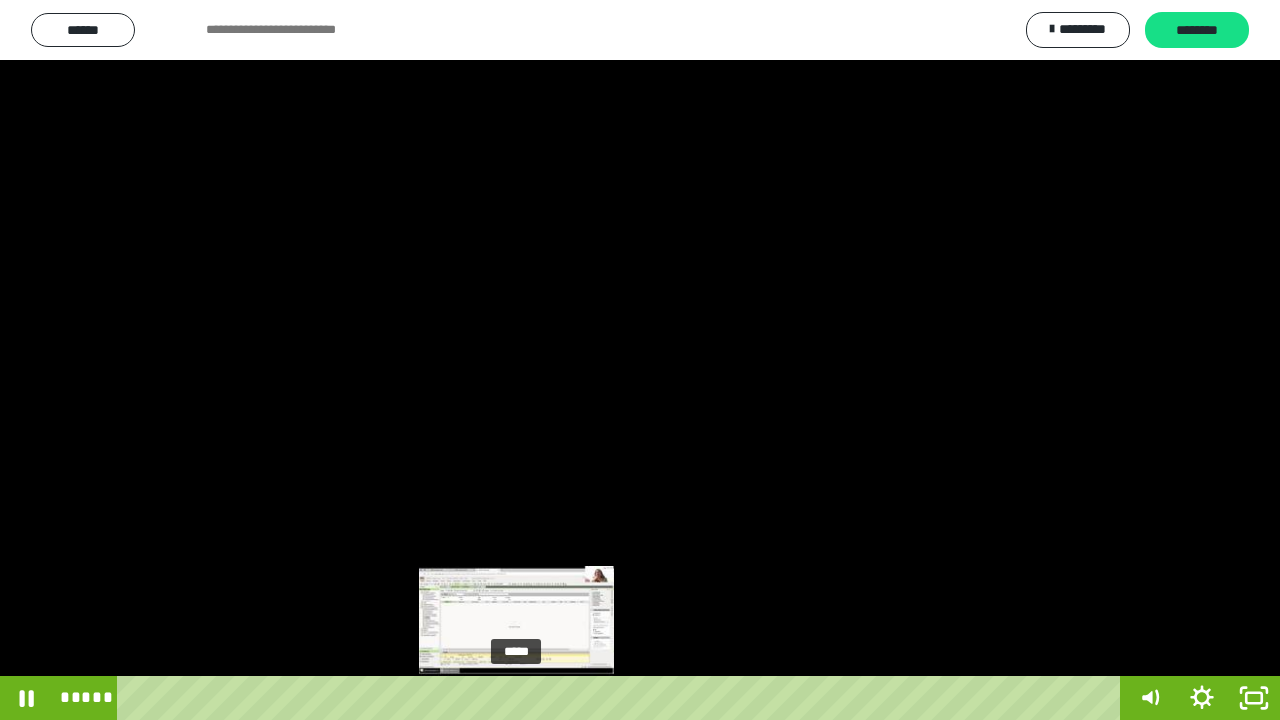 click at bounding box center [516, 698] 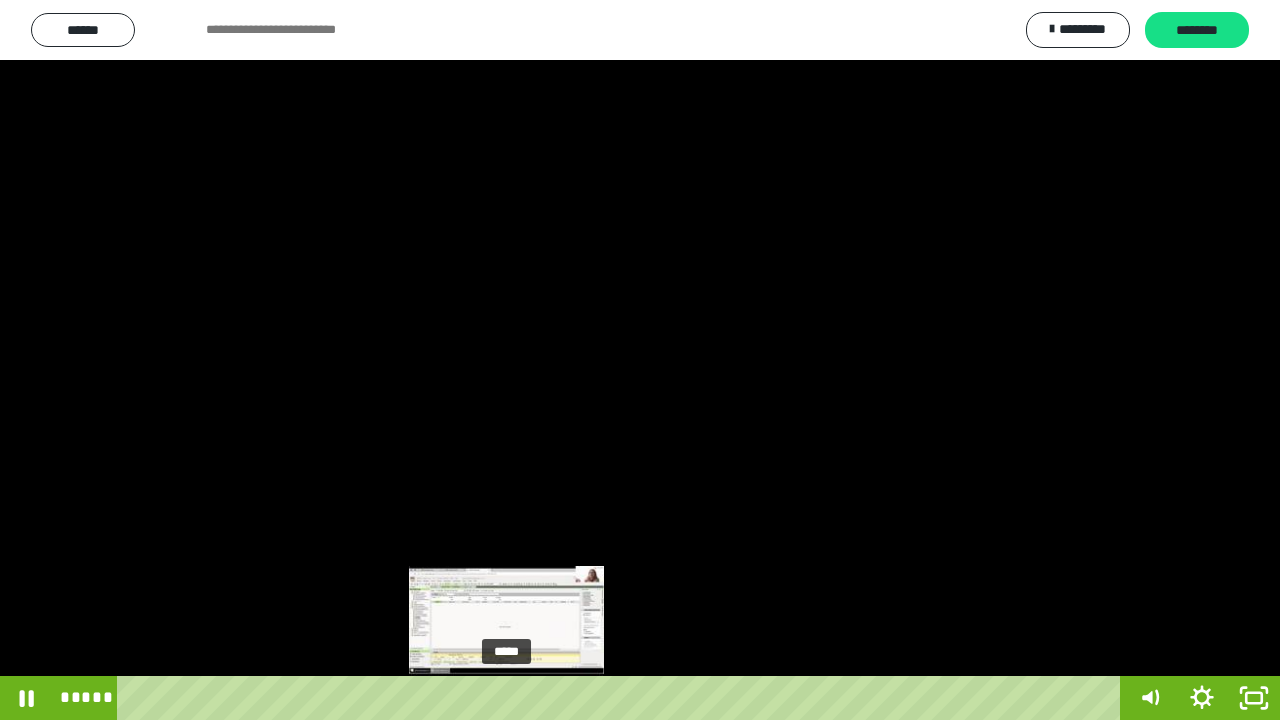 click at bounding box center (506, 698) 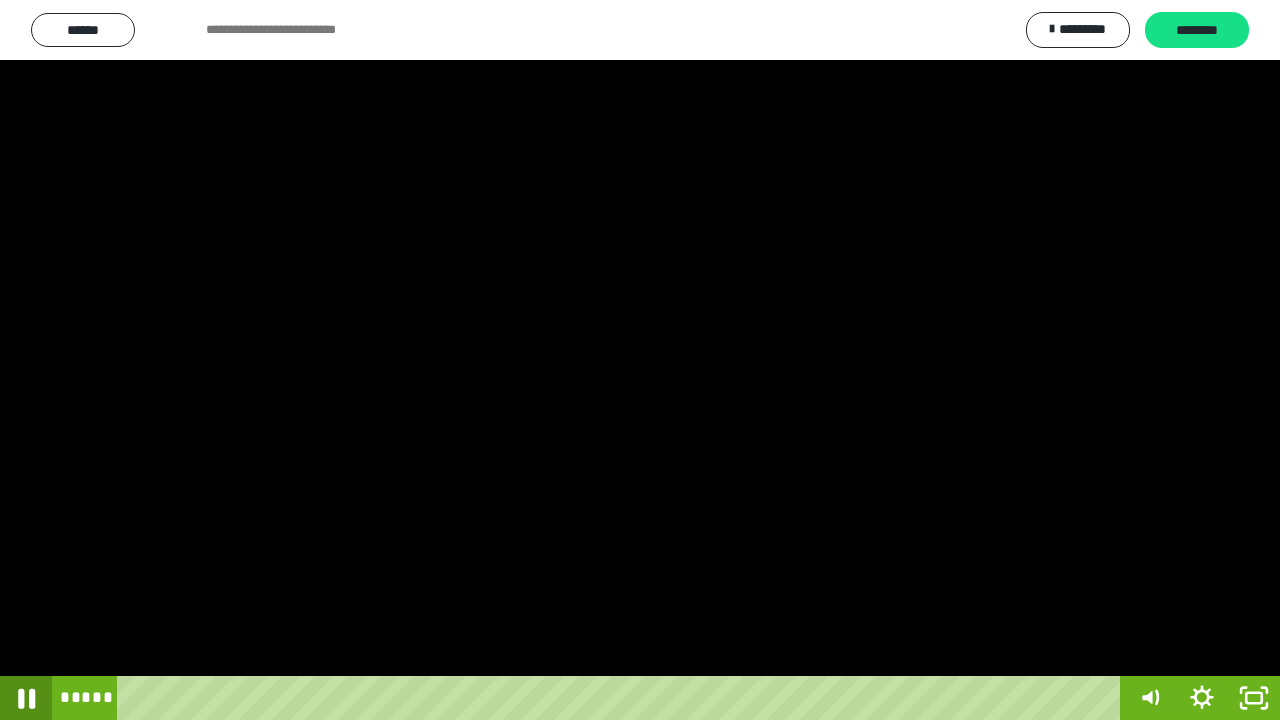 click 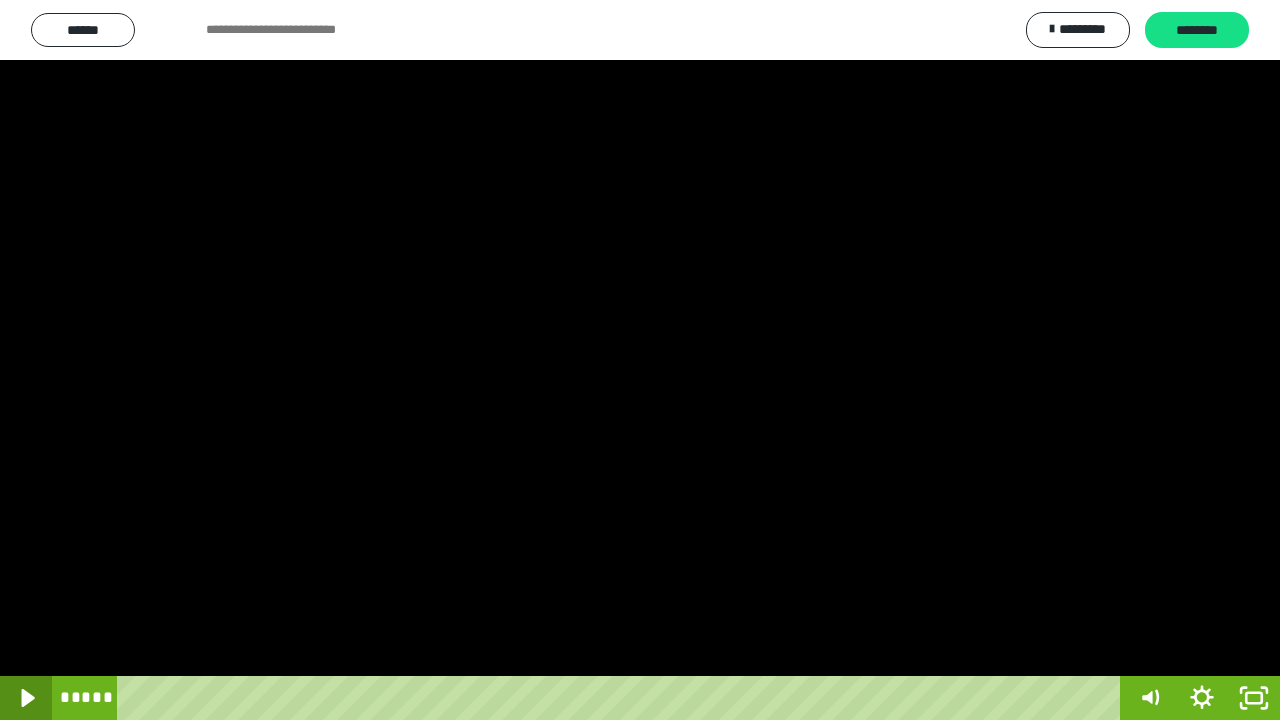 click 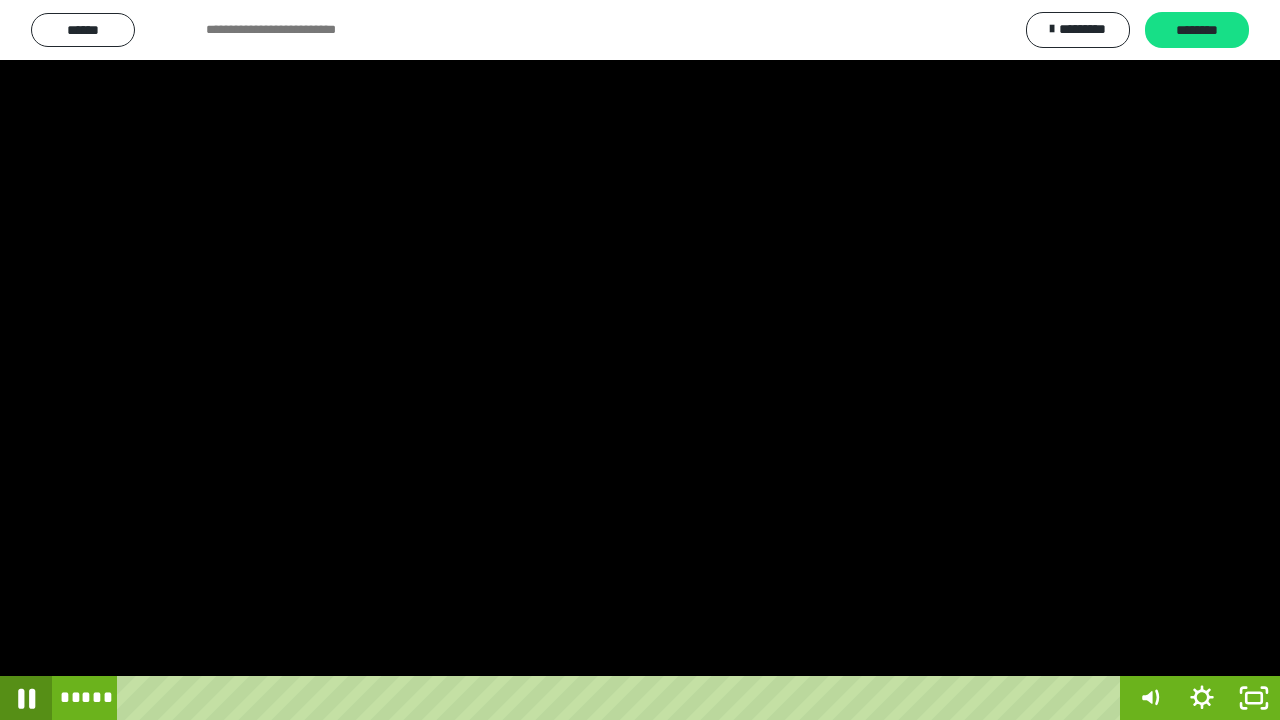 click 